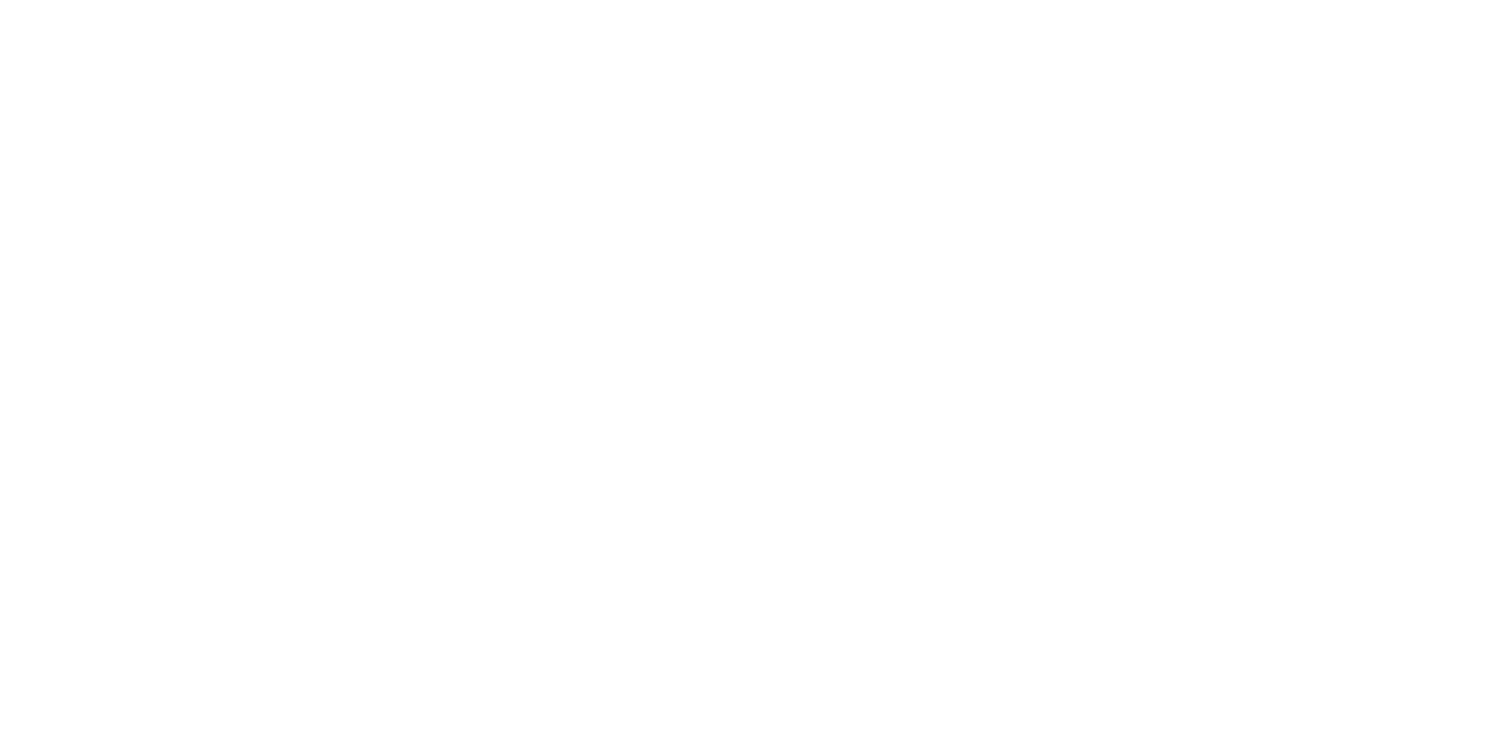 scroll, scrollTop: 0, scrollLeft: 0, axis: both 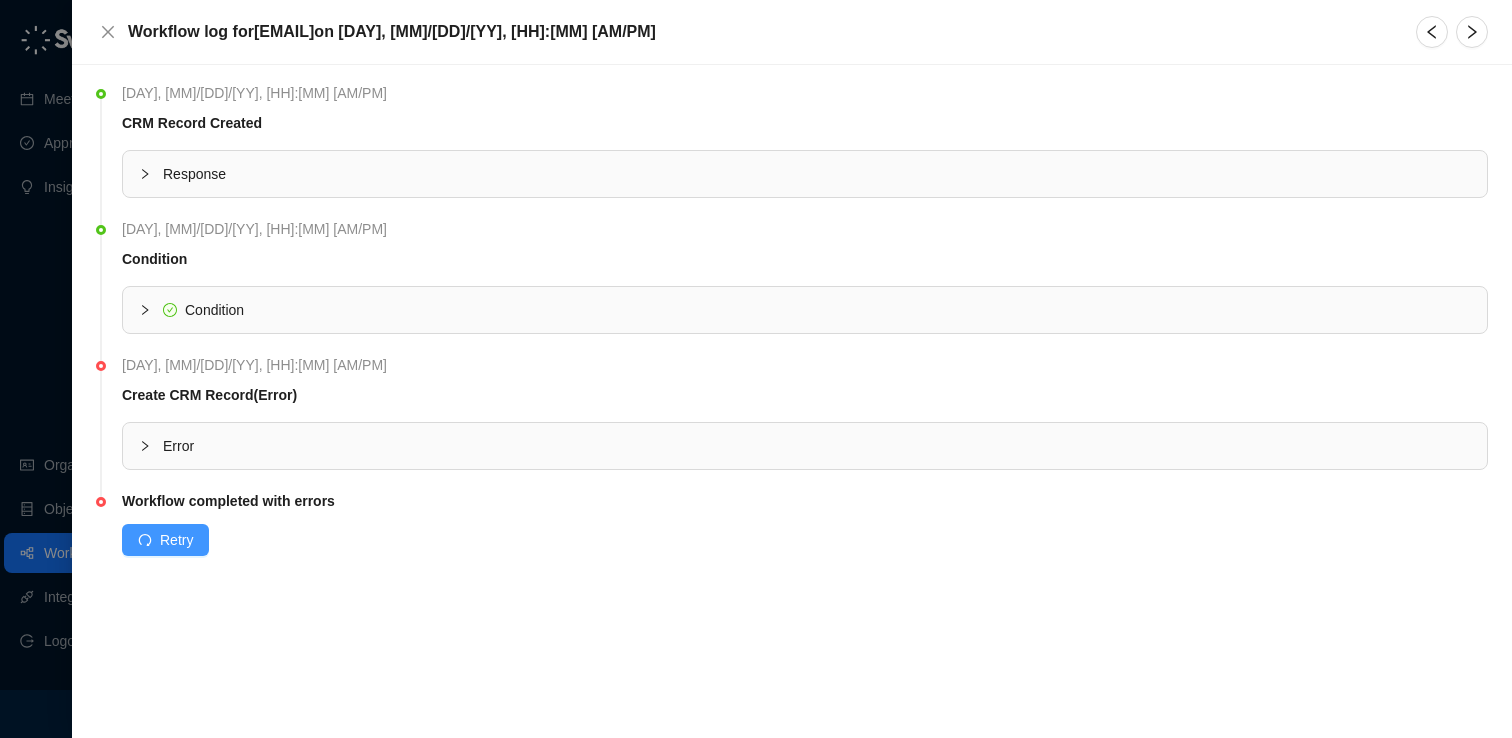 click on "Retry" at bounding box center (176, 540) 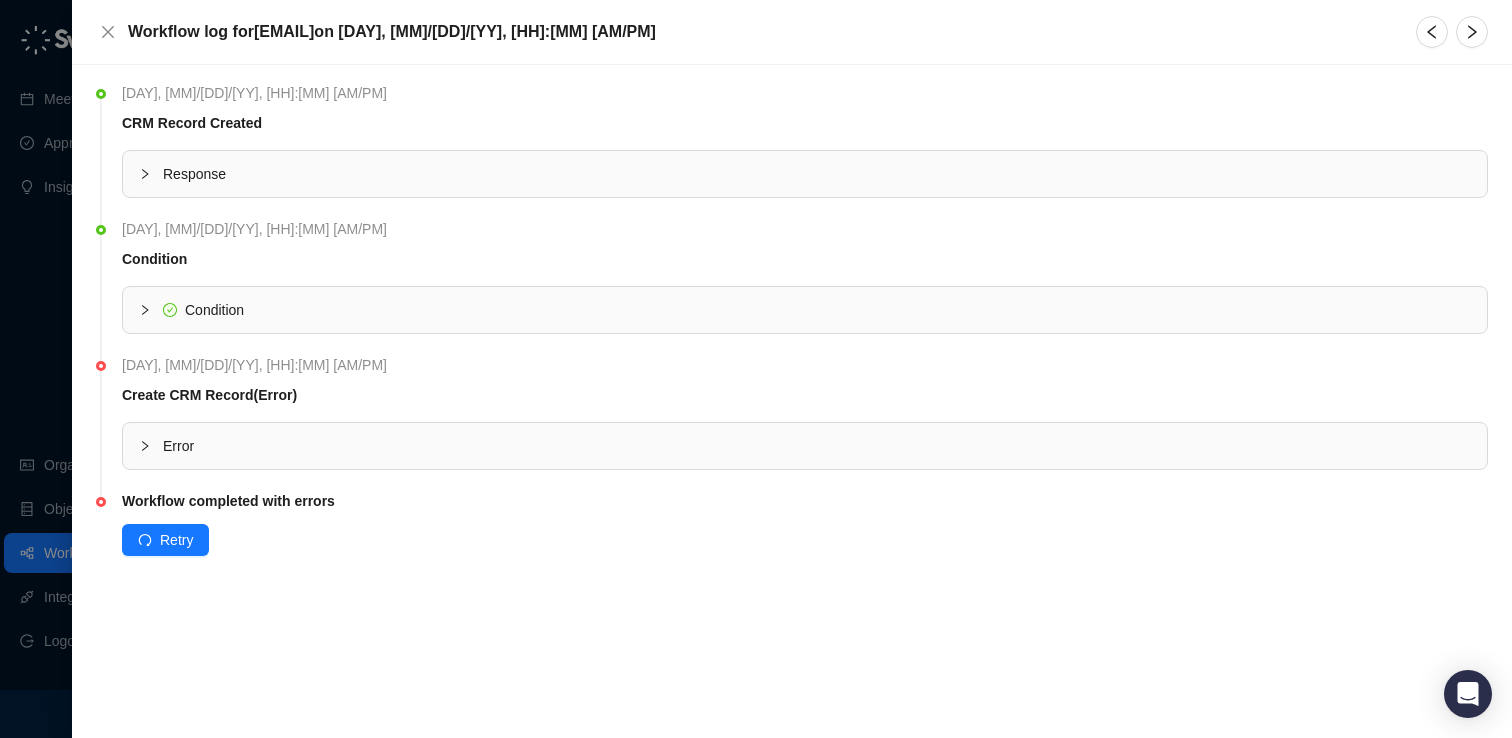 click 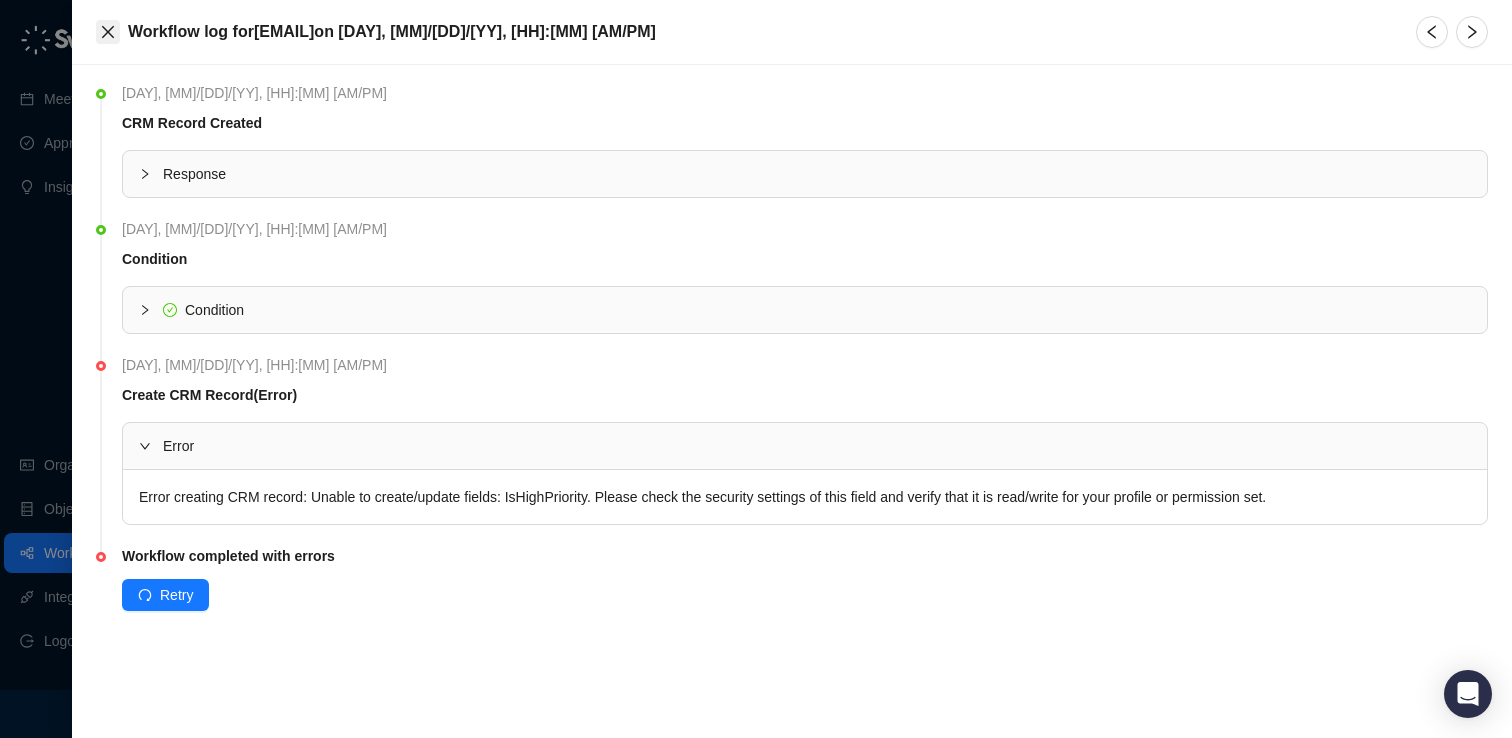 click 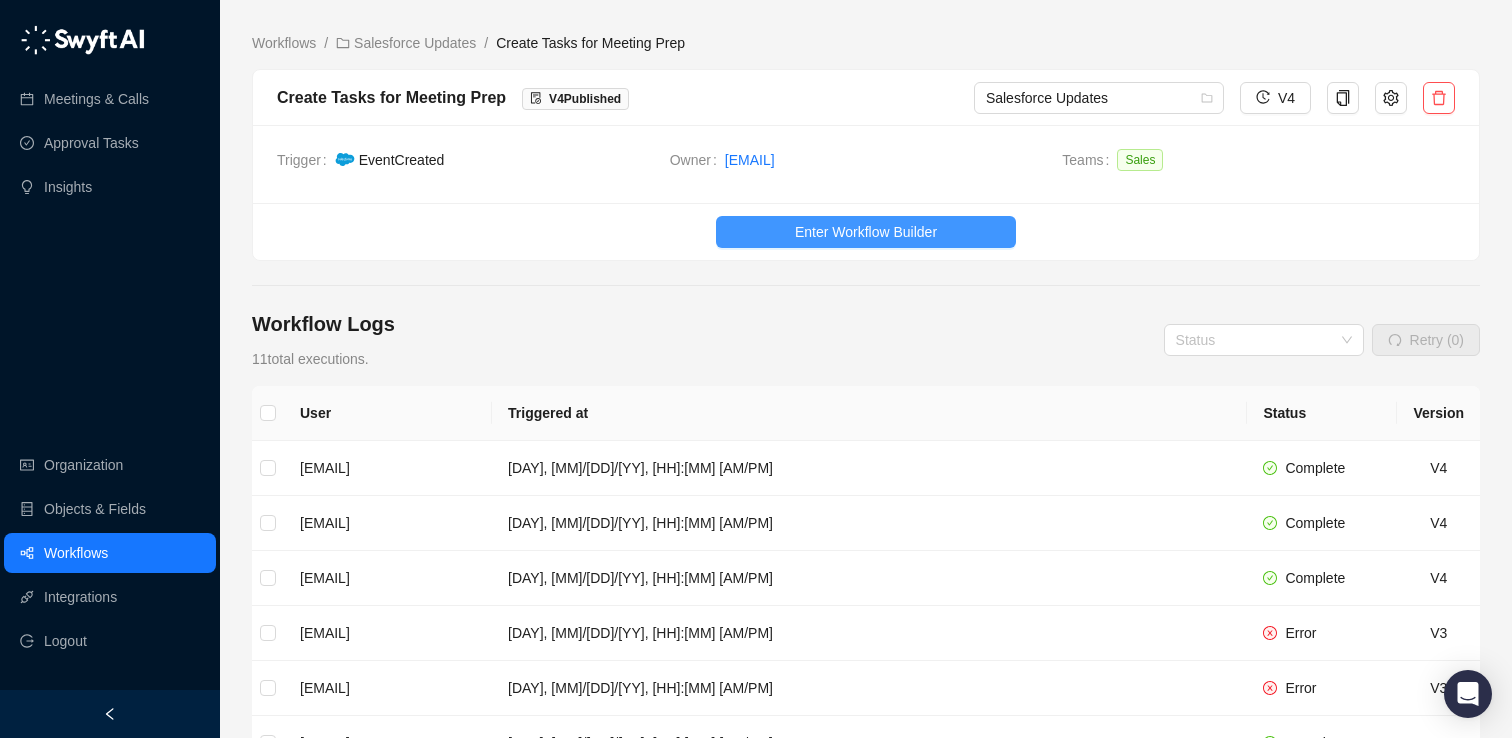 click on "Enter Workflow Builder" at bounding box center (866, 232) 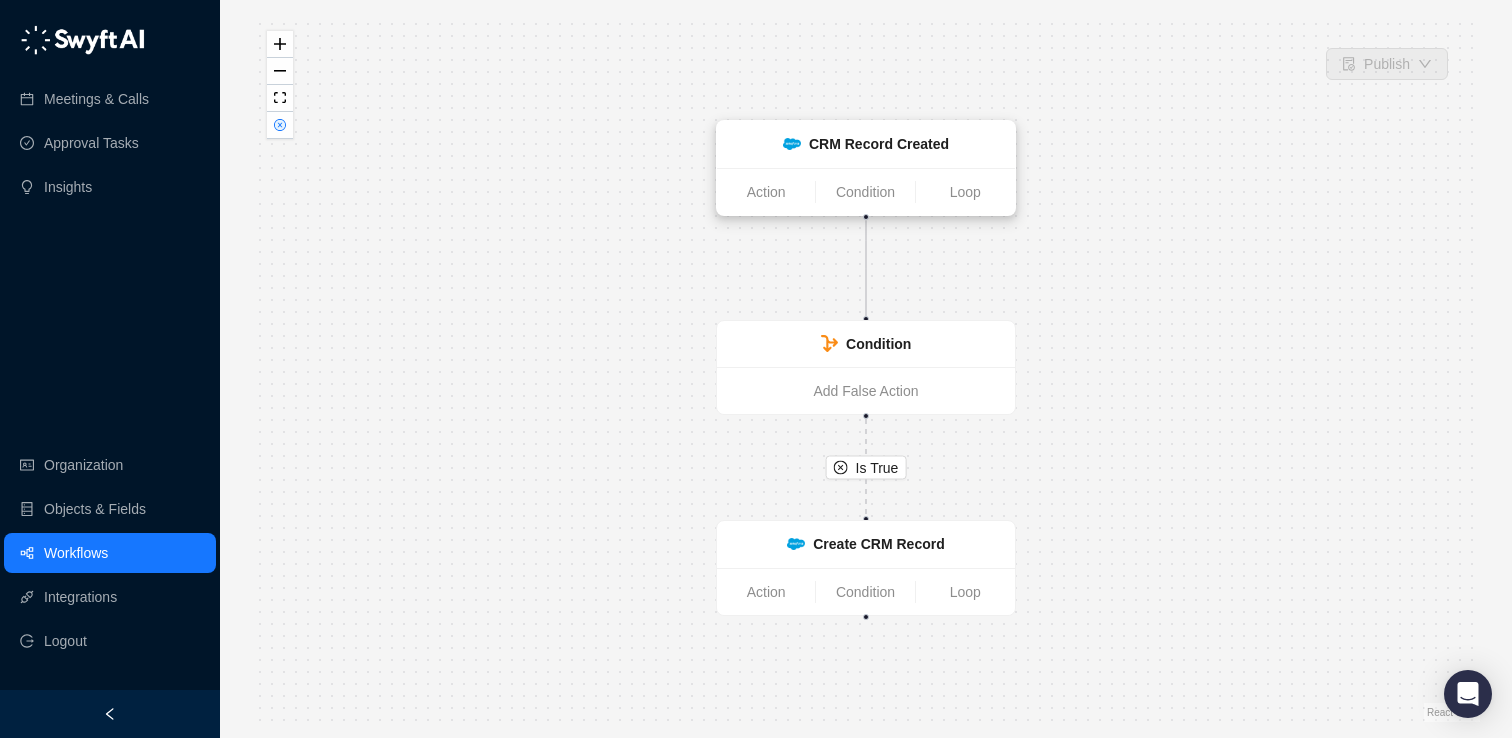 click on "CRM Record Created" at bounding box center (879, 144) 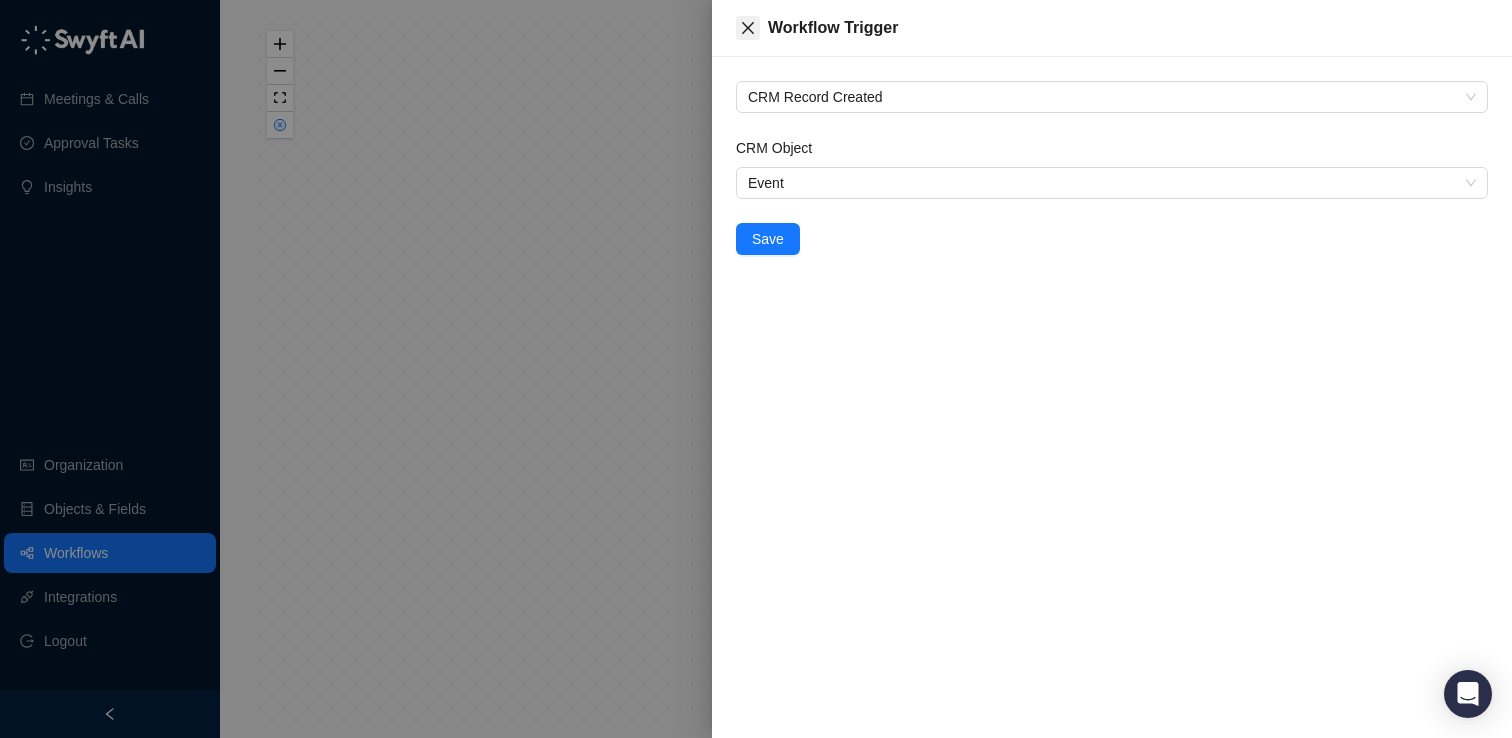 click 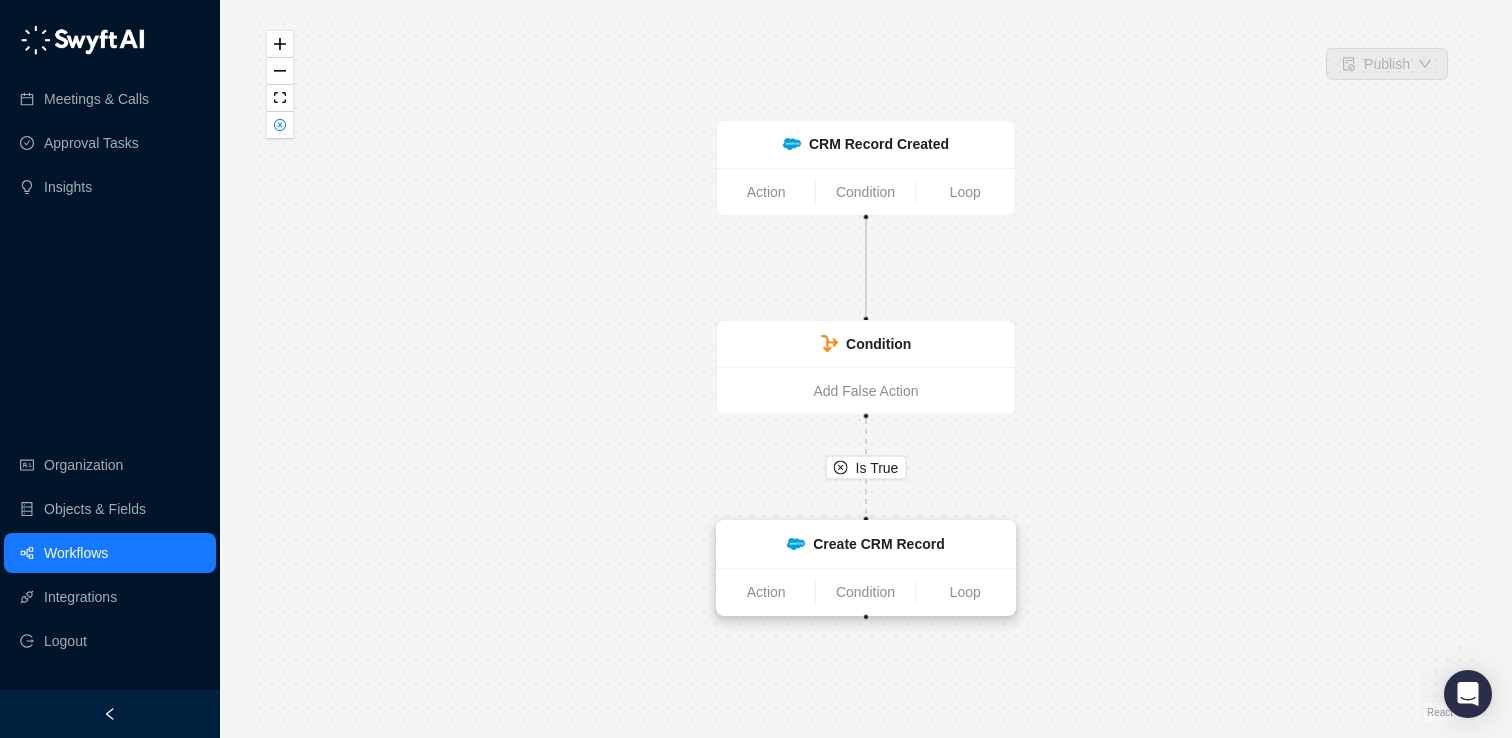 click on "Create CRM Record" at bounding box center [865, 544] 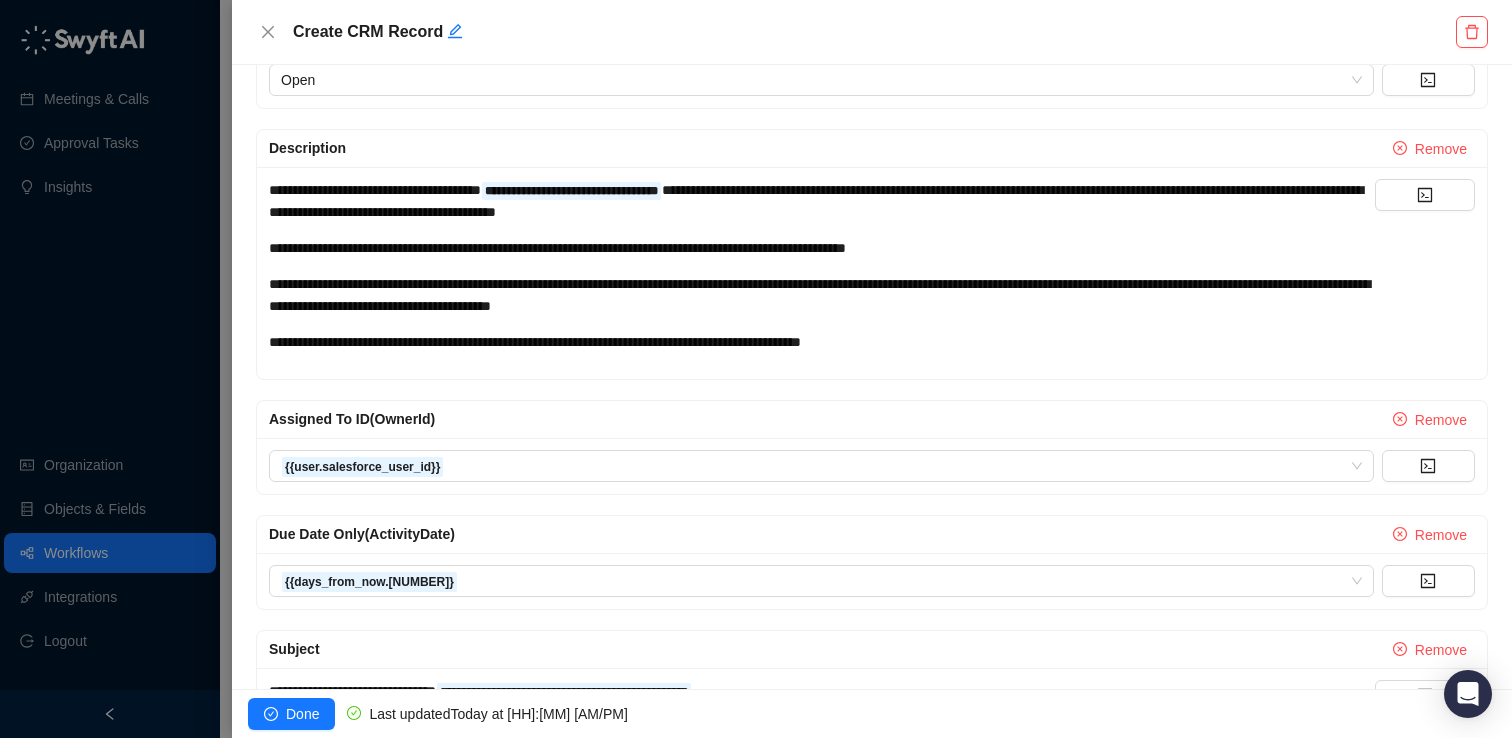 scroll, scrollTop: 745, scrollLeft: 0, axis: vertical 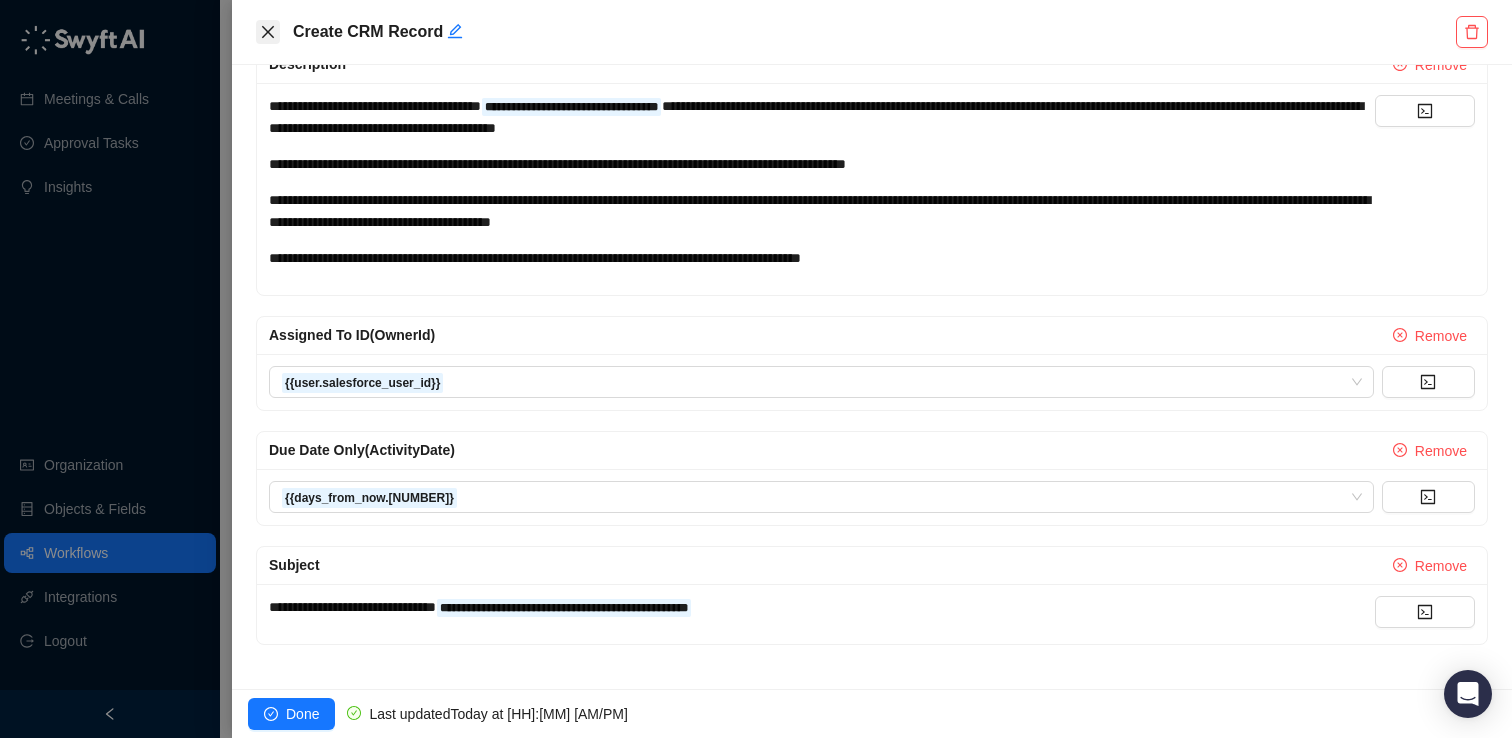 click 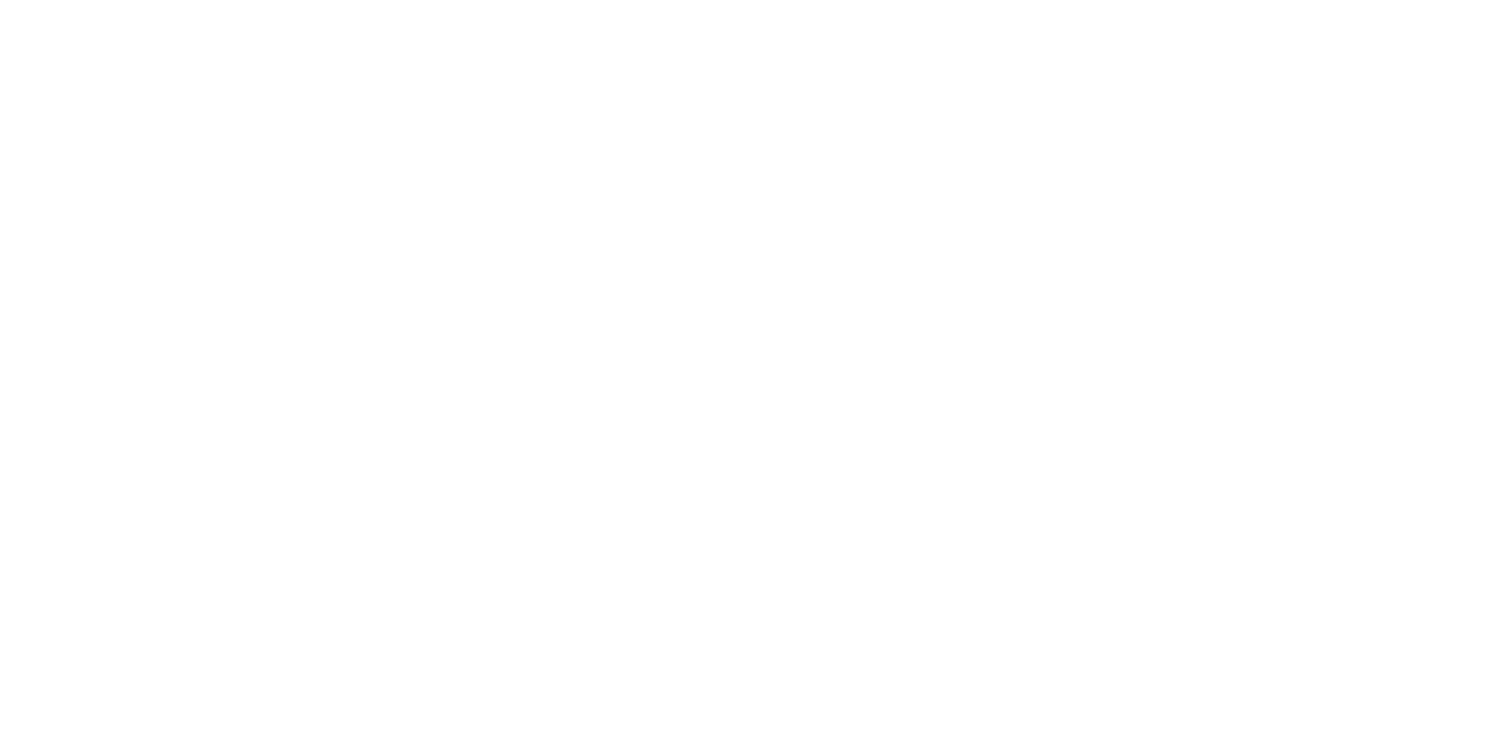 scroll, scrollTop: 0, scrollLeft: 0, axis: both 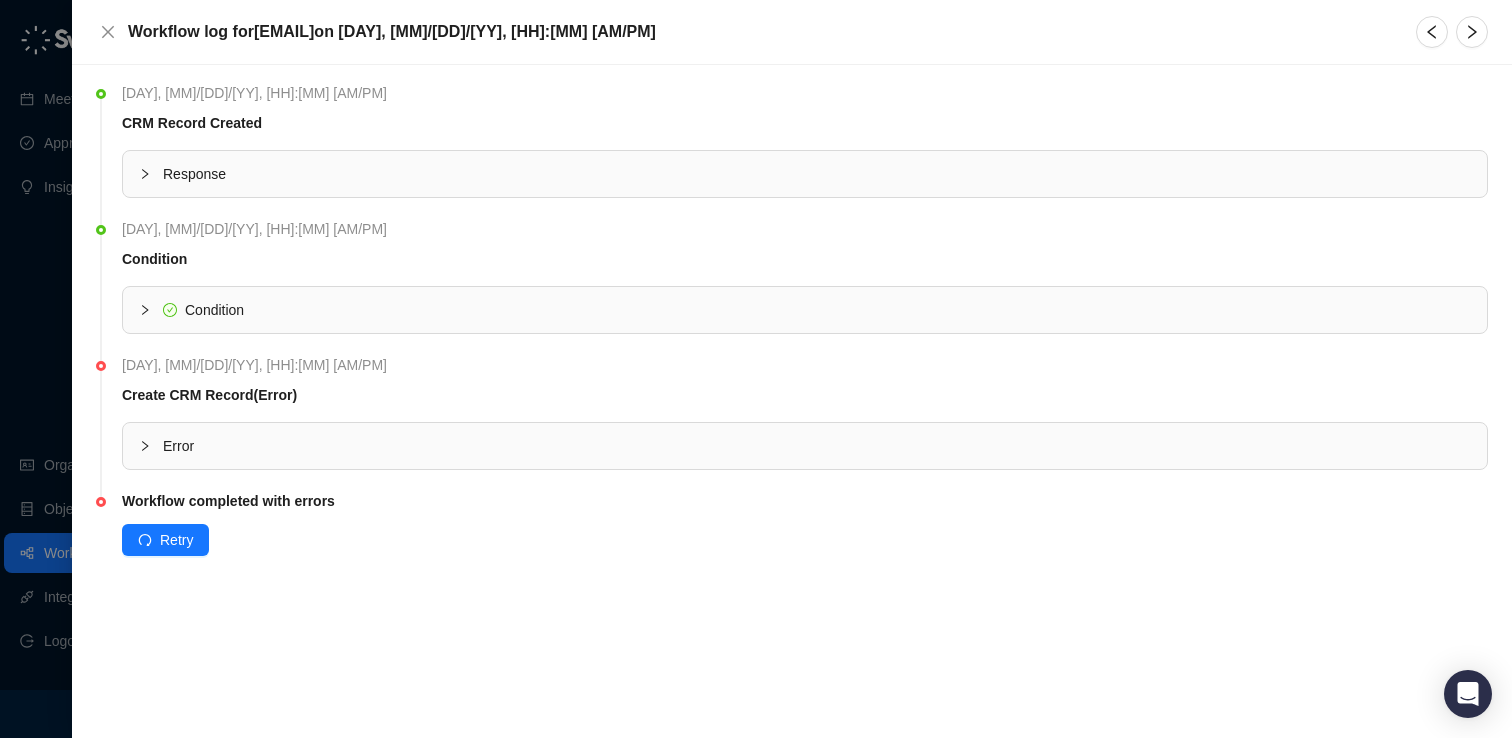 click on "Error" at bounding box center (805, 446) 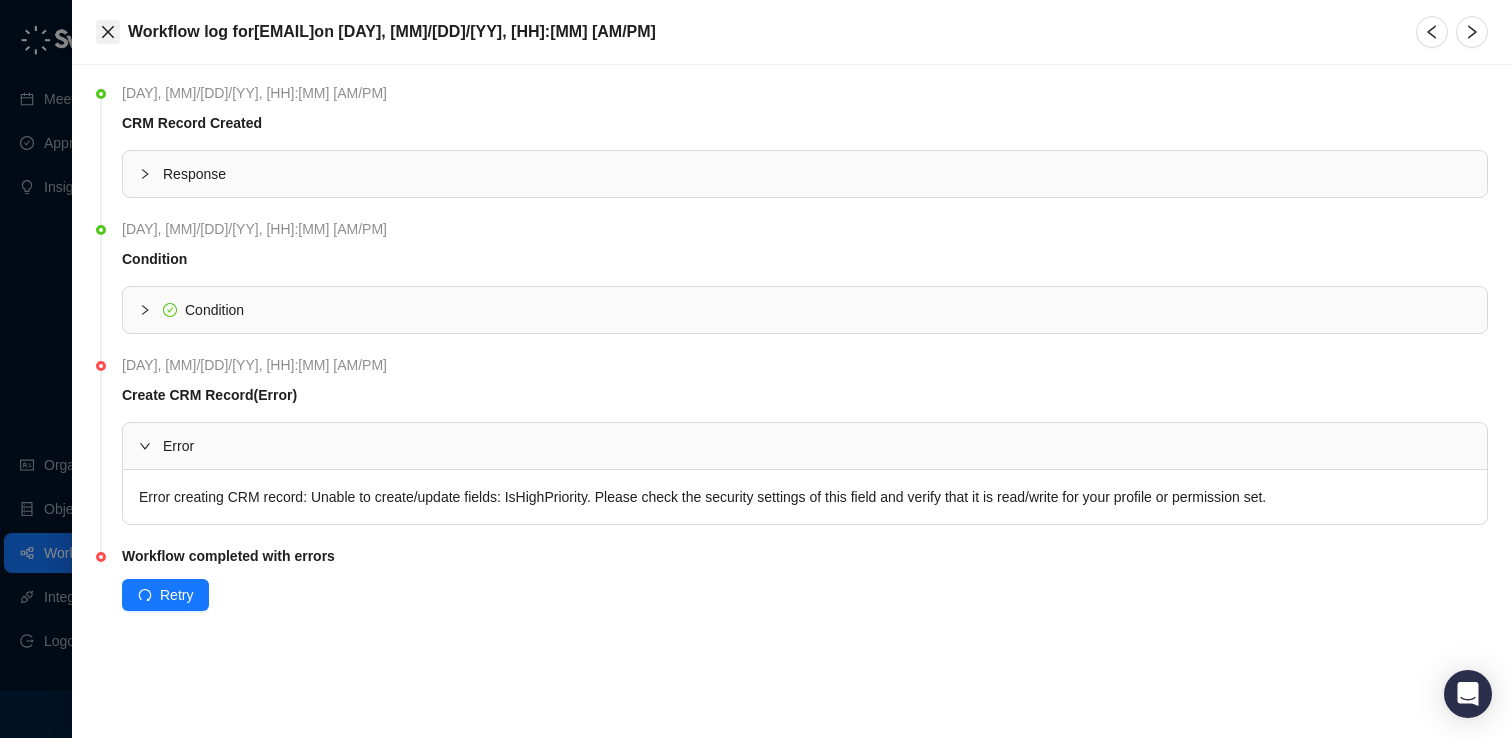 click 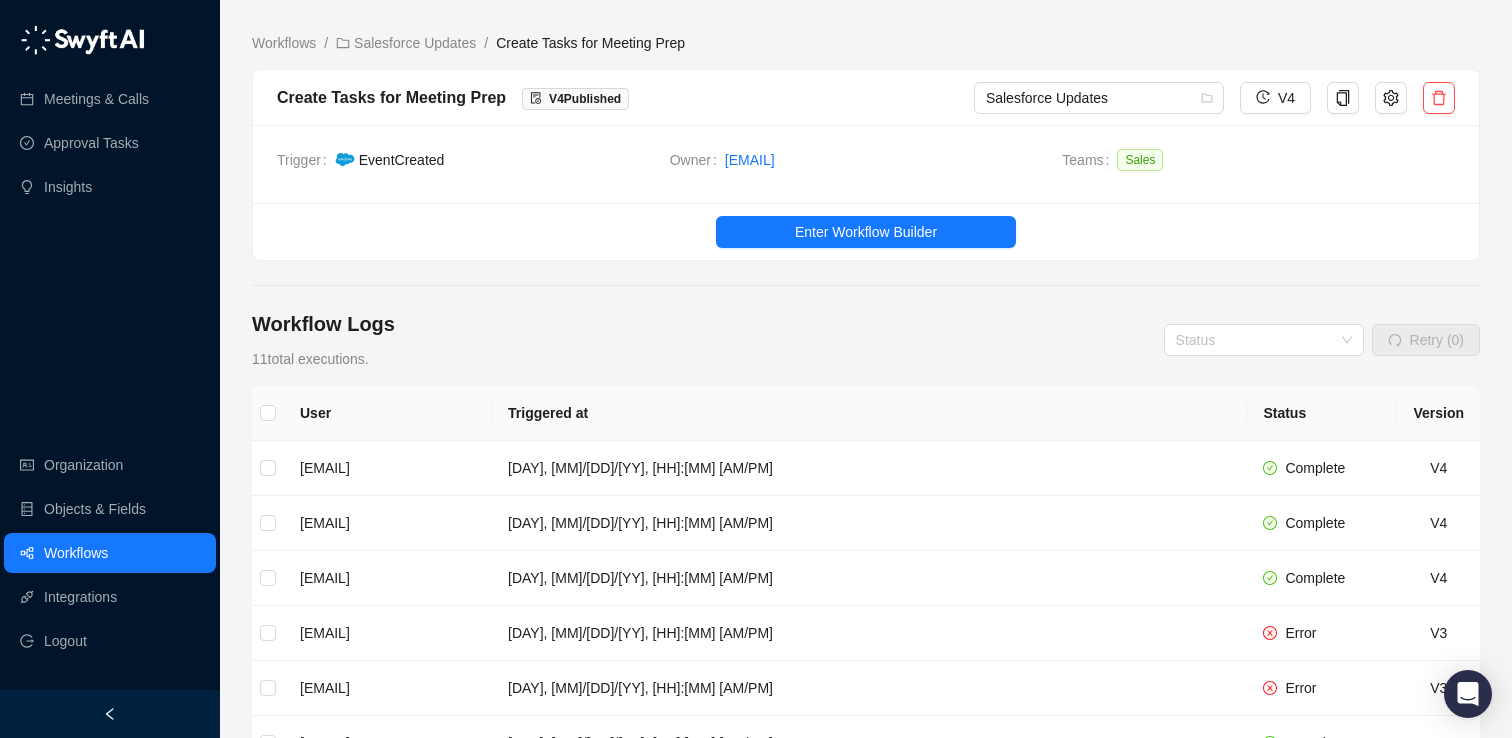 click on "Enter Workflow Builder" at bounding box center [866, 231] 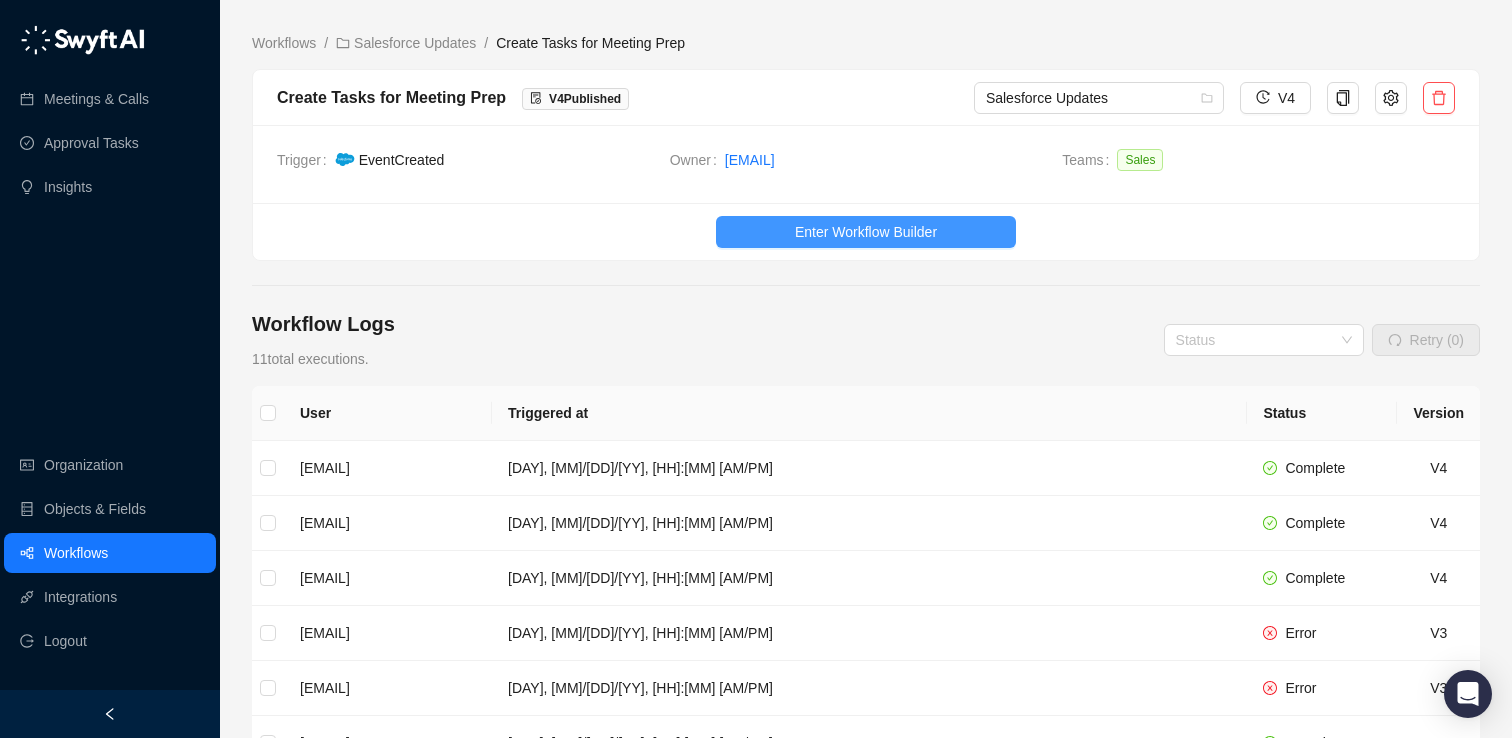 click on "Enter Workflow Builder" at bounding box center (866, 232) 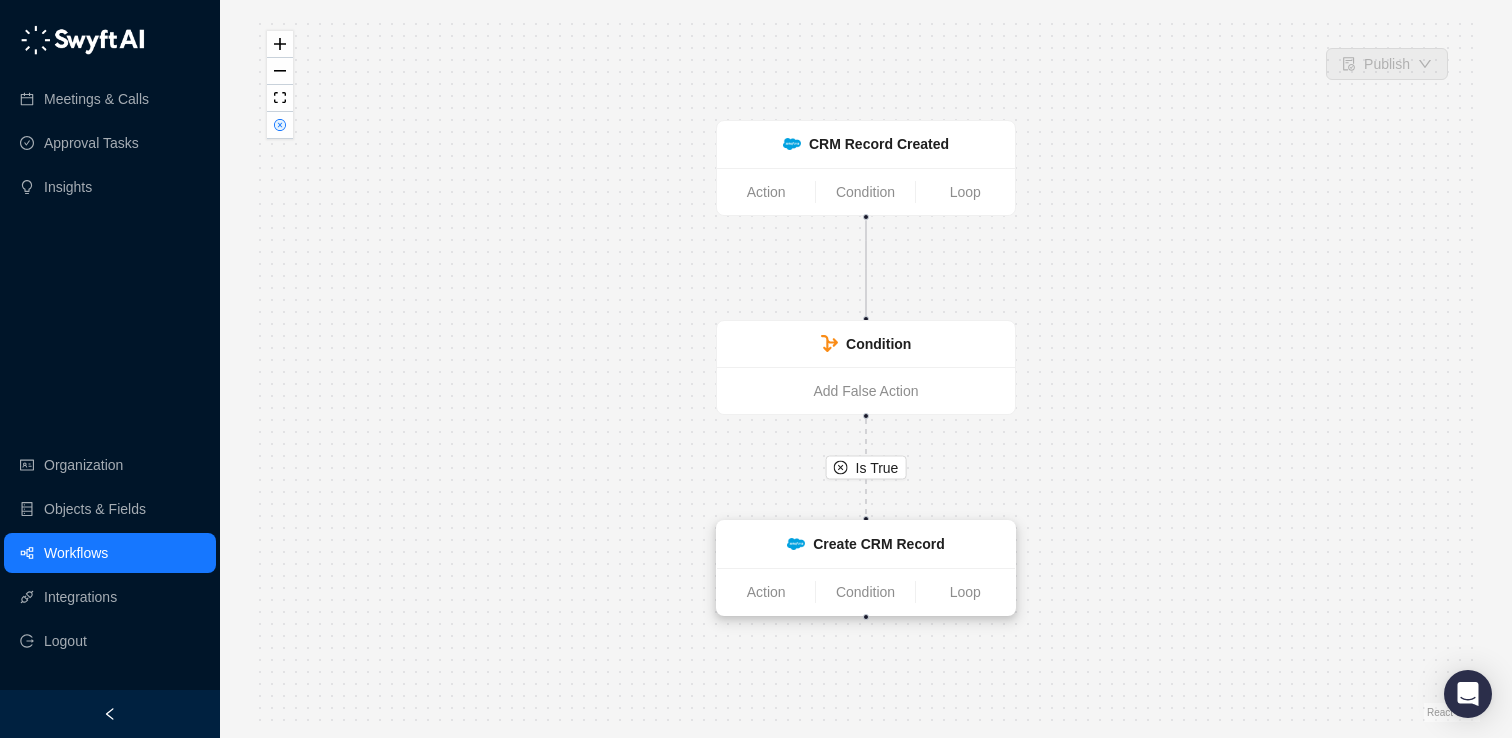click on "Create CRM Record" at bounding box center (866, 544) 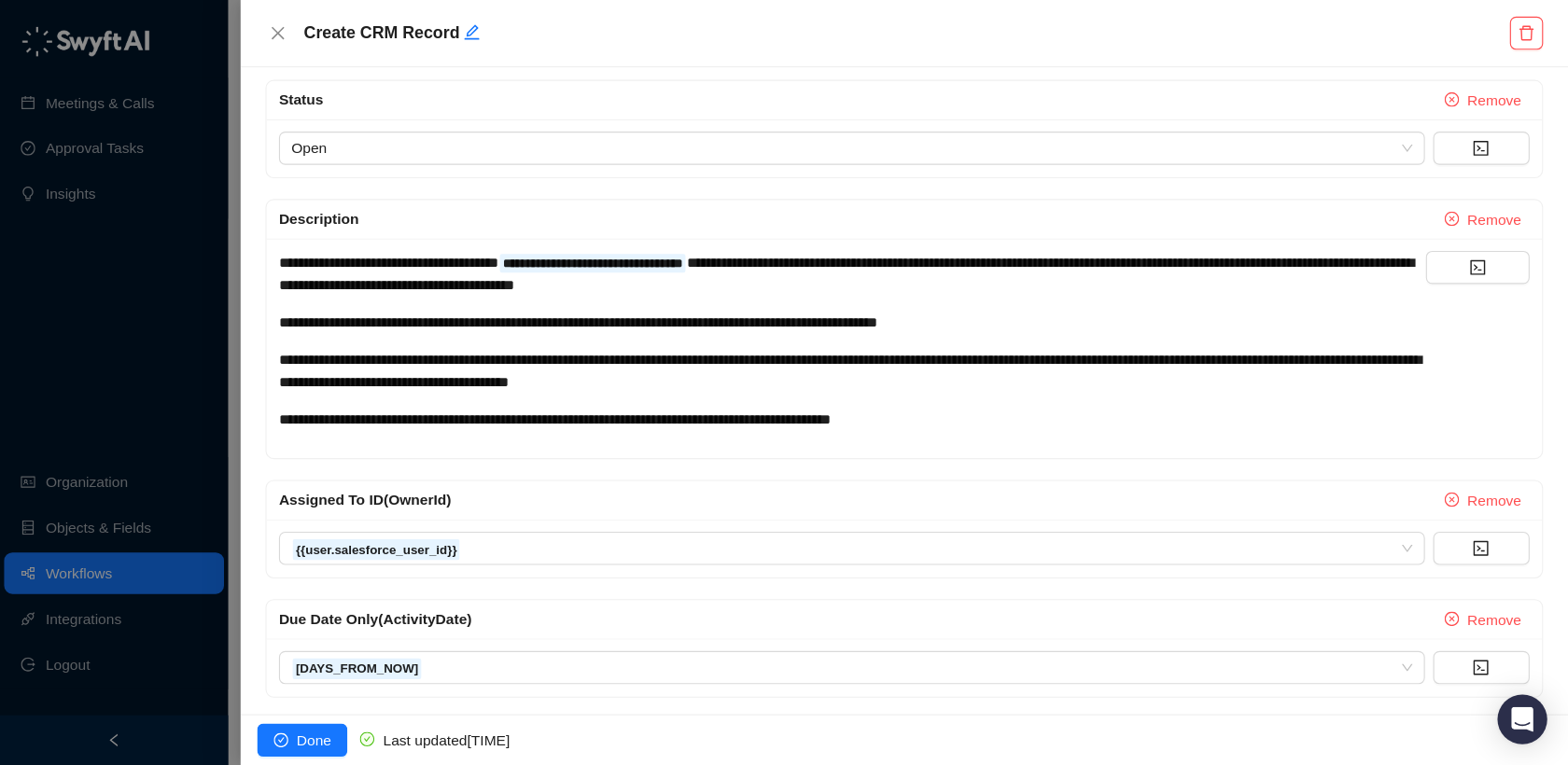 scroll, scrollTop: 524, scrollLeft: 0, axis: vertical 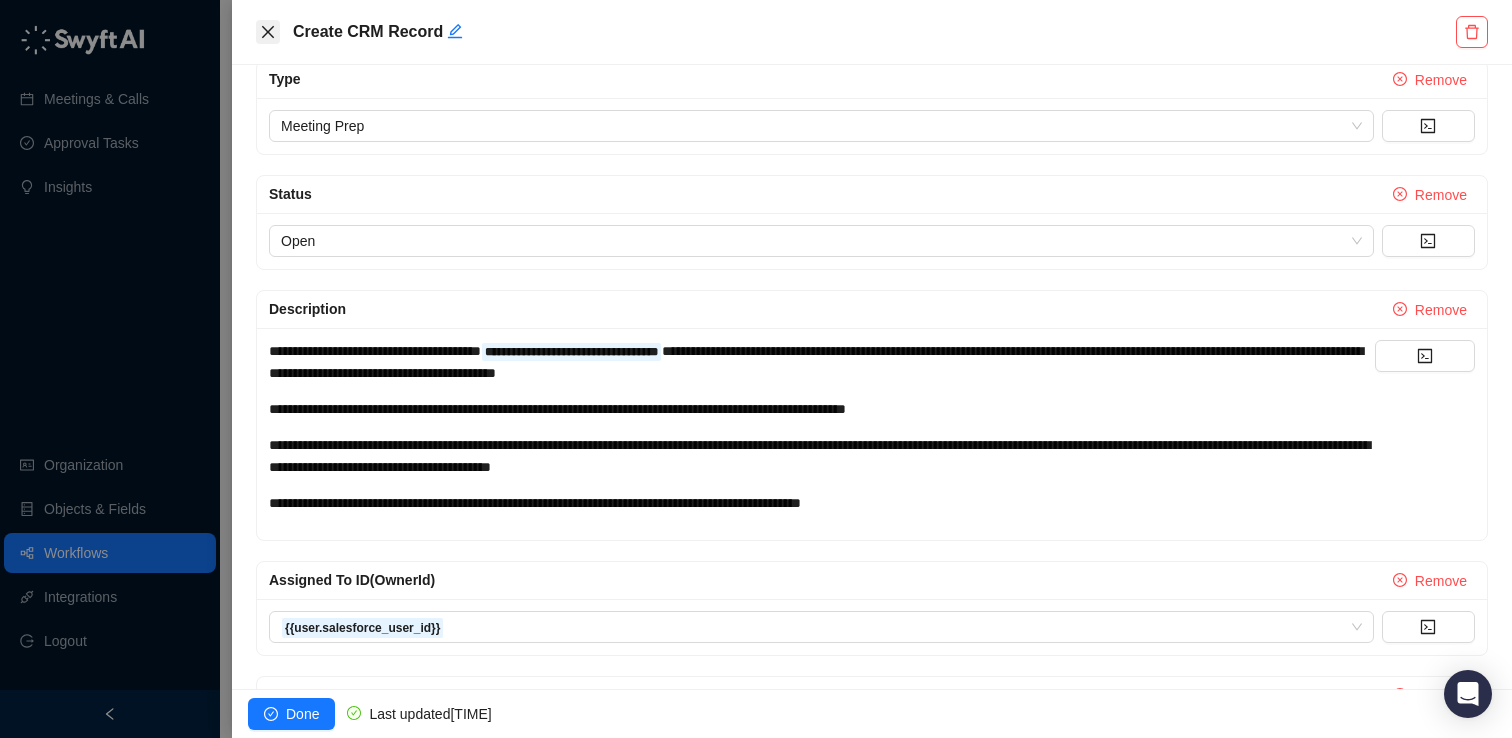 click at bounding box center (268, 32) 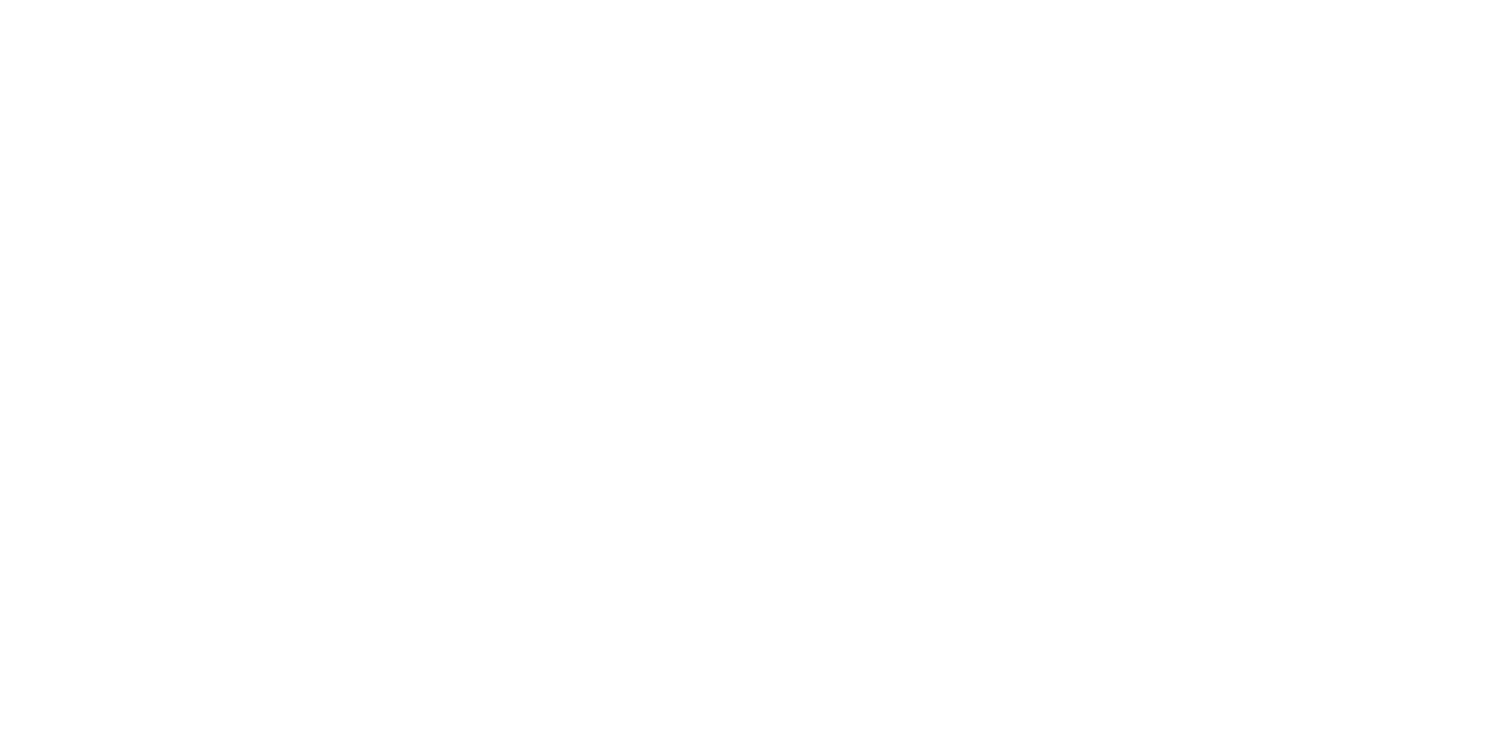 scroll, scrollTop: 0, scrollLeft: 0, axis: both 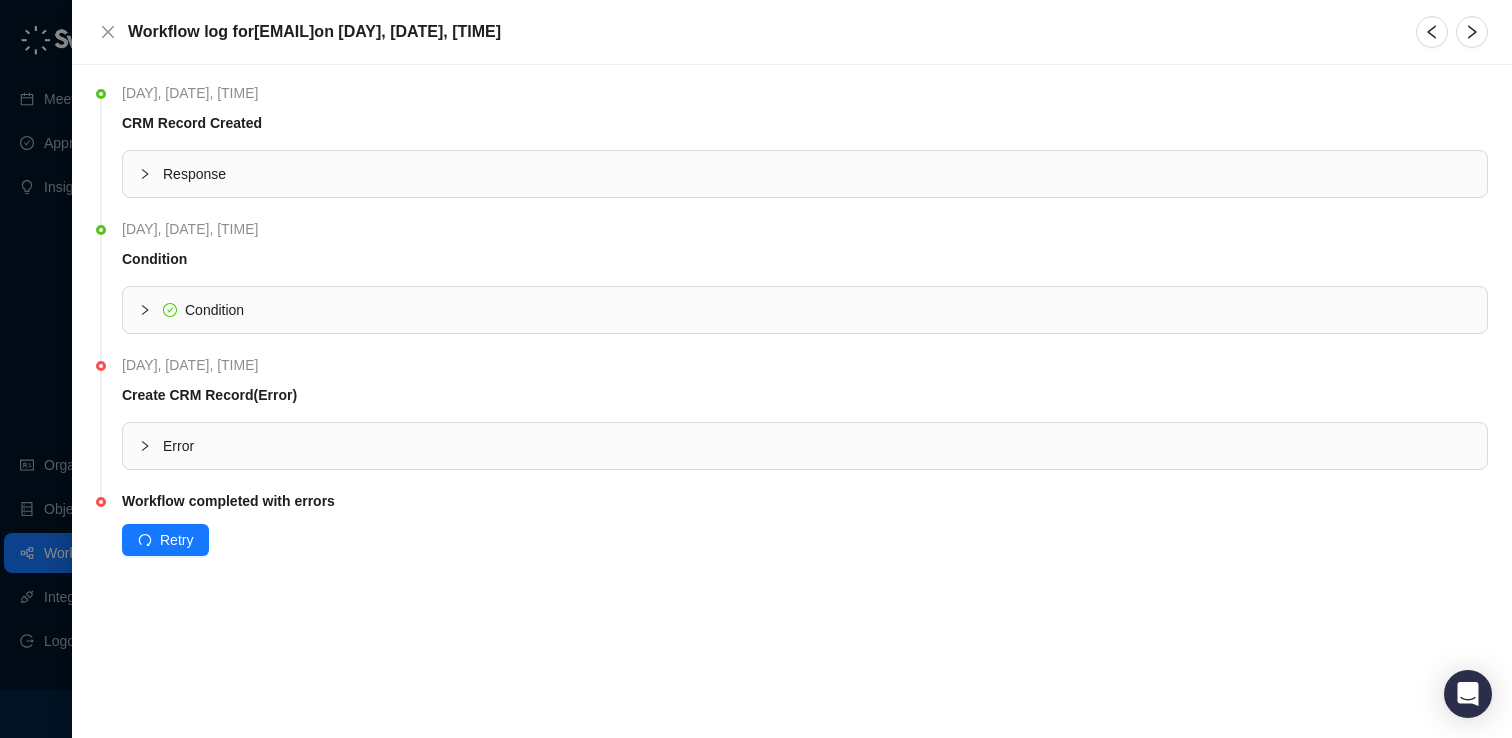 click 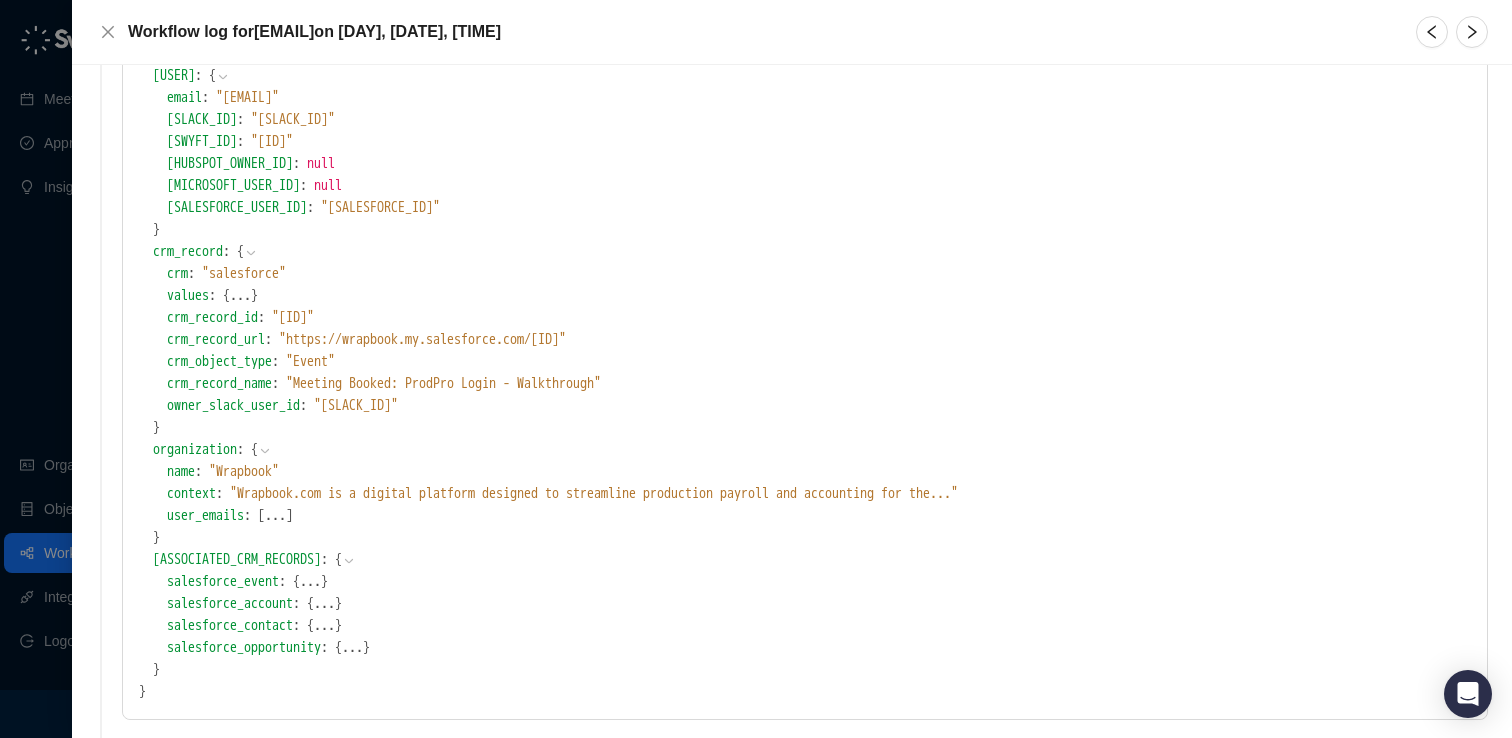 scroll, scrollTop: 304, scrollLeft: 0, axis: vertical 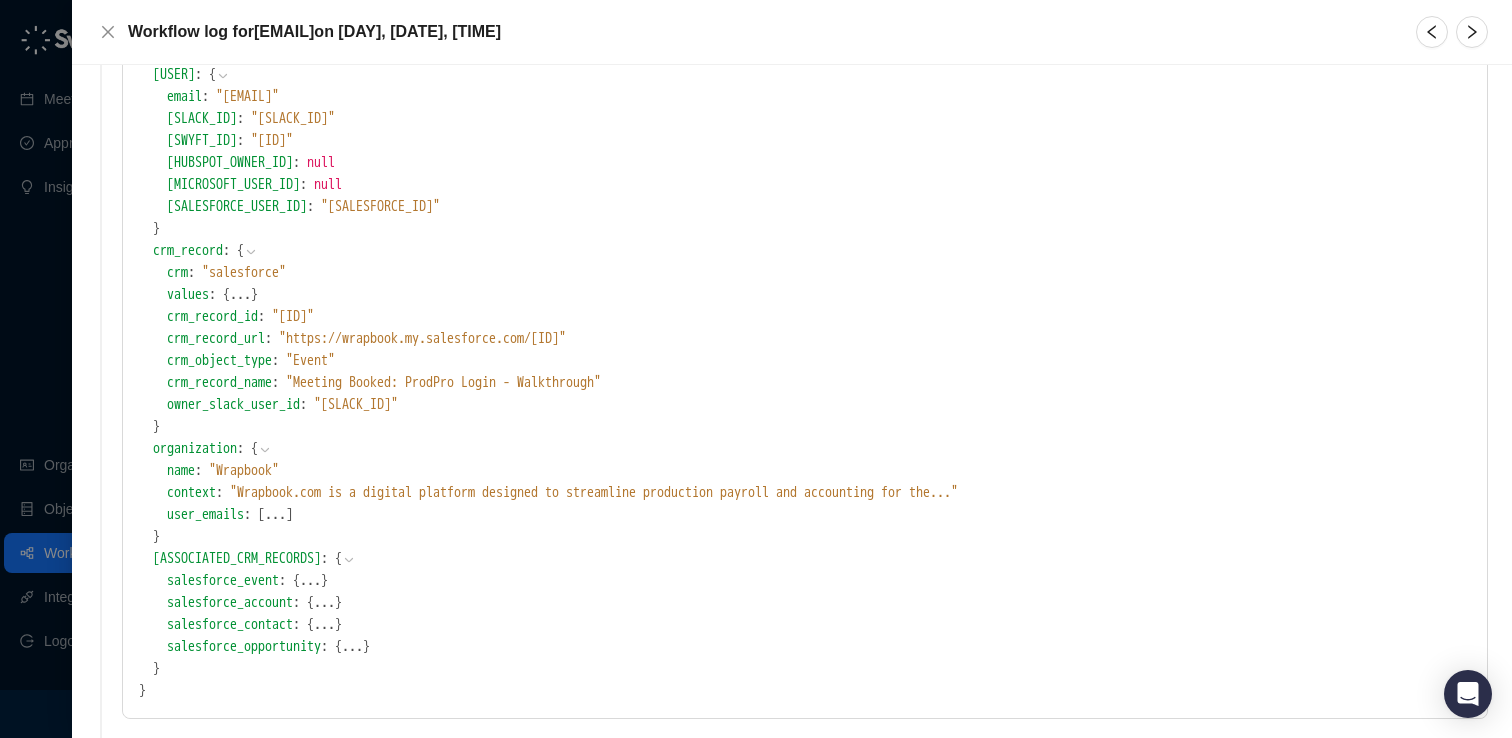 drag, startPoint x: 759, startPoint y: 338, endPoint x: 310, endPoint y: 334, distance: 449.01782 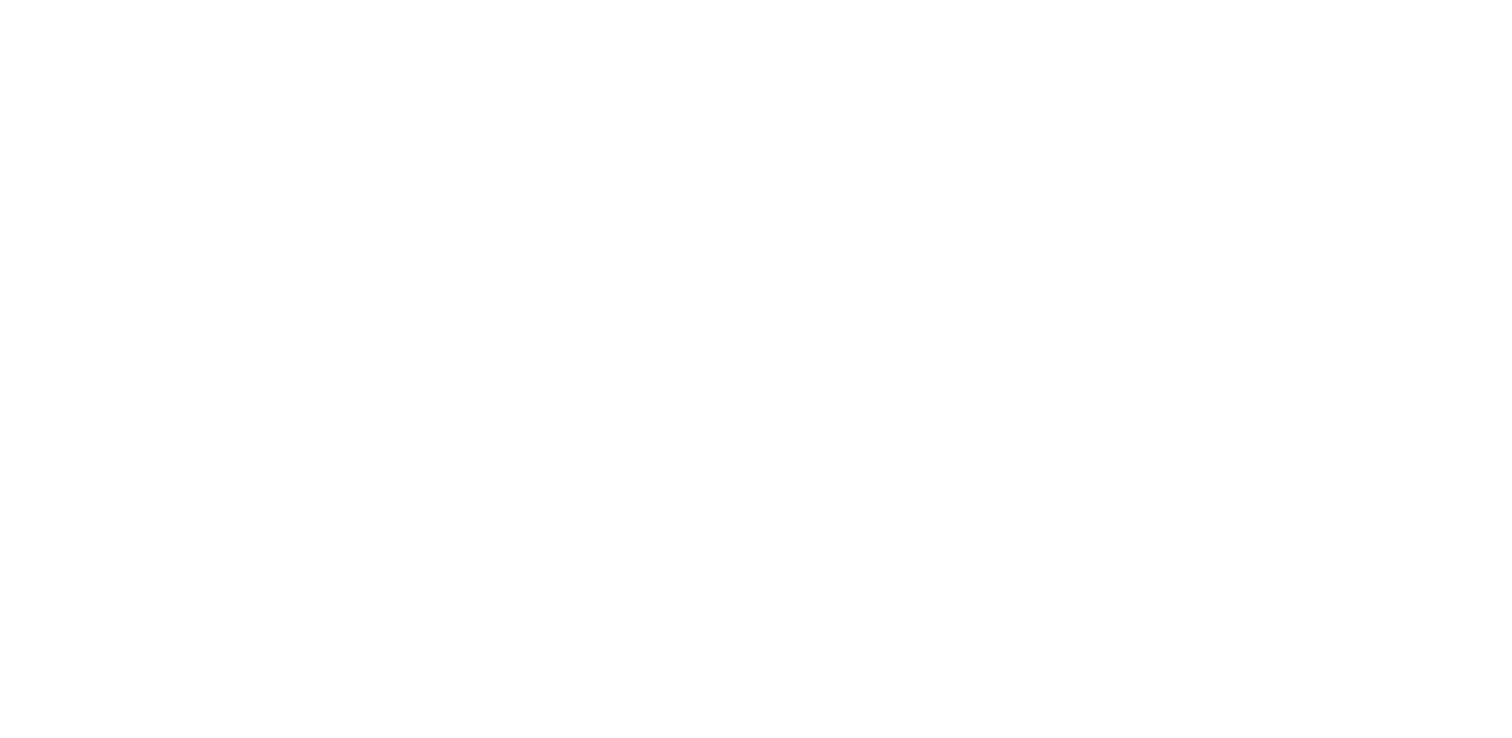 scroll, scrollTop: 0, scrollLeft: 0, axis: both 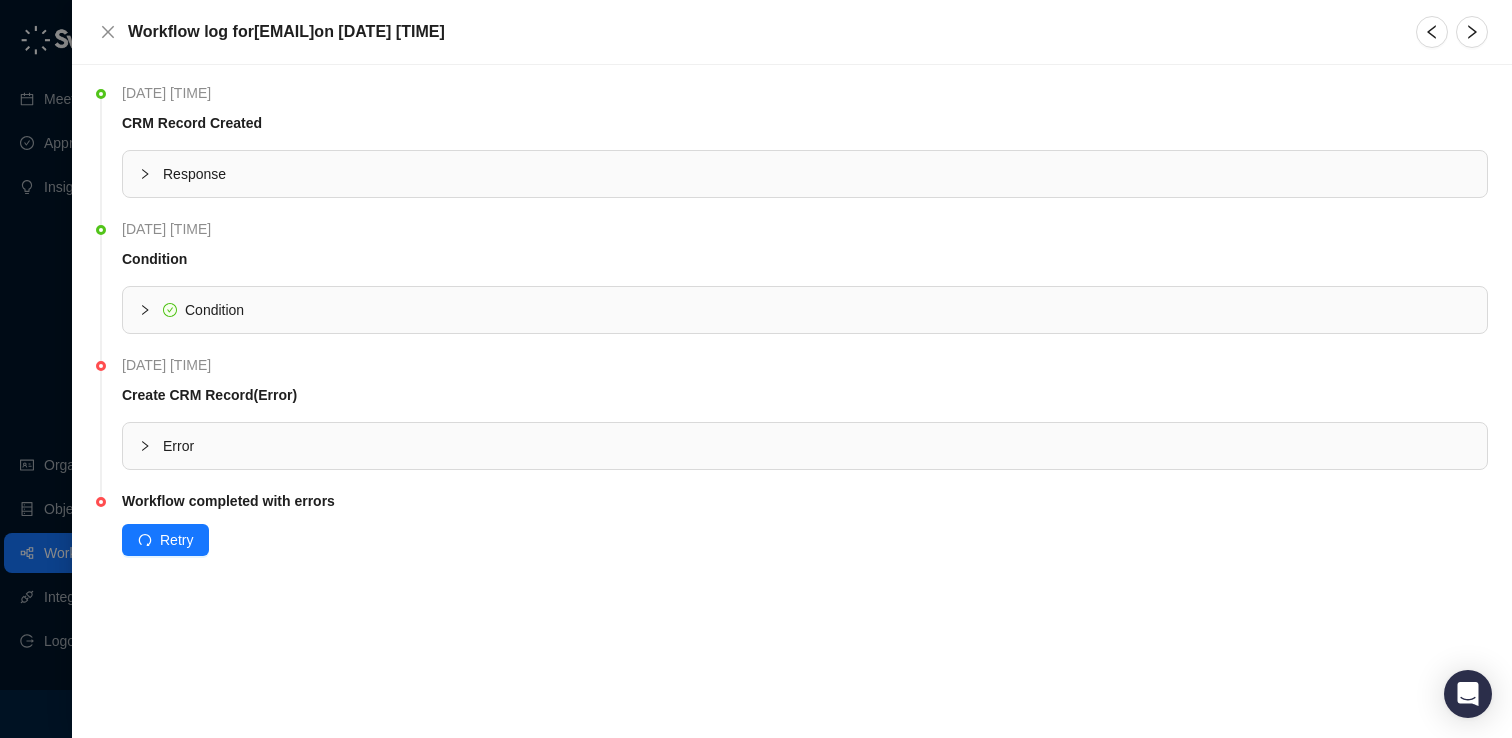 click 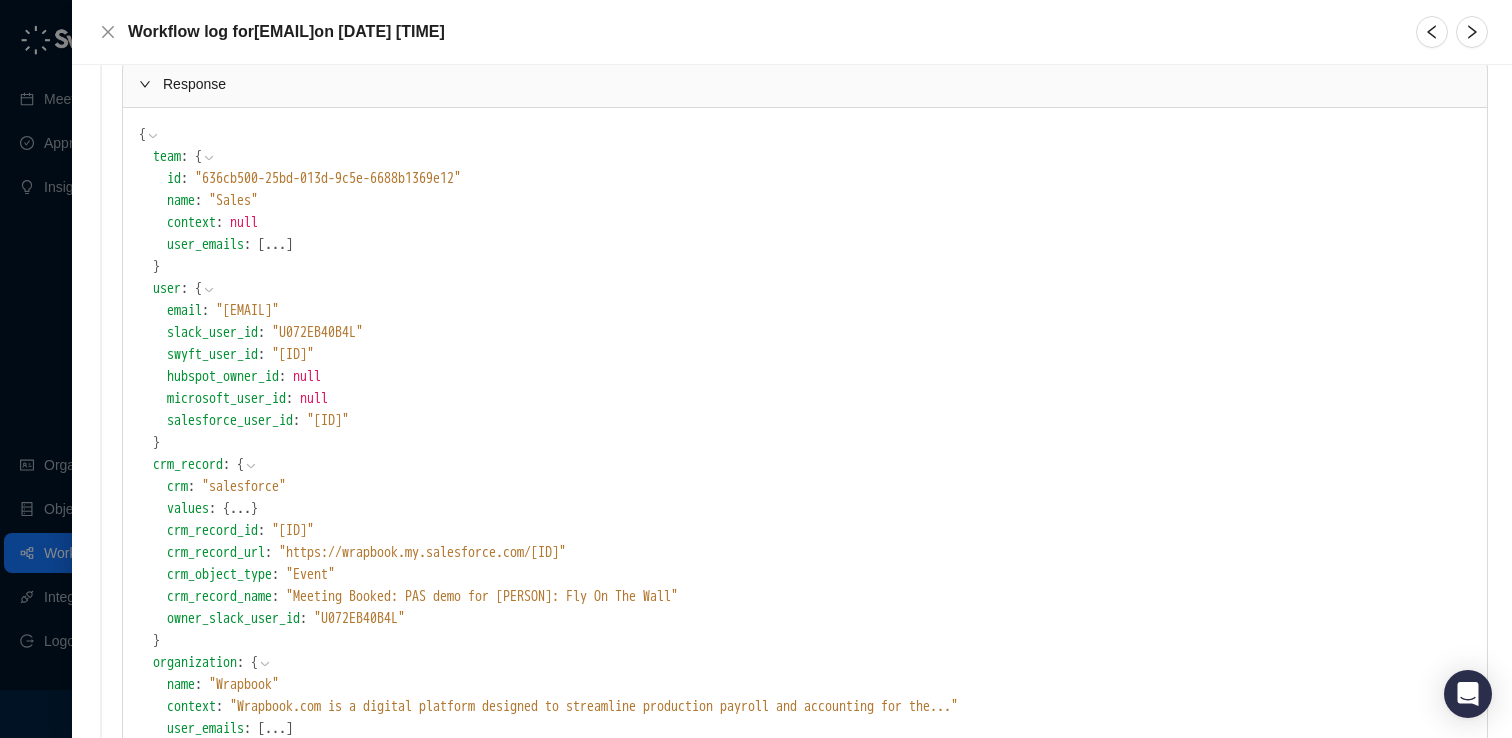 scroll, scrollTop: 94, scrollLeft: 0, axis: vertical 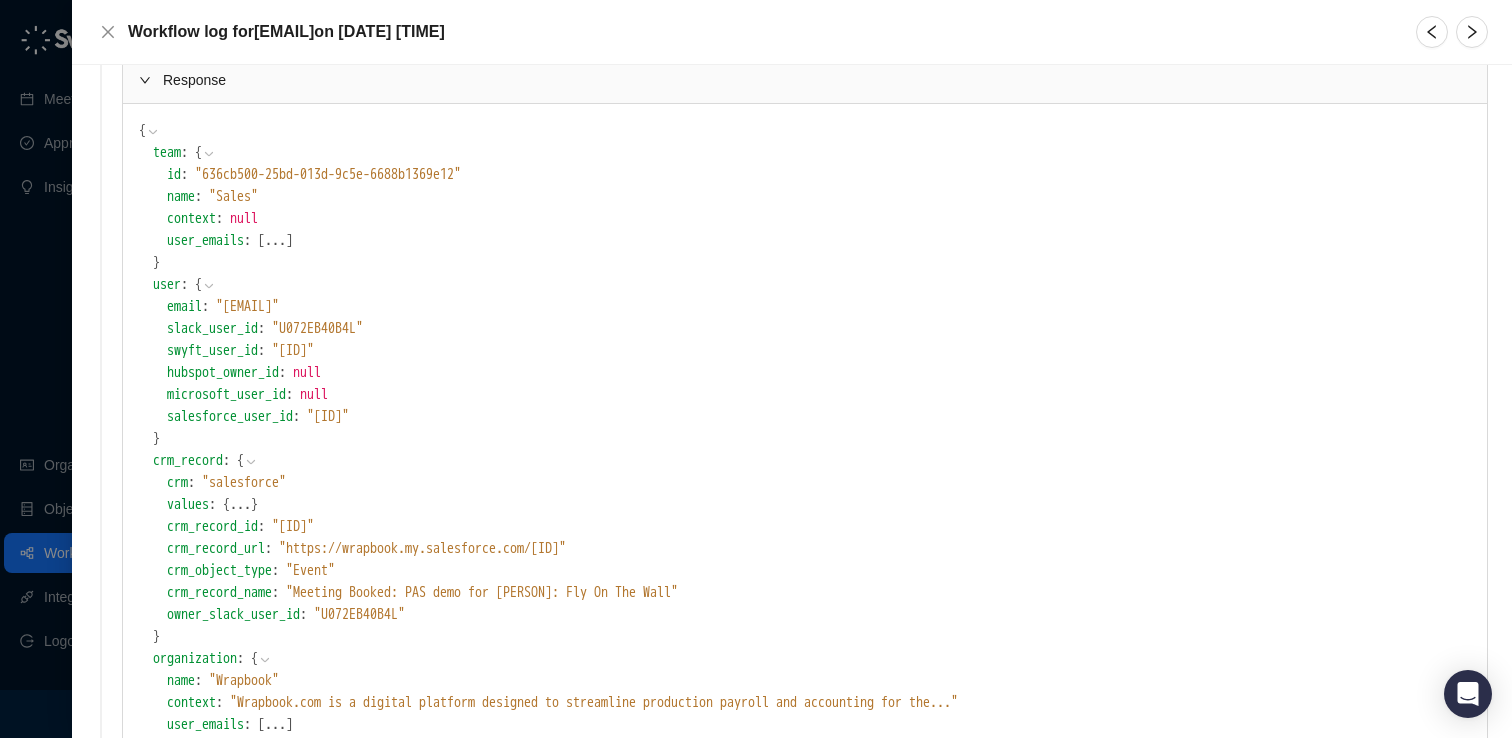 drag, startPoint x: 756, startPoint y: 548, endPoint x: 309, endPoint y: 543, distance: 447.02795 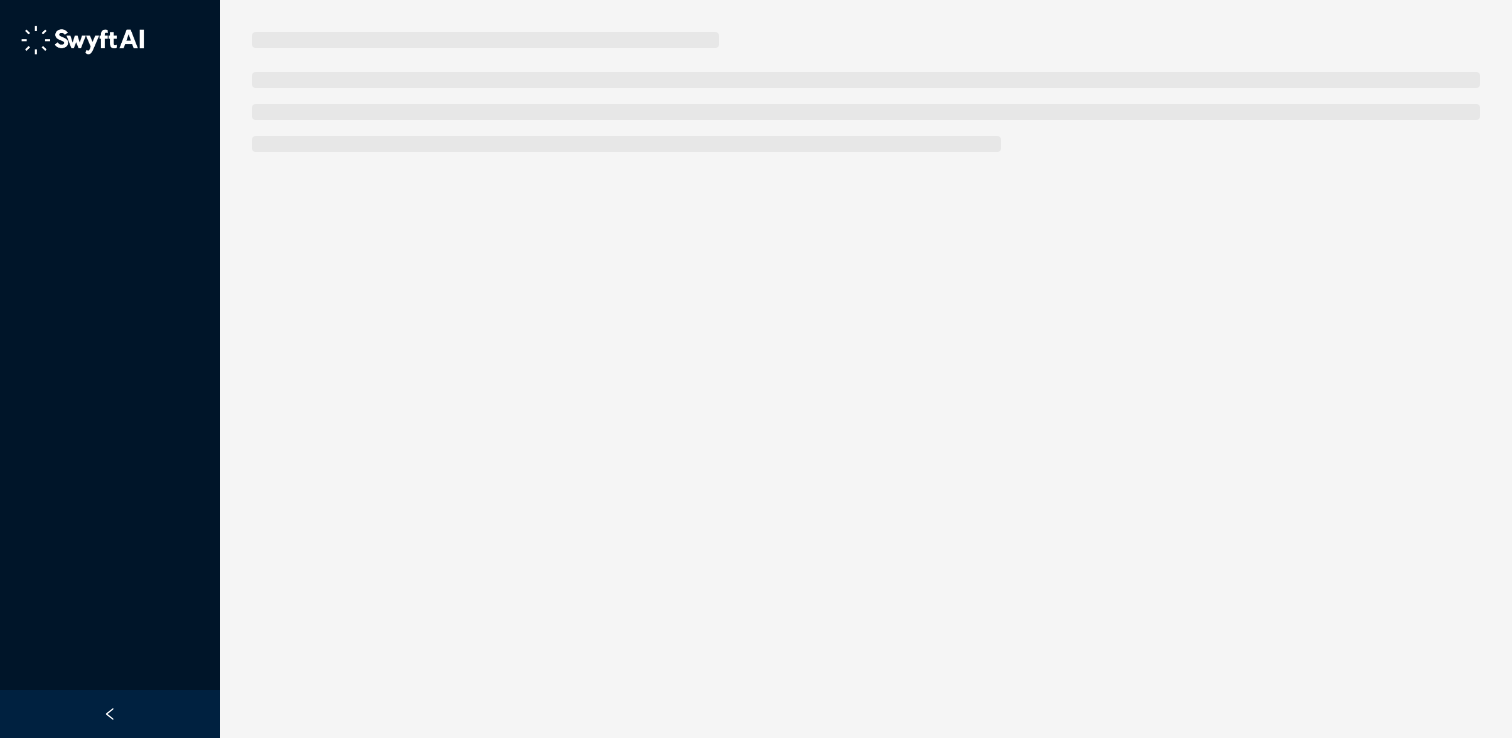 scroll, scrollTop: 0, scrollLeft: 0, axis: both 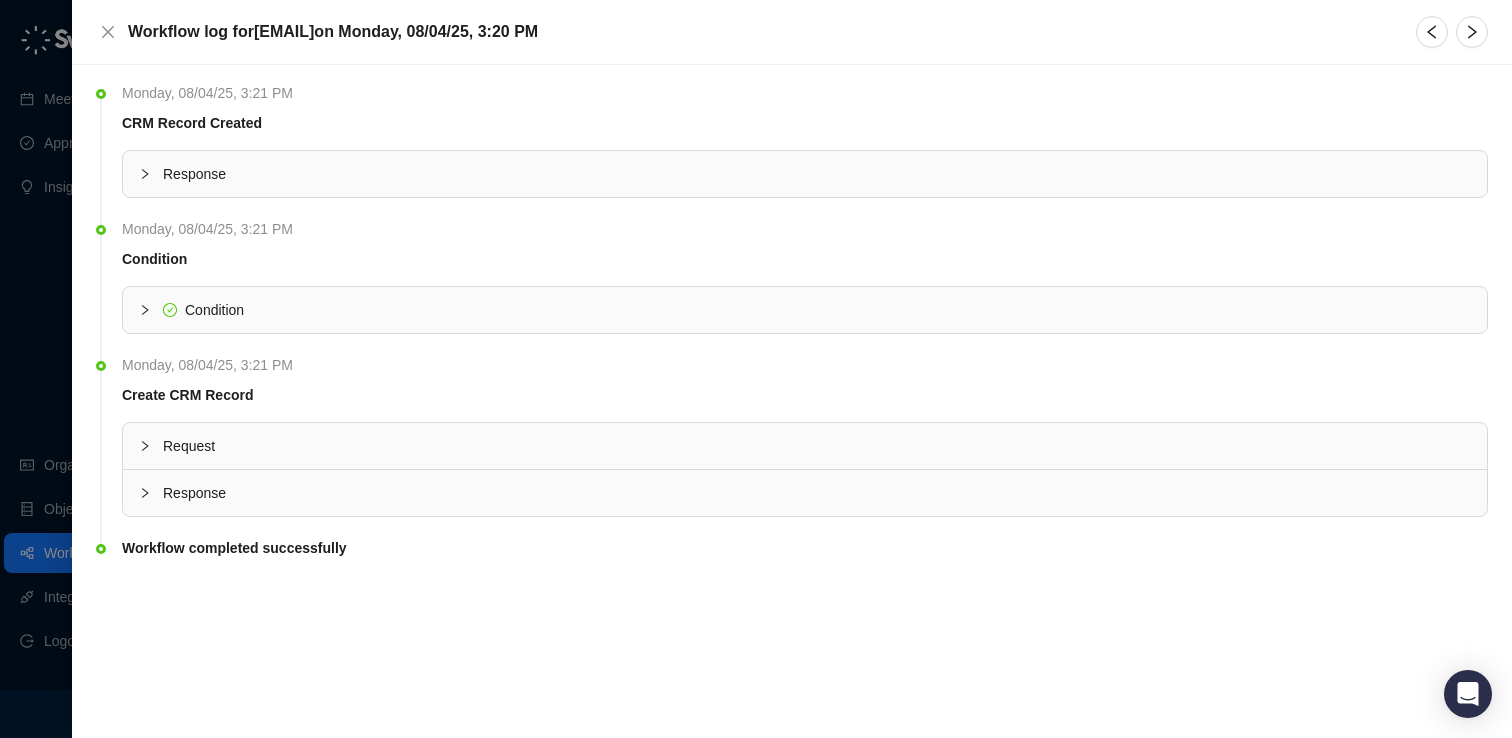 click 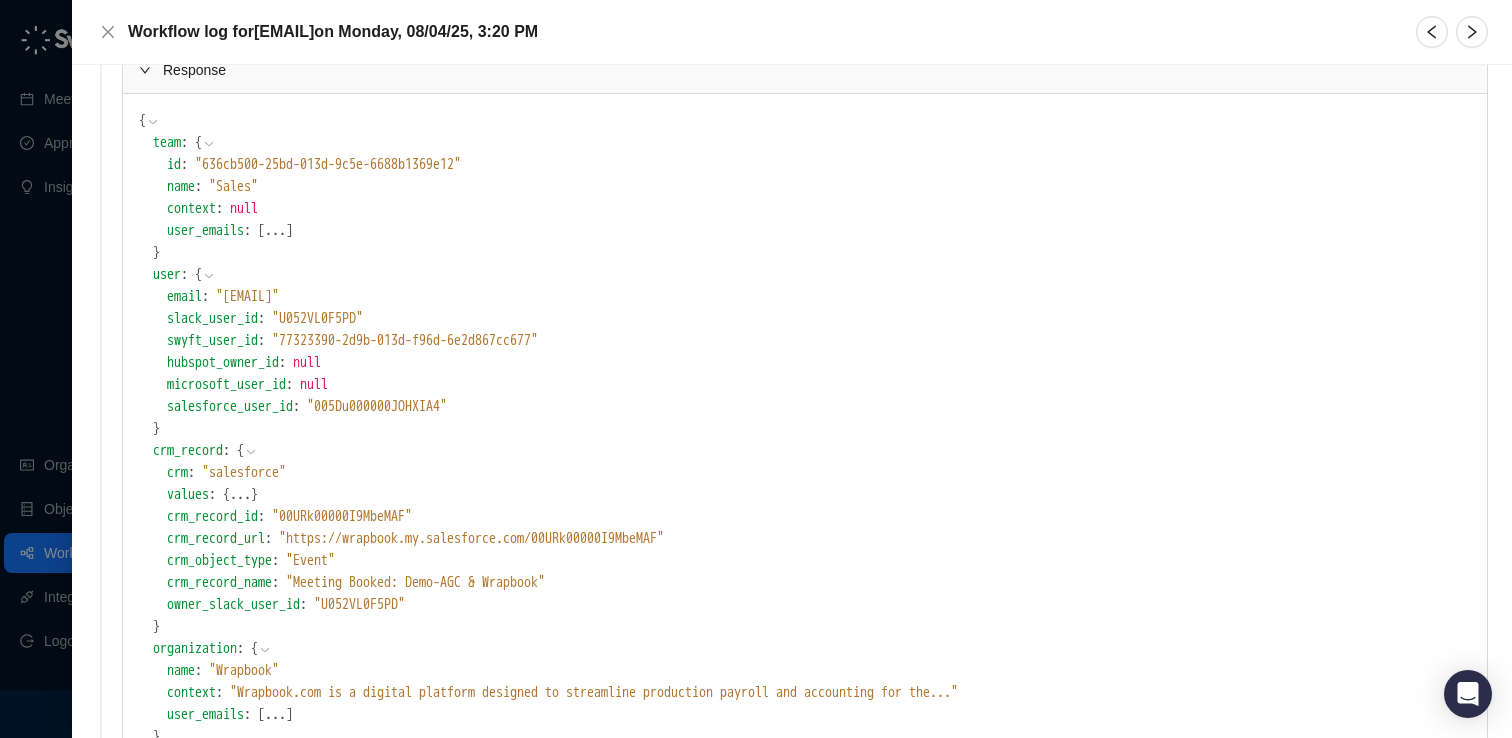 scroll, scrollTop: 105, scrollLeft: 0, axis: vertical 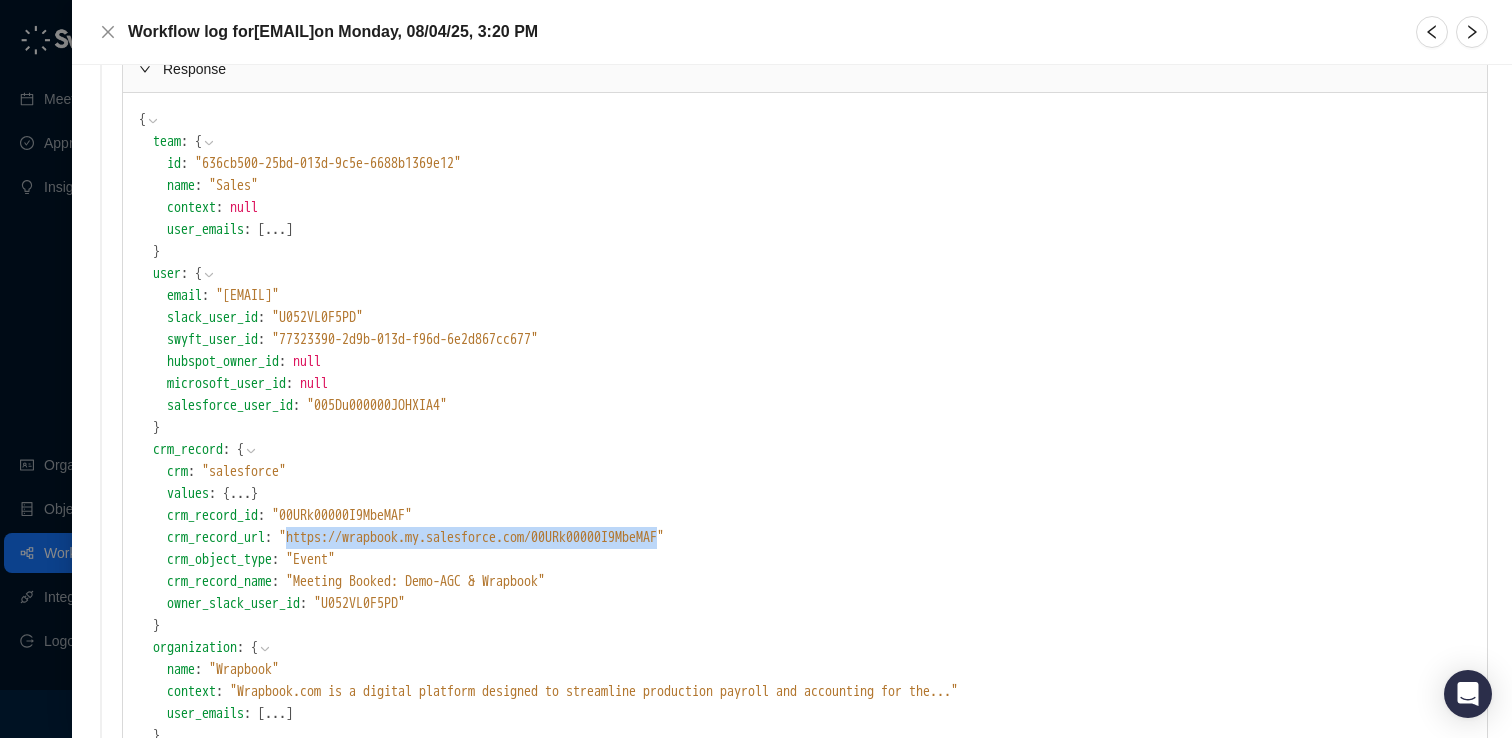drag, startPoint x: 756, startPoint y: 537, endPoint x: 311, endPoint y: 538, distance: 445.00113 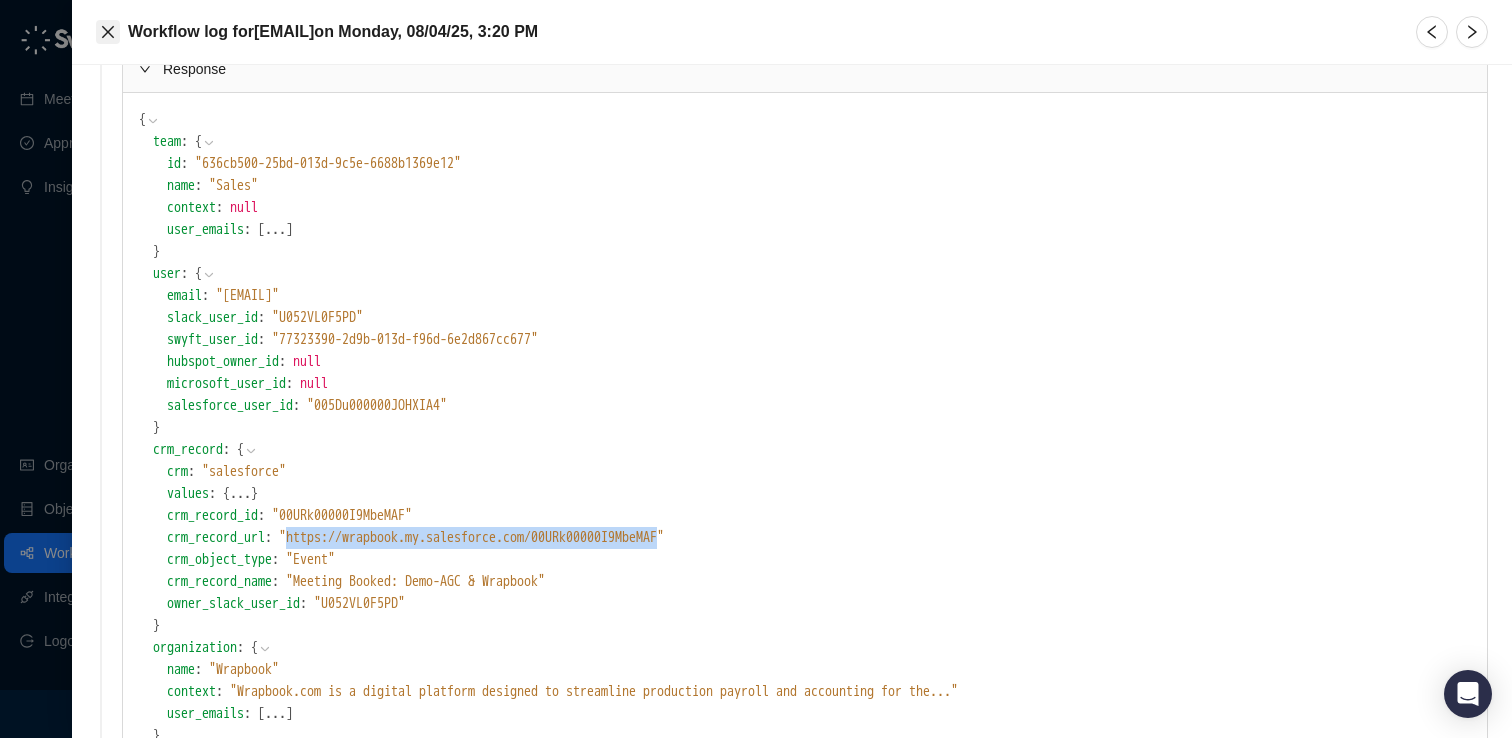 click 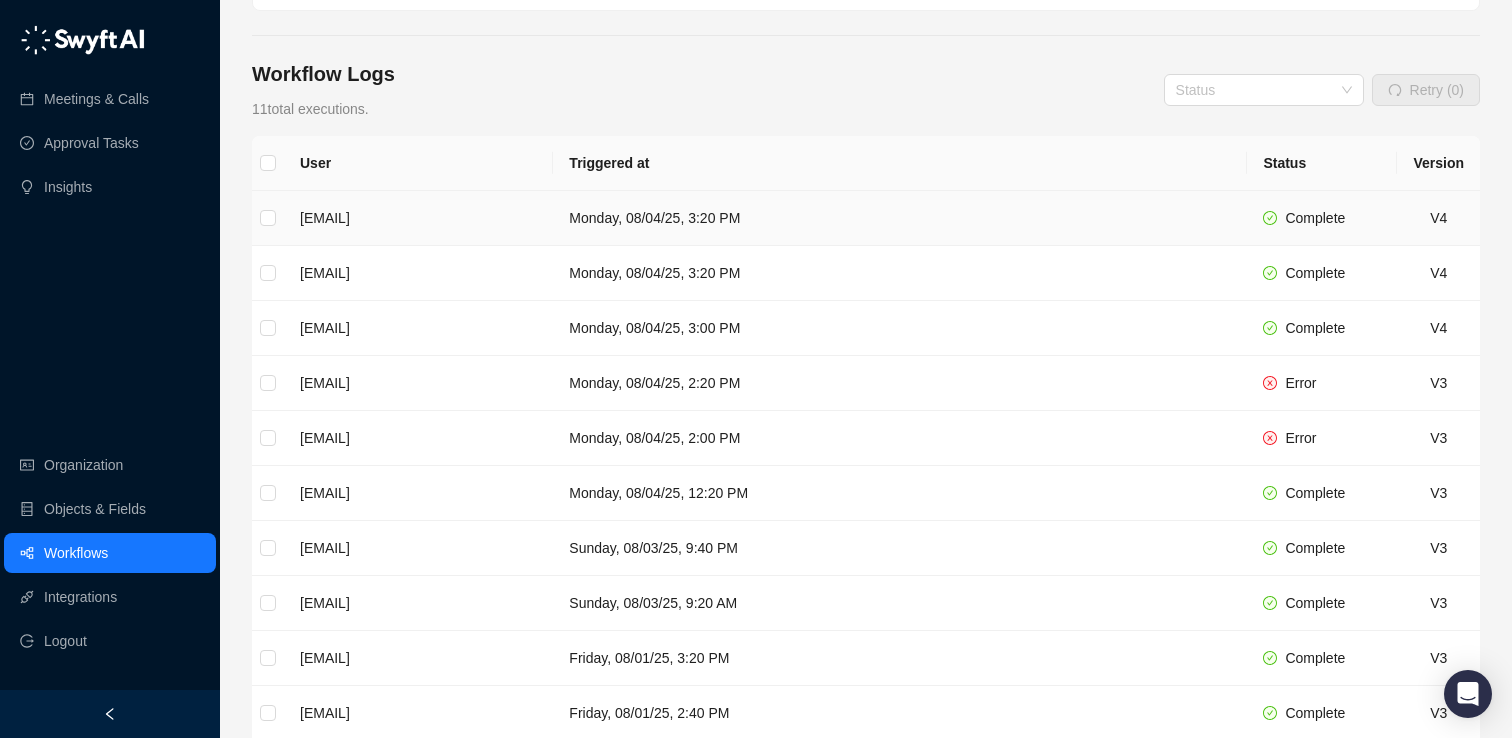 scroll, scrollTop: 254, scrollLeft: 0, axis: vertical 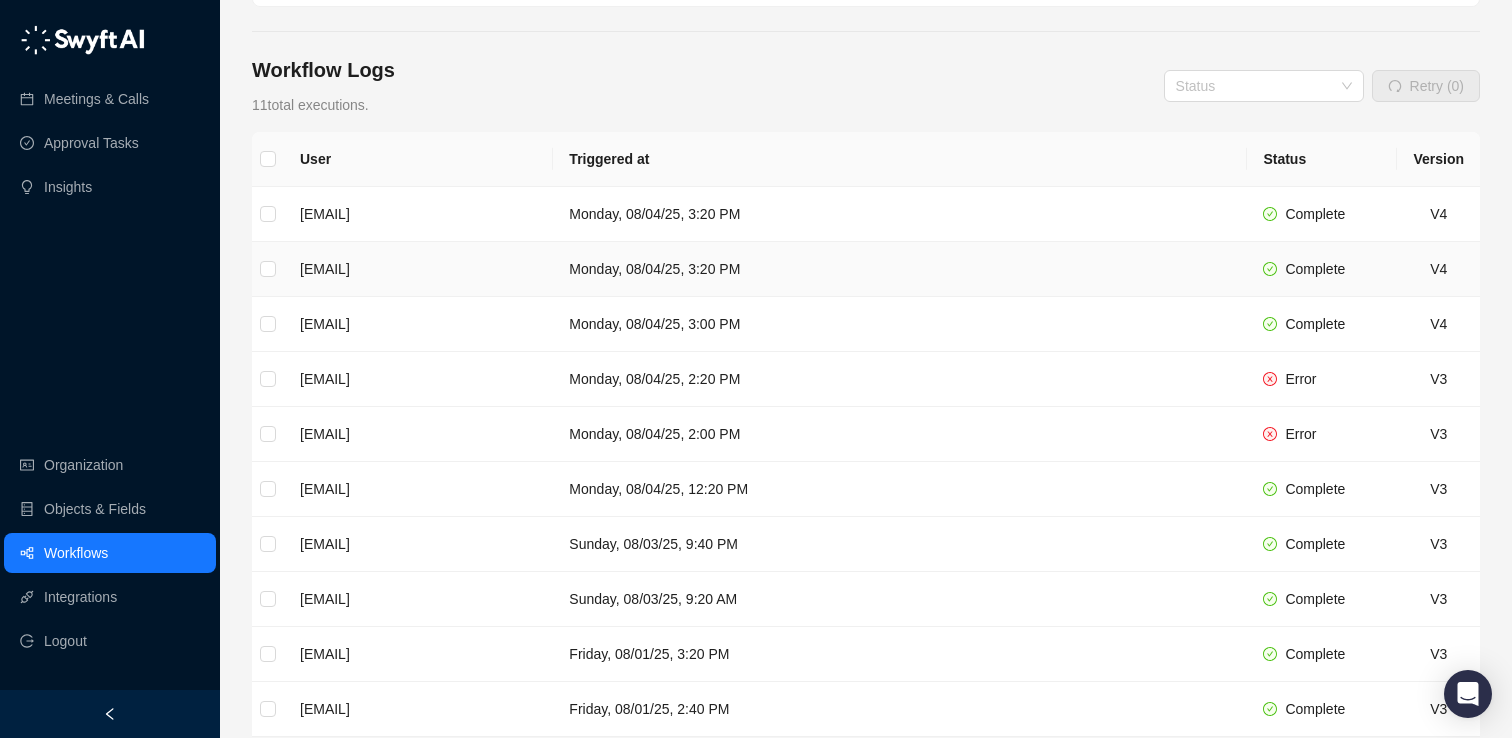 click on "[EMAIL]" at bounding box center [418, 269] 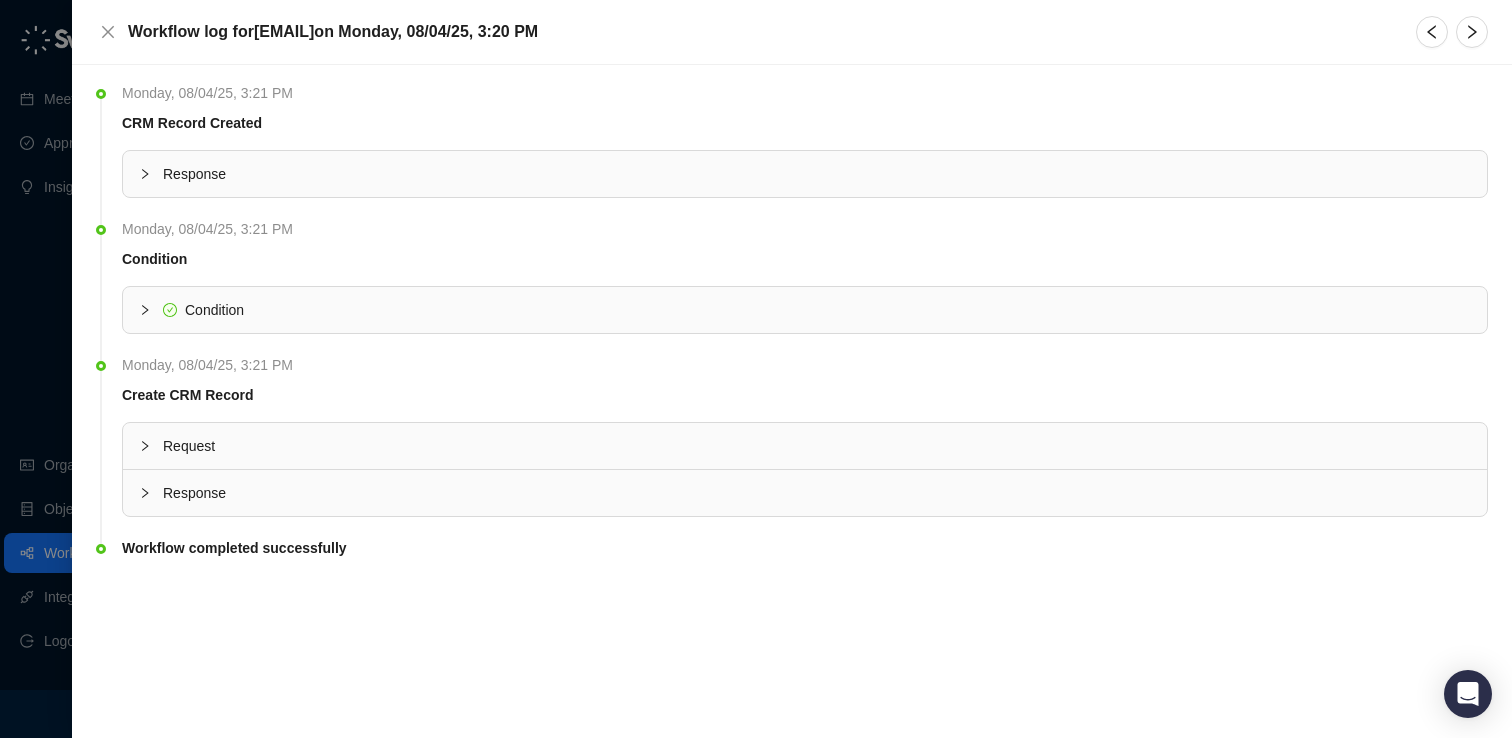 click on "Response" at bounding box center [805, 174] 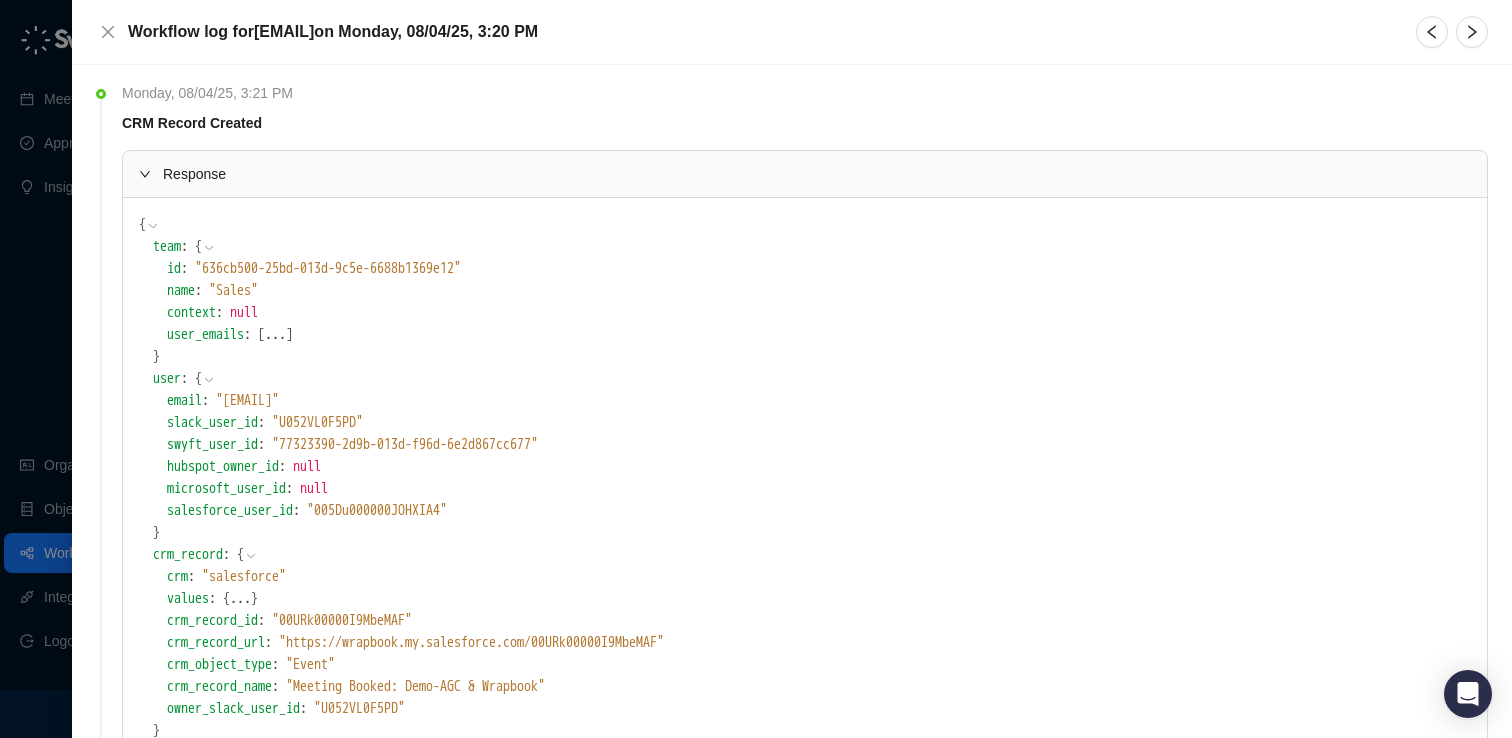 scroll, scrollTop: 128, scrollLeft: 0, axis: vertical 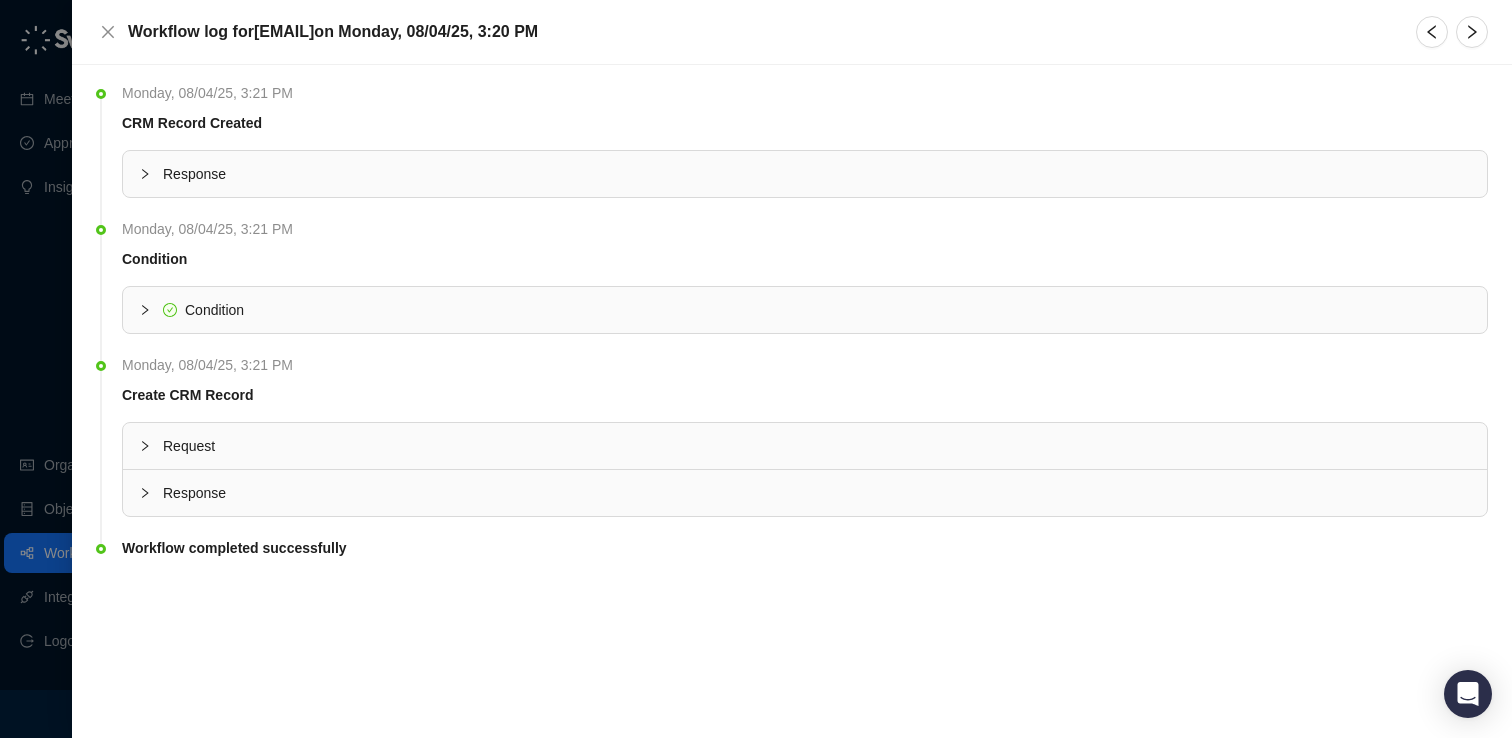 click on "Request" at bounding box center (805, 446) 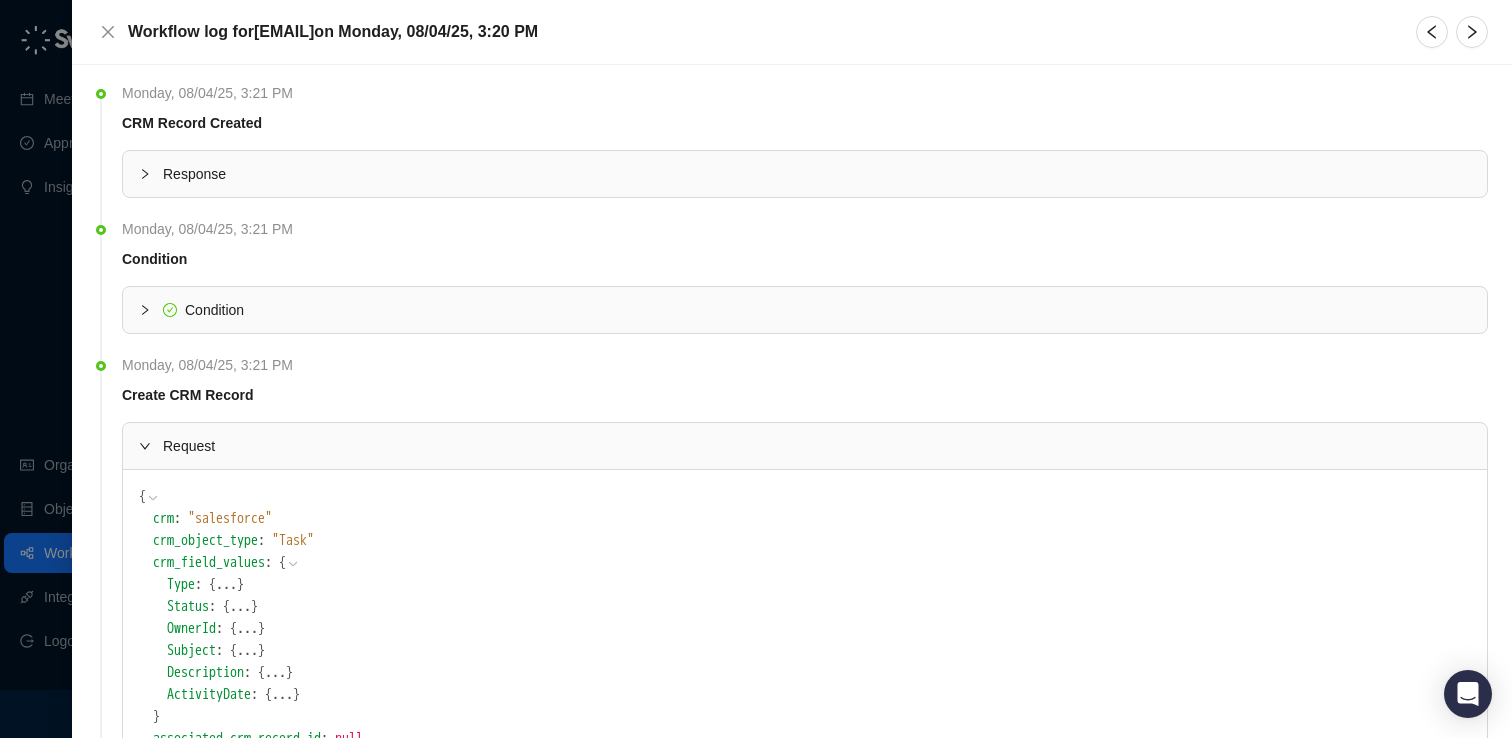 click on "Request" at bounding box center [805, 446] 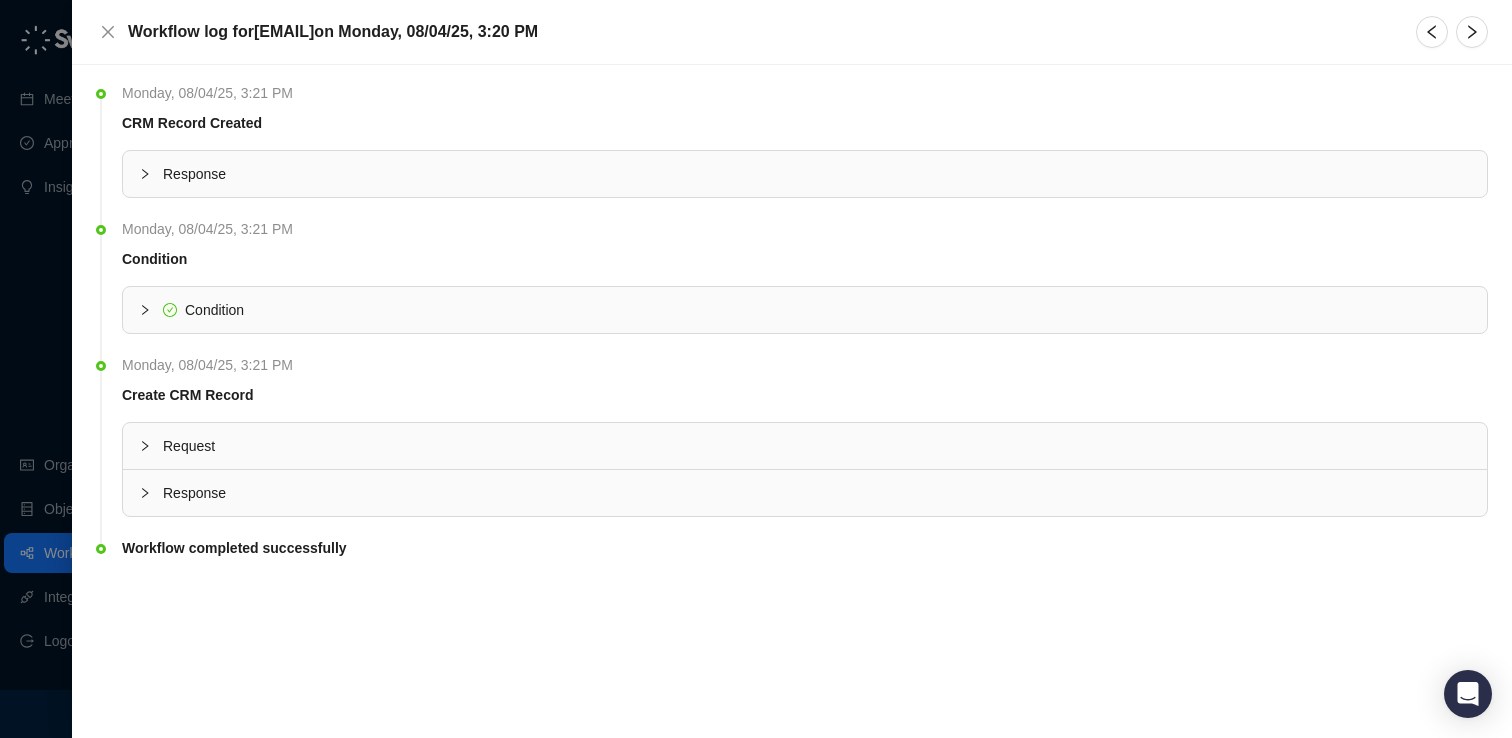 click at bounding box center [151, 493] 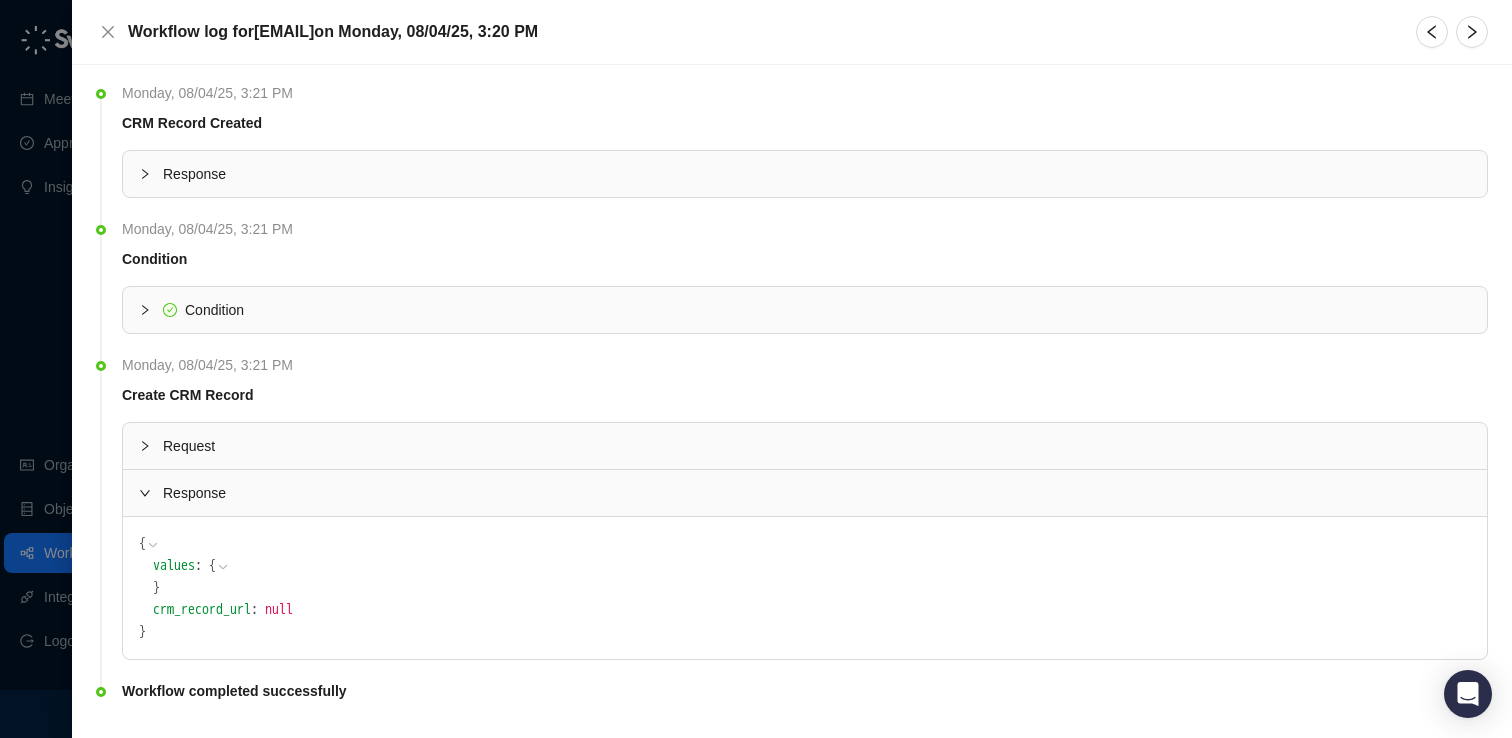 scroll, scrollTop: 41, scrollLeft: 0, axis: vertical 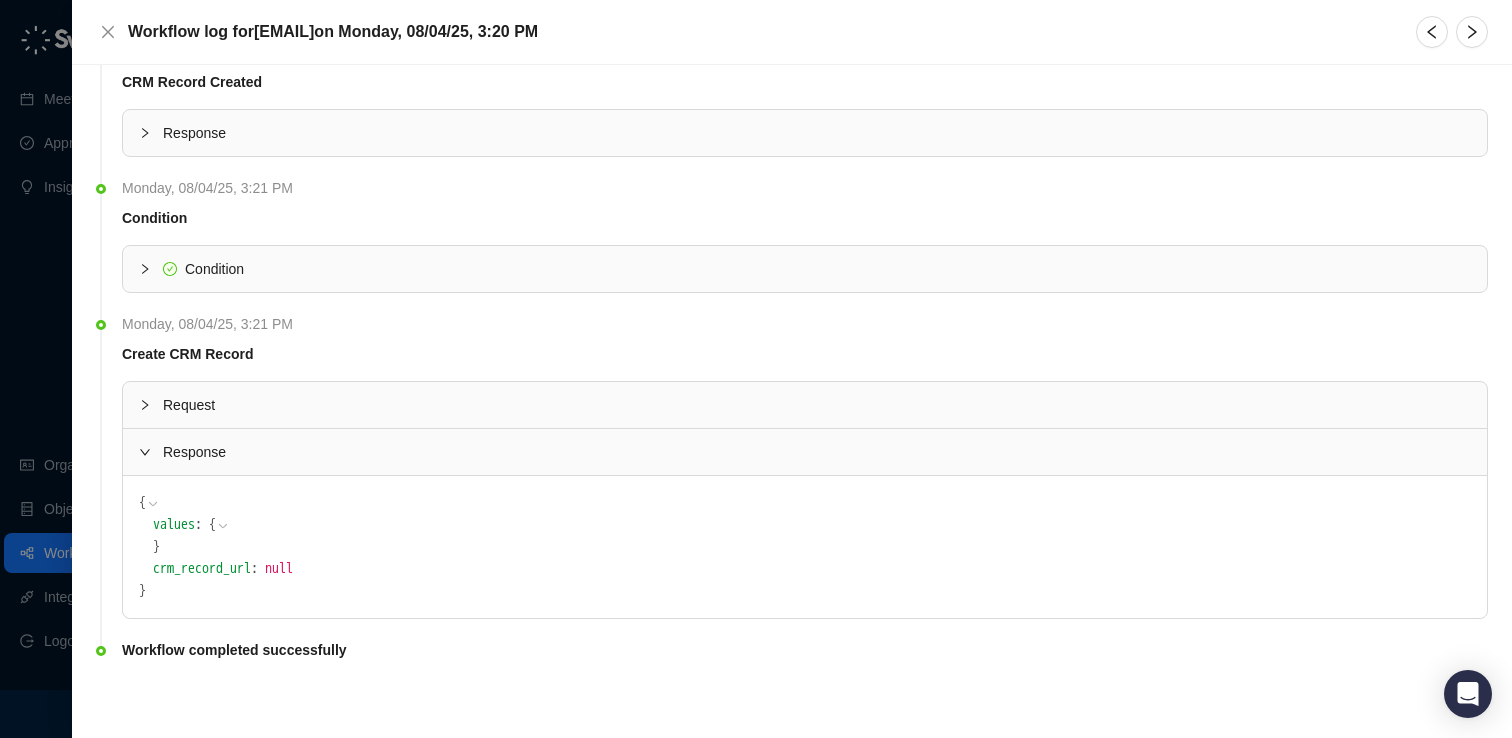 click at bounding box center [151, 452] 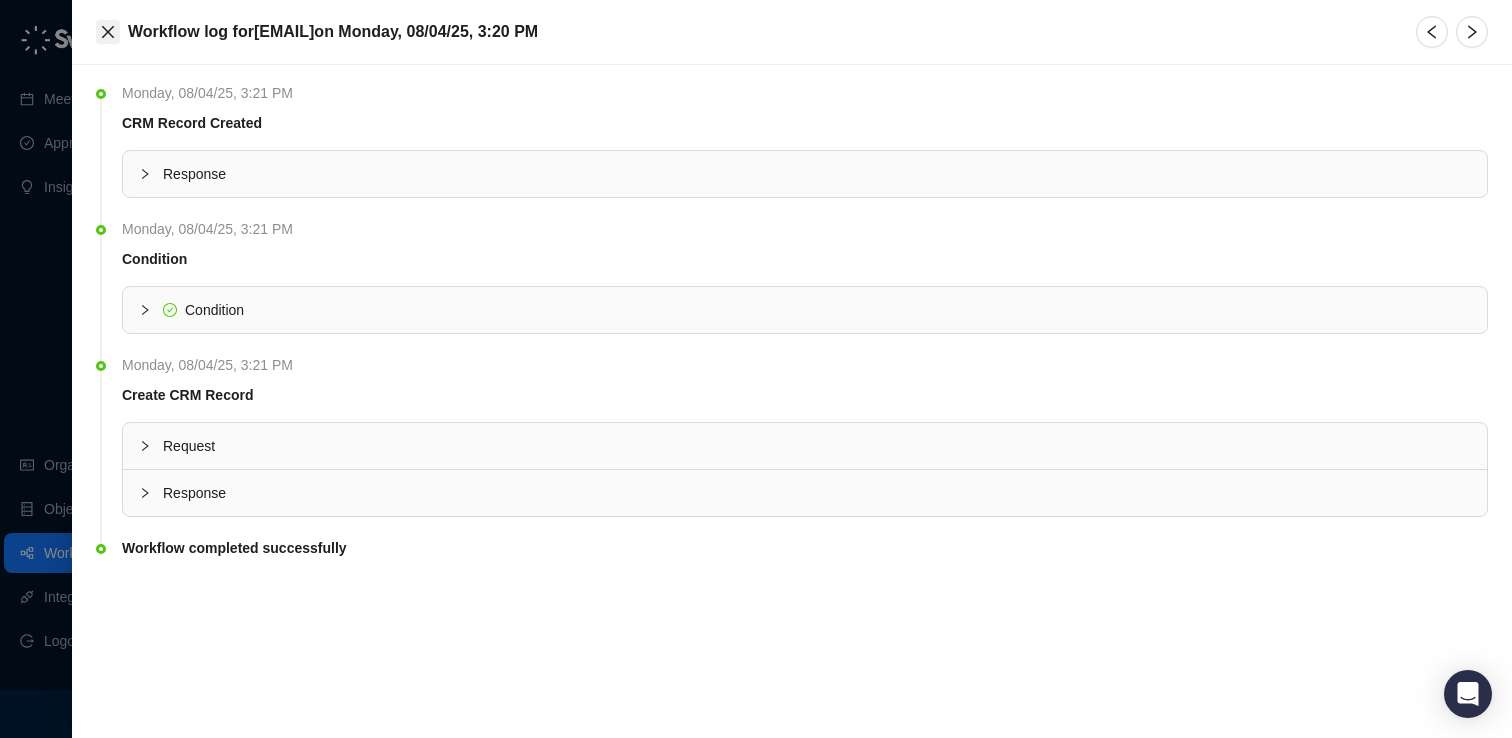 click 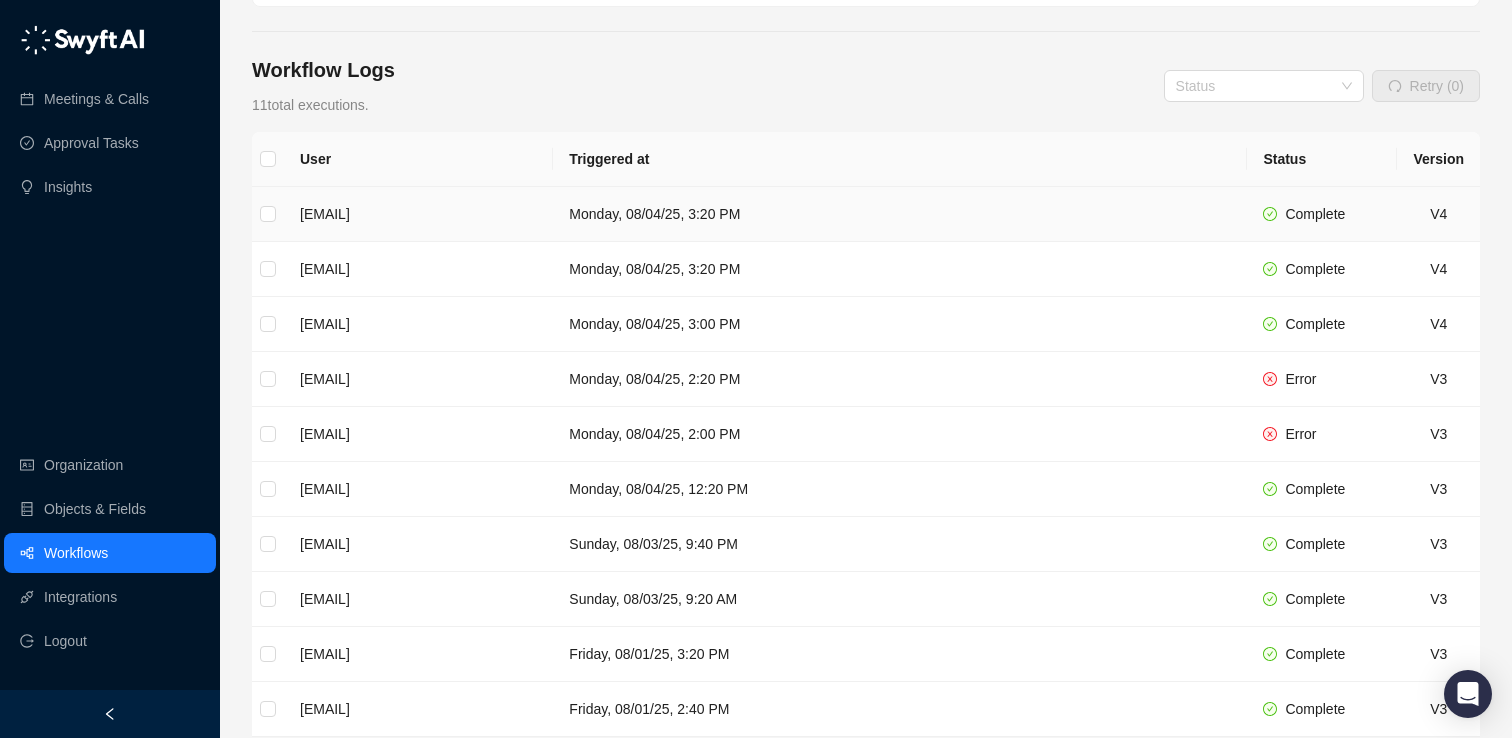 click on "[EMAIL]" at bounding box center (418, 214) 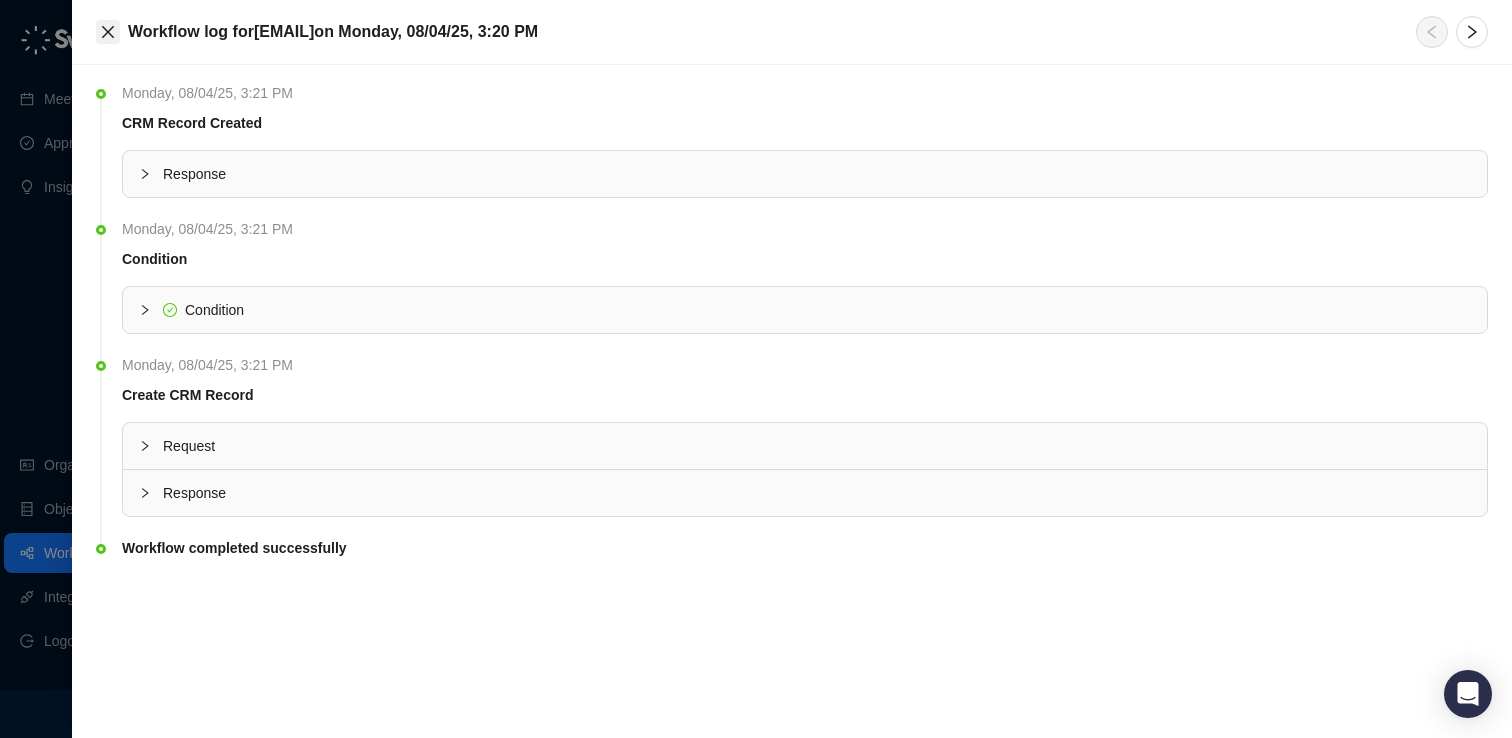 click 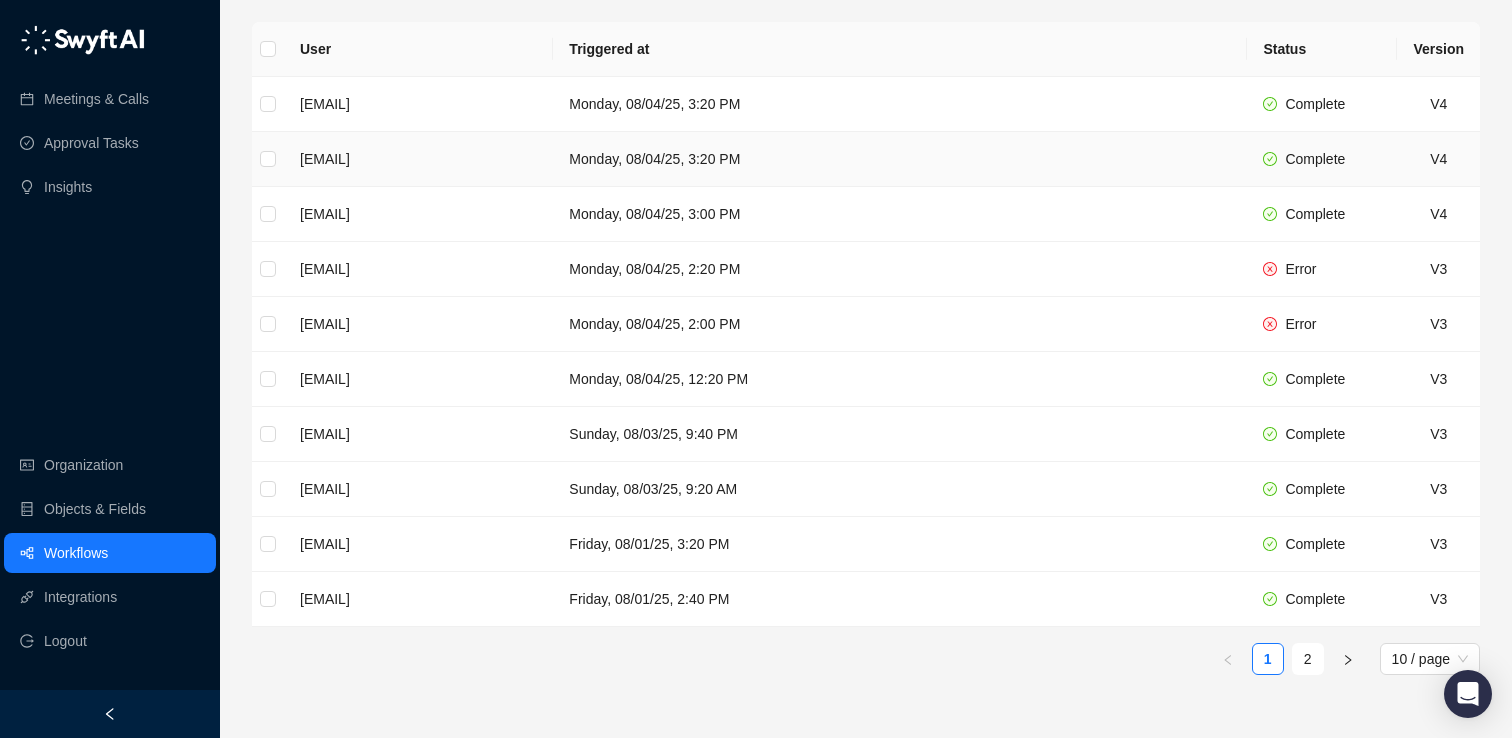 scroll, scrollTop: 303, scrollLeft: 0, axis: vertical 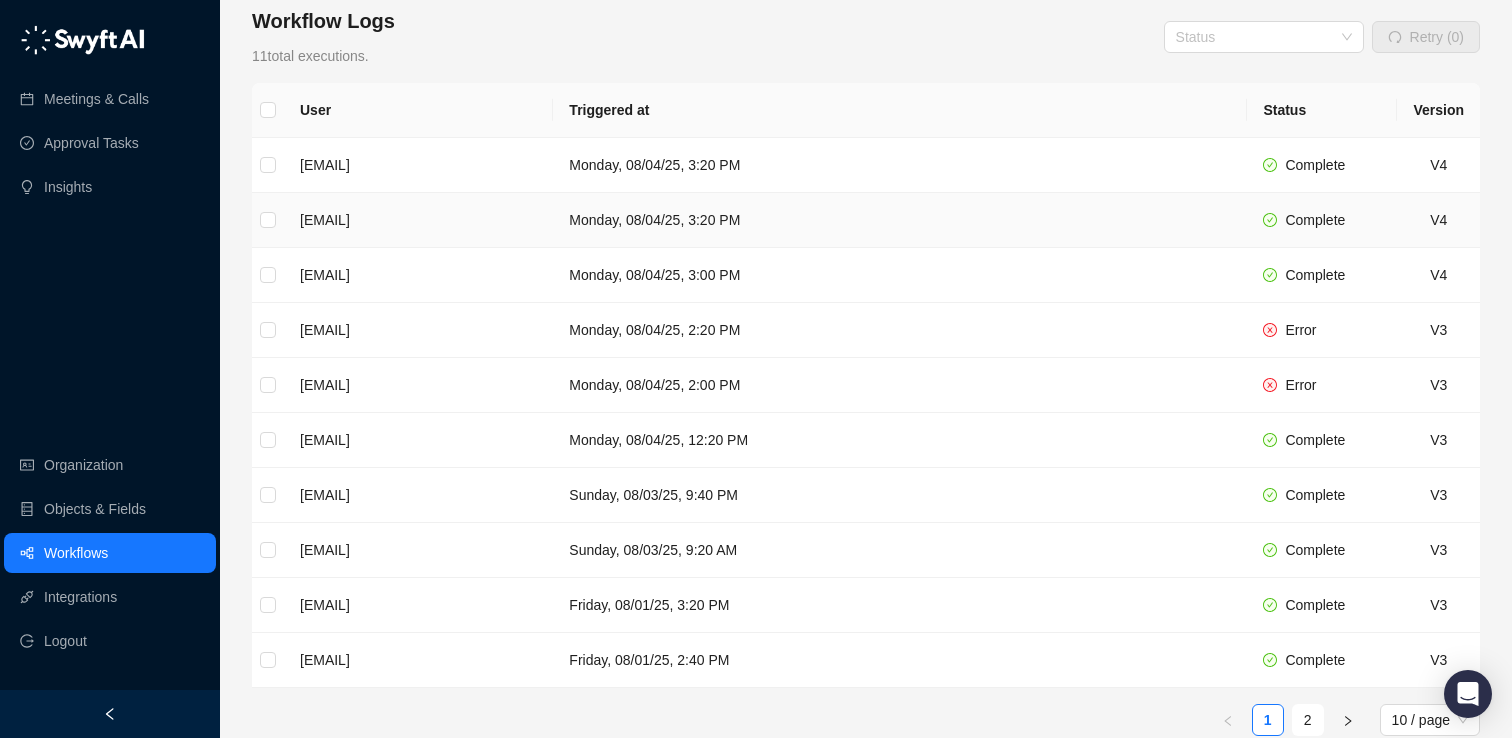 click on "[EMAIL]" at bounding box center (418, 220) 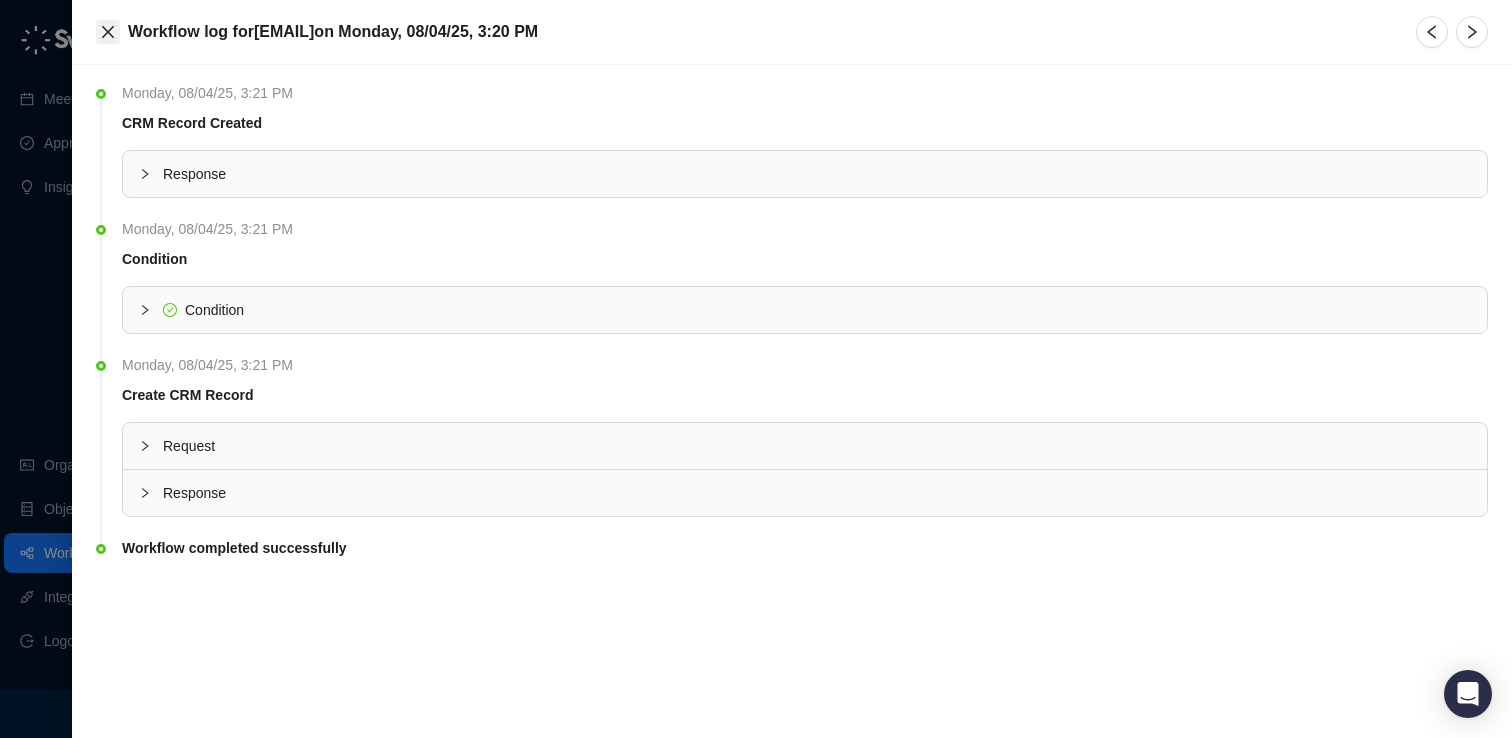 click 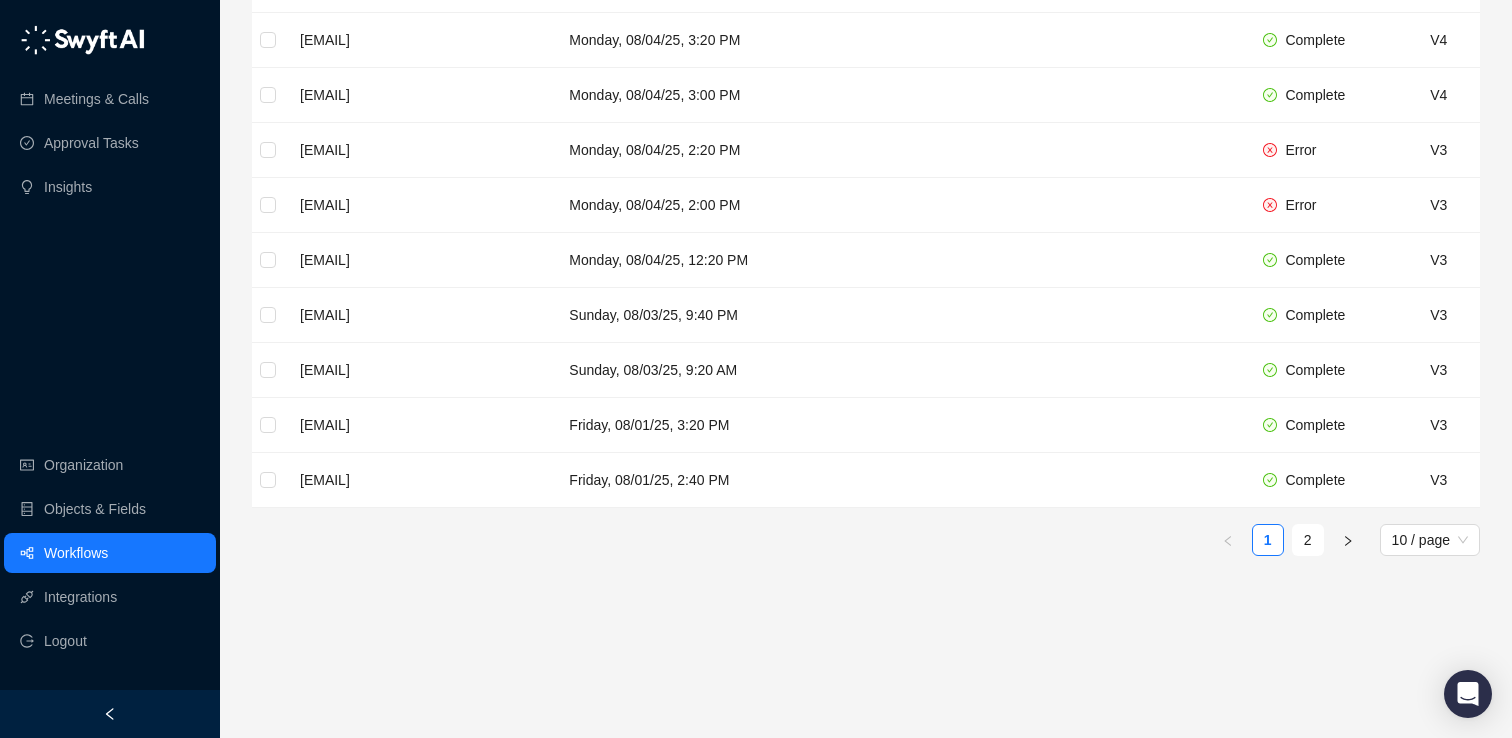 scroll, scrollTop: 0, scrollLeft: 0, axis: both 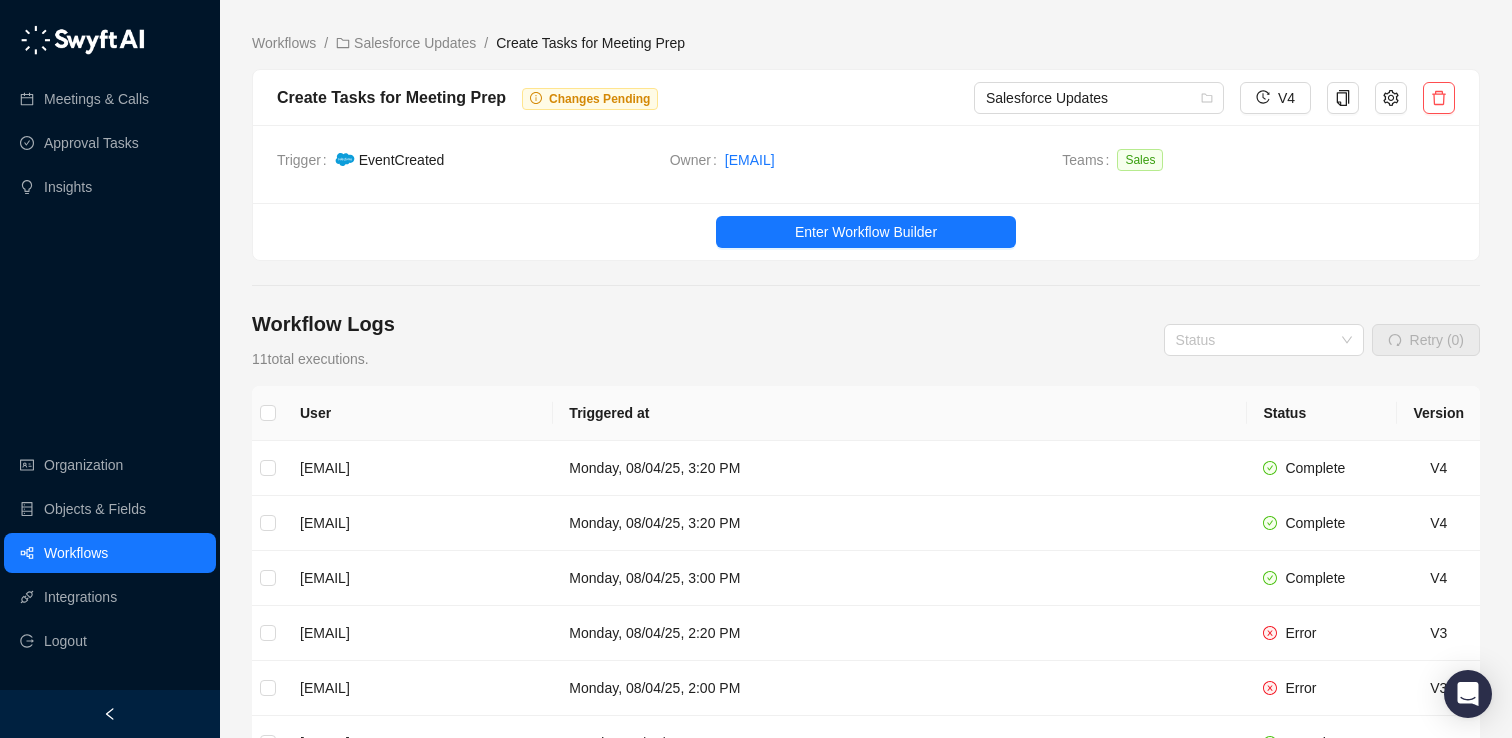 click on "Workflows" at bounding box center (76, 553) 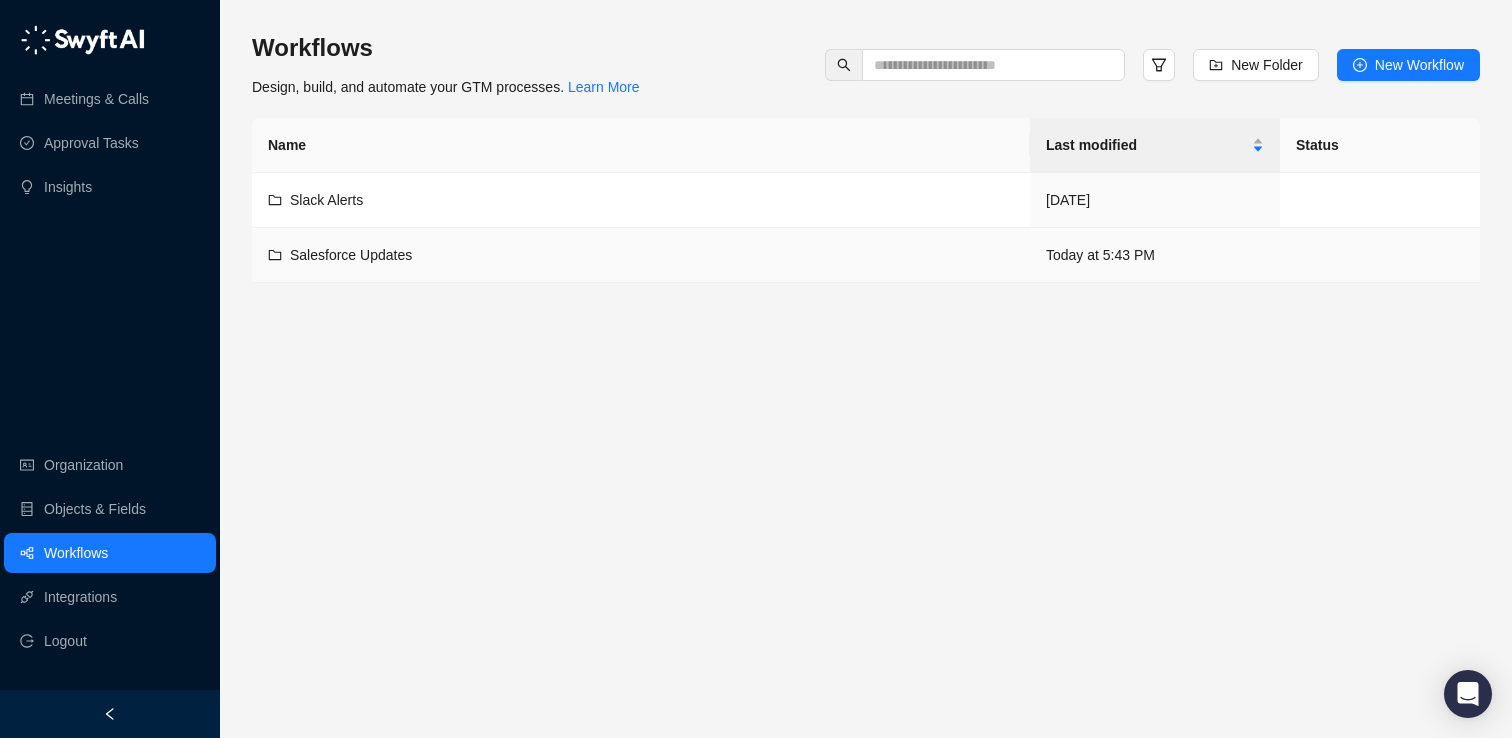 click on "Salesforce Updates" at bounding box center (351, 255) 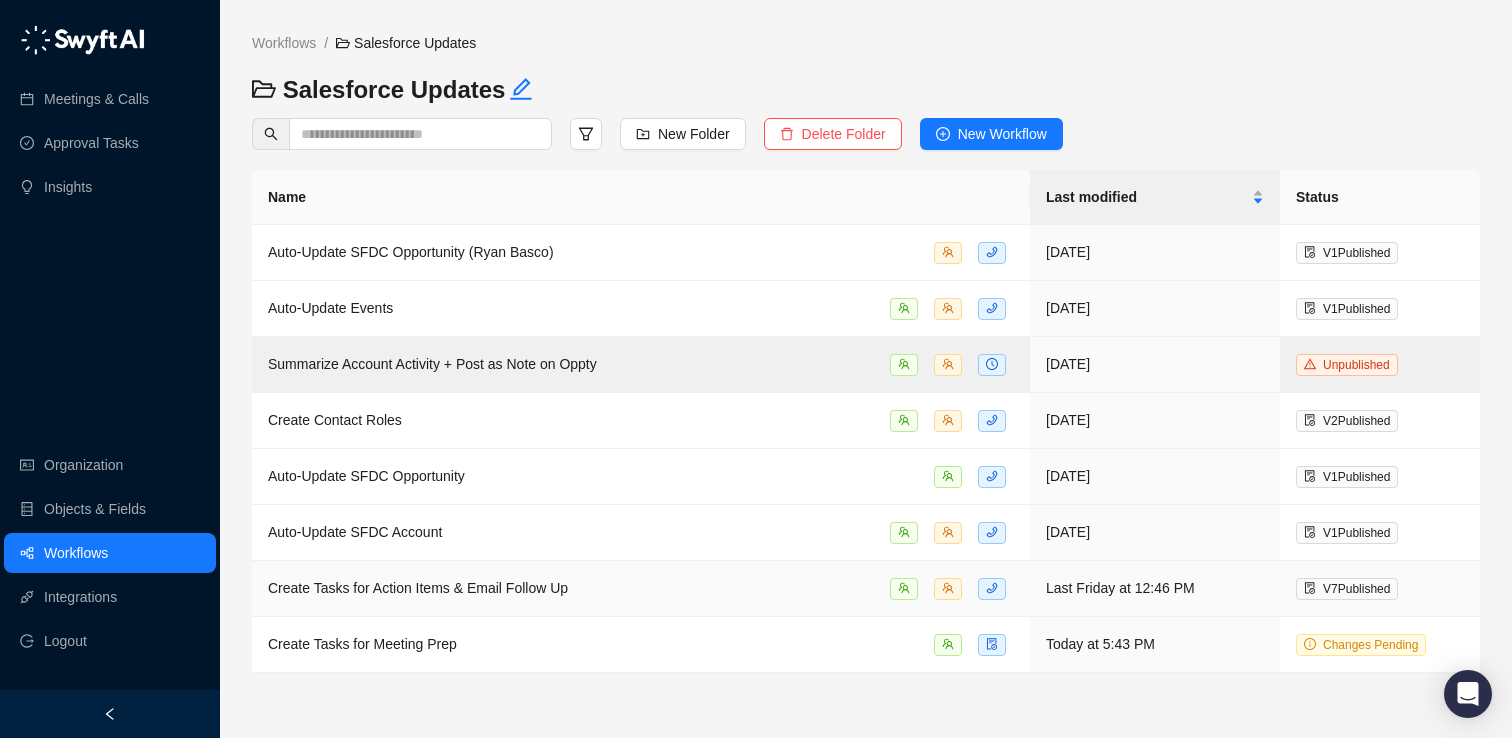 click on "Create Tasks for Action Items & Email Follow Up" at bounding box center [418, 588] 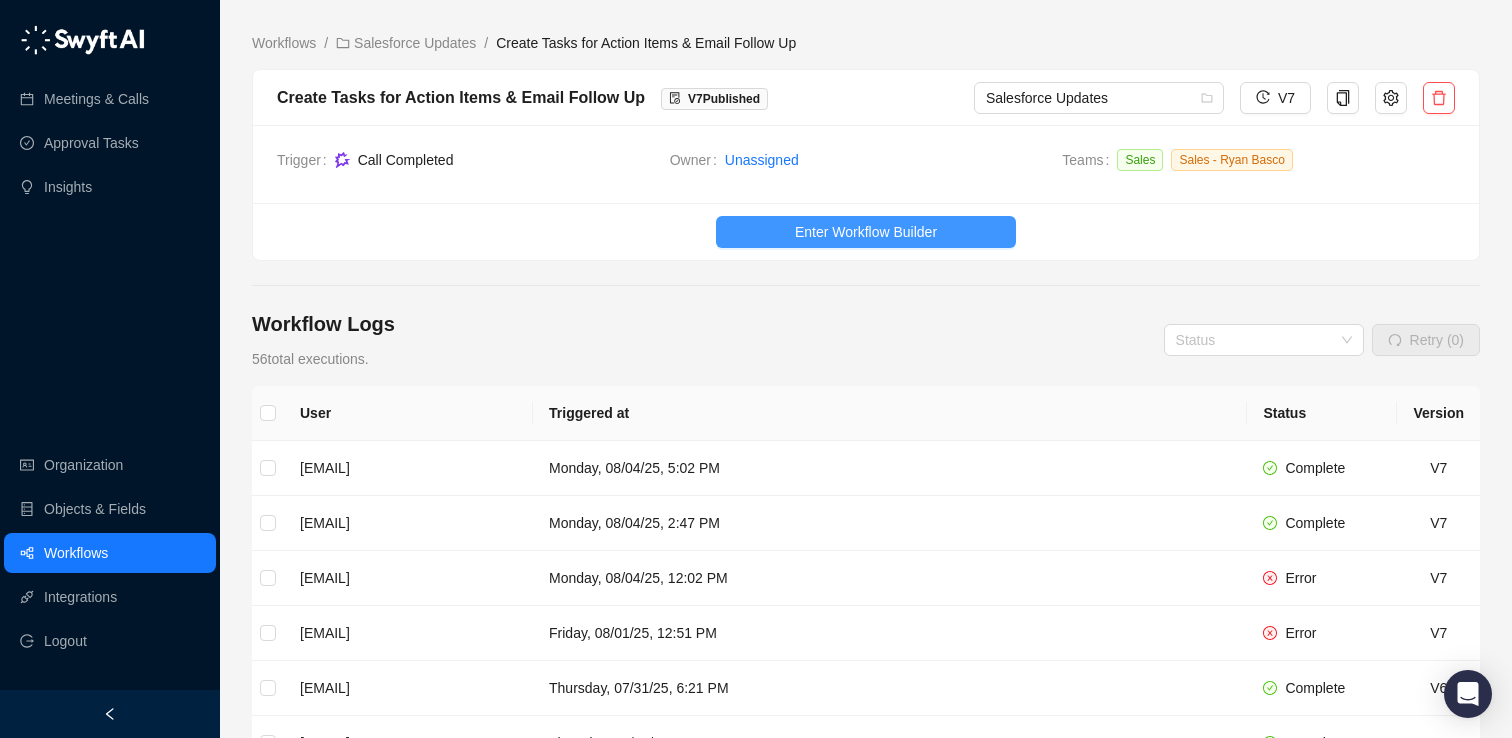 click on "Enter Workflow Builder" at bounding box center (866, 232) 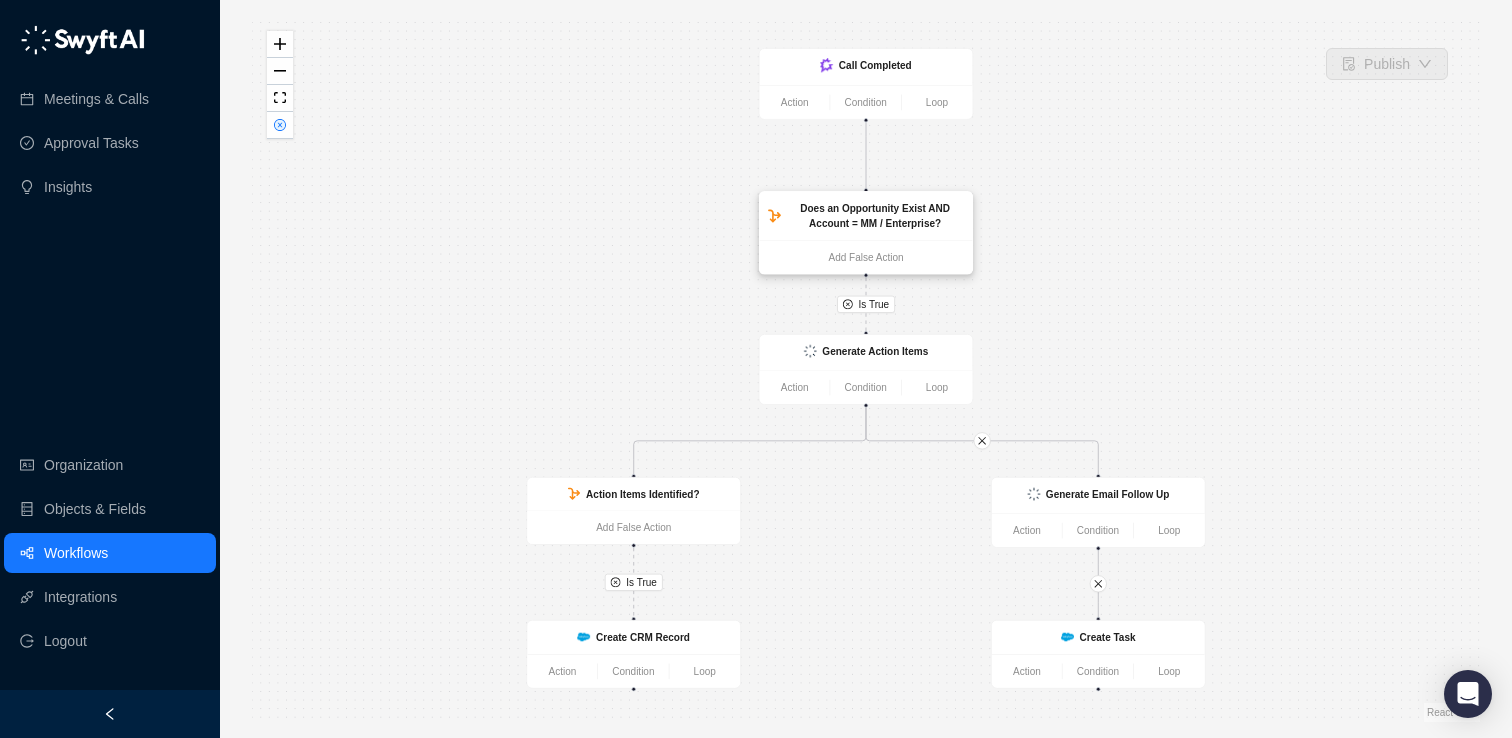 click on "Does an Opportunity Exist AND Account = MM / Enterprise?" at bounding box center [875, 215] 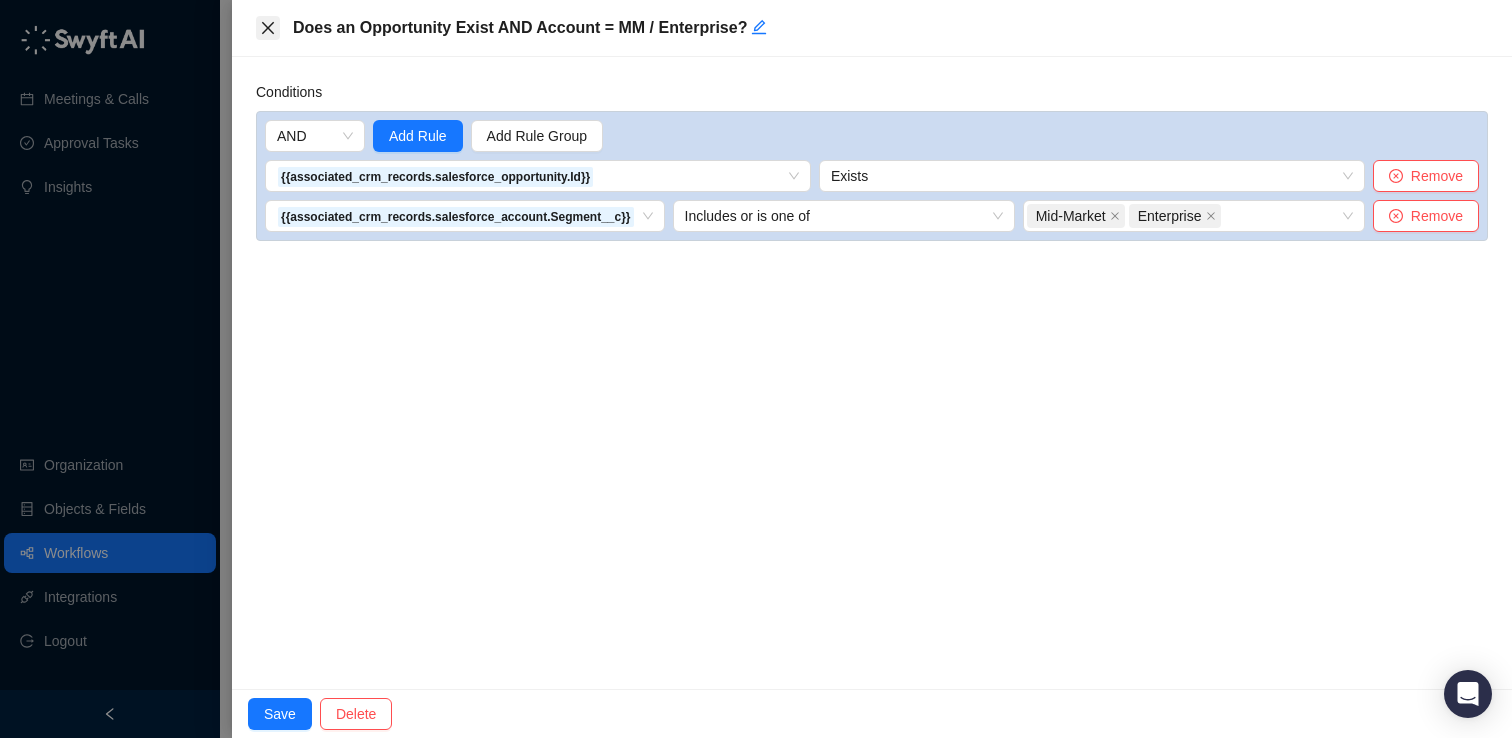 click 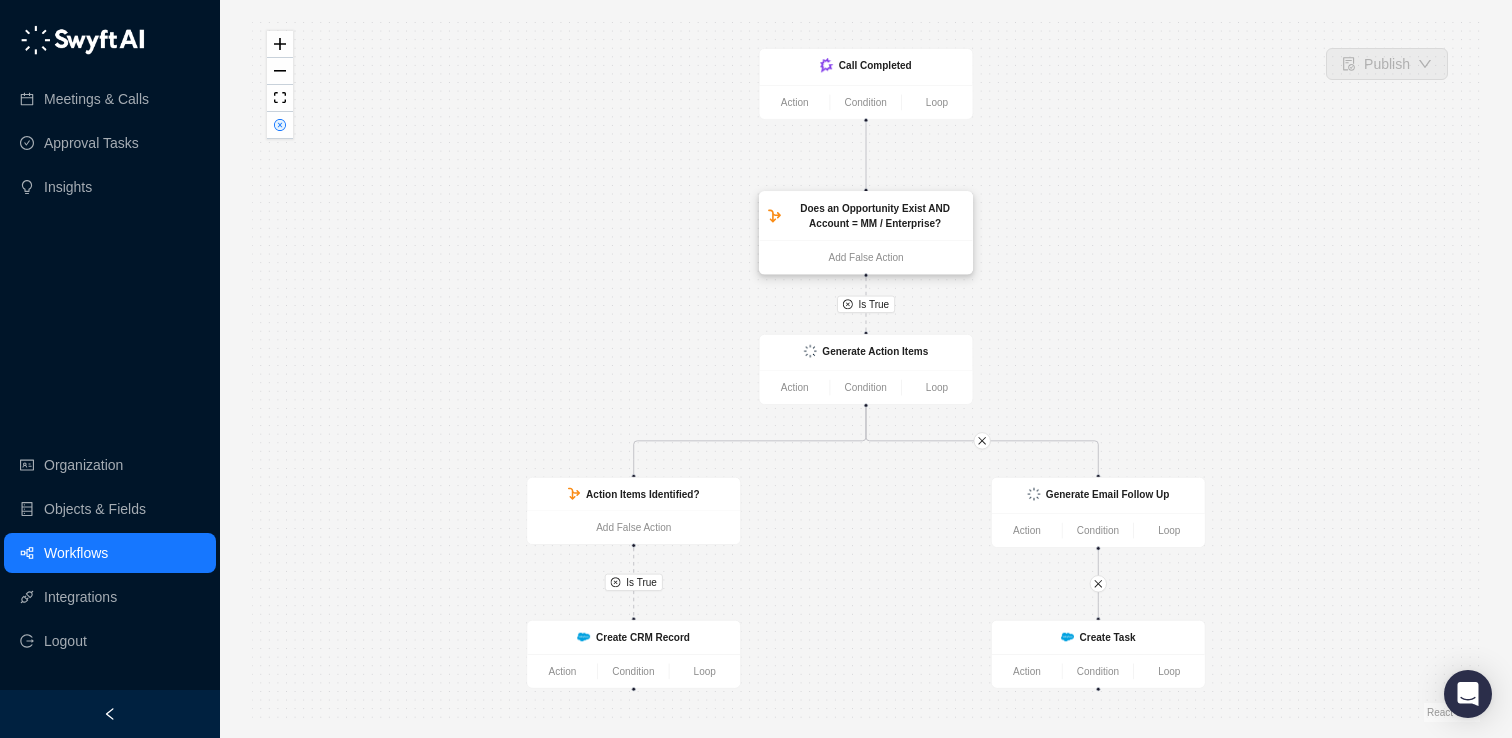 click on "Does an Opportunity Exist AND Account = MM / Enterprise?" at bounding box center (875, 215) 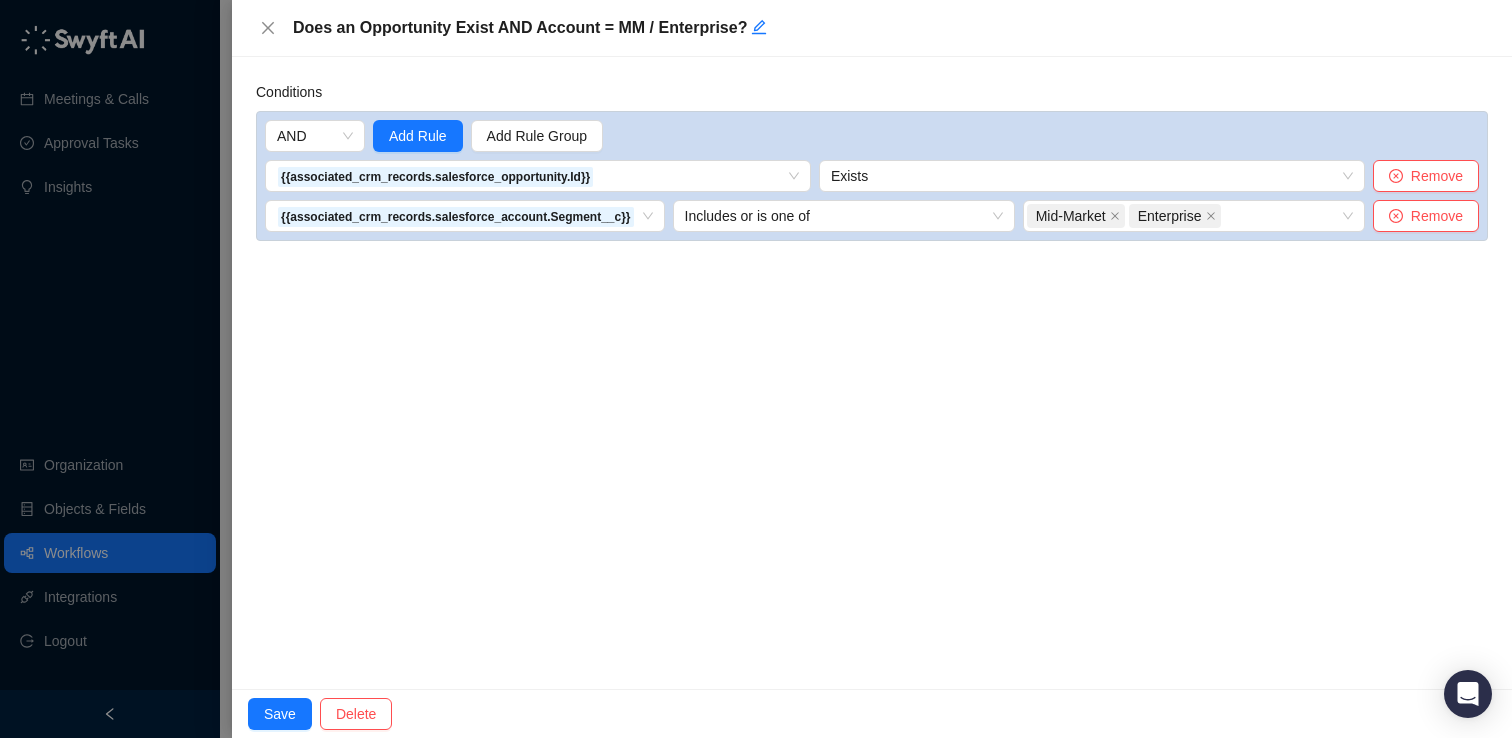 click on "Does an Opportunity Exist AND Account = MM / Enterprise?" at bounding box center (872, 28) 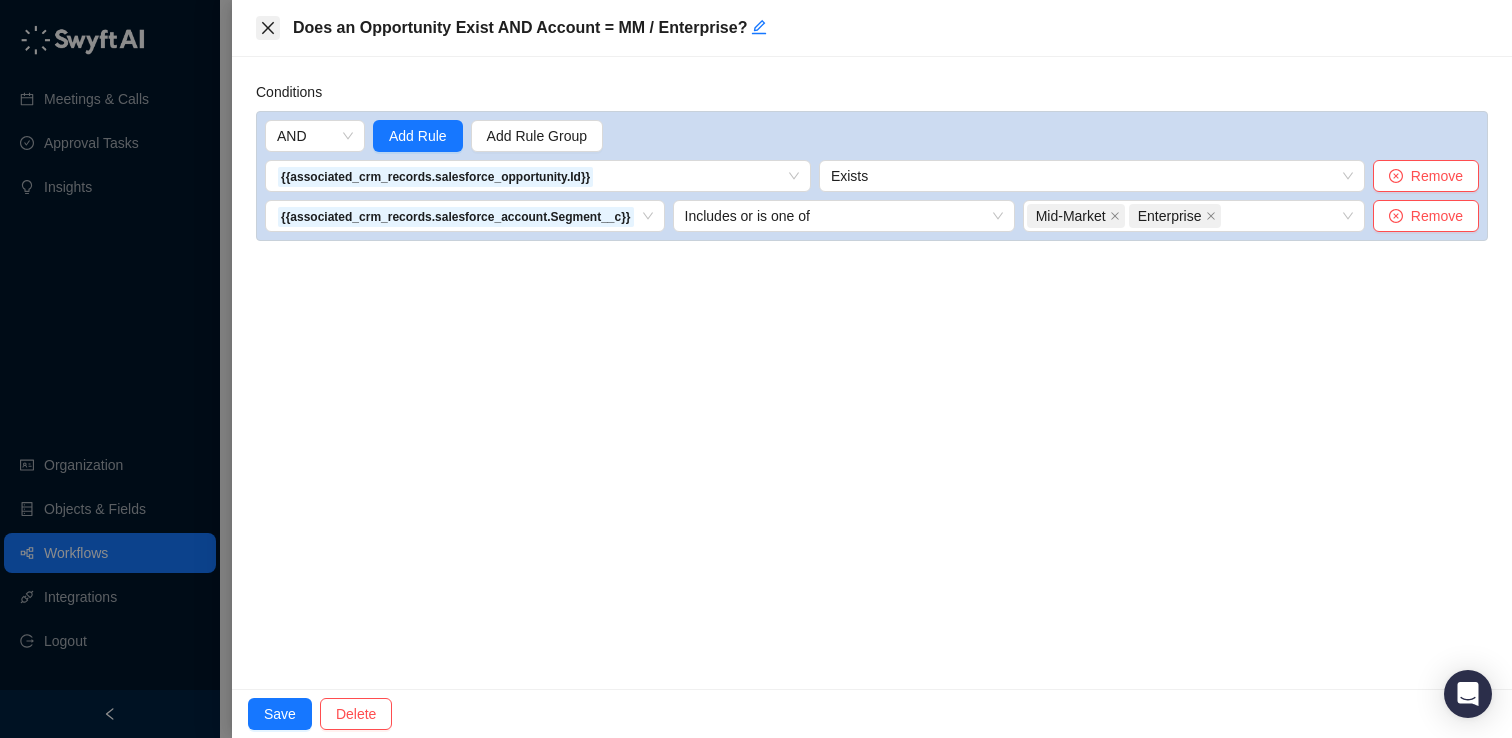 click 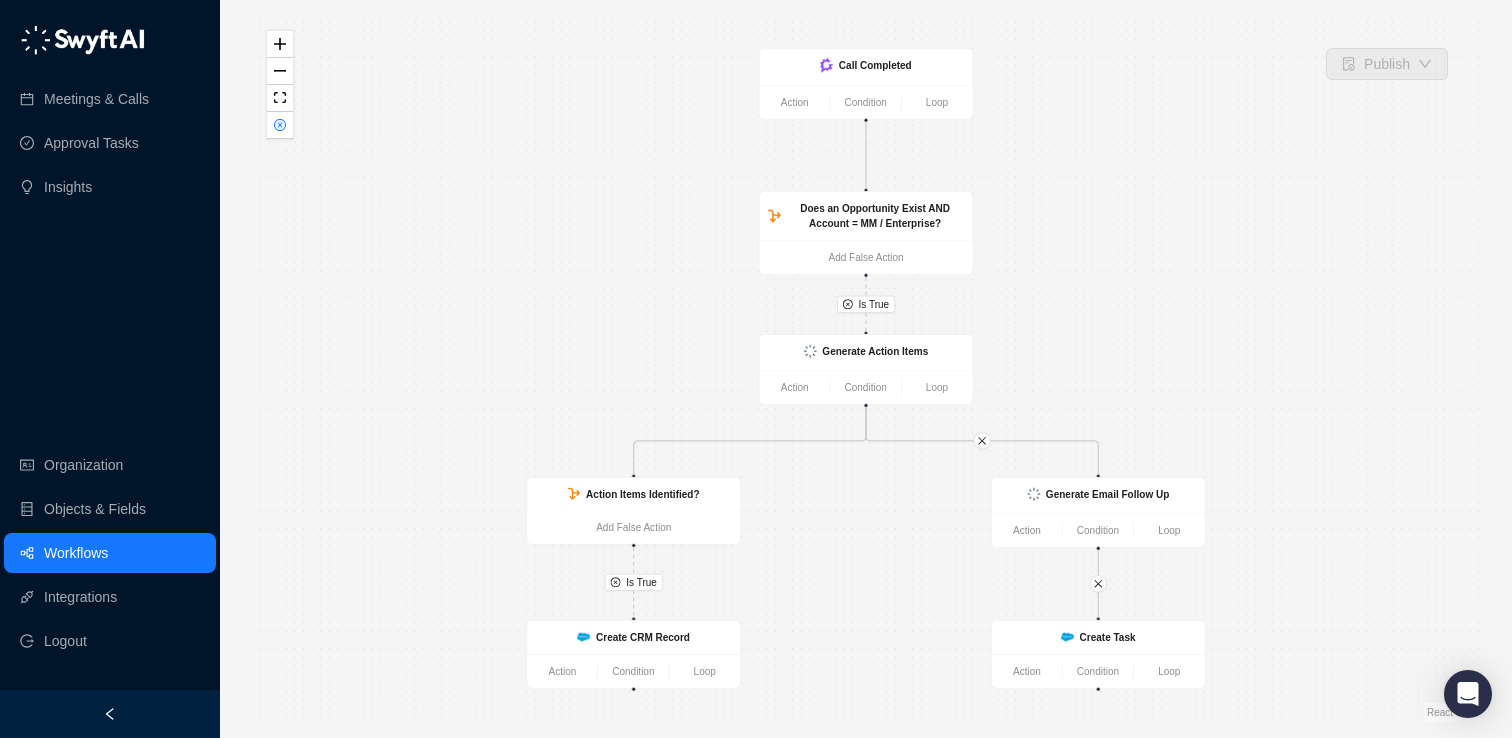 click on "Workflows" at bounding box center [76, 553] 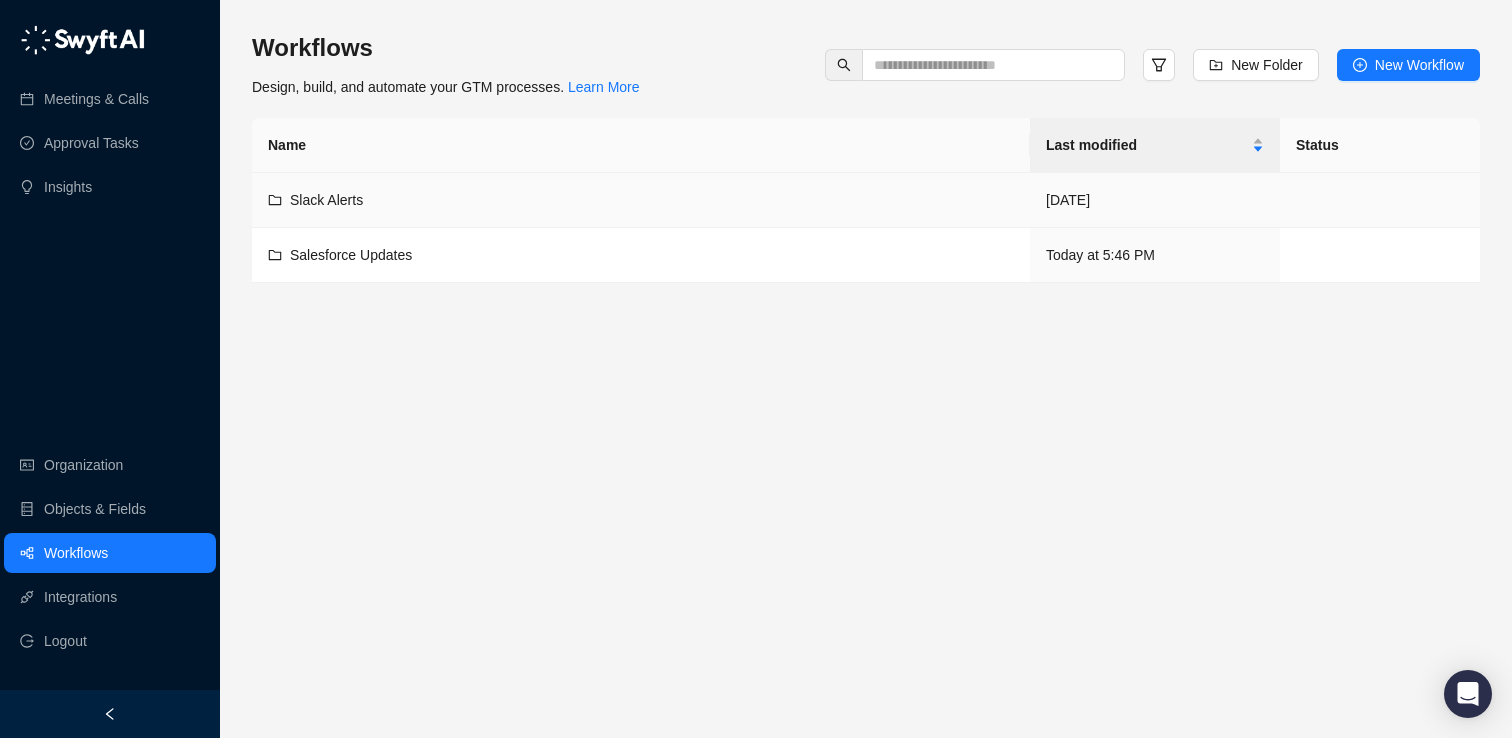 click on "Salesforce Updates" at bounding box center (351, 255) 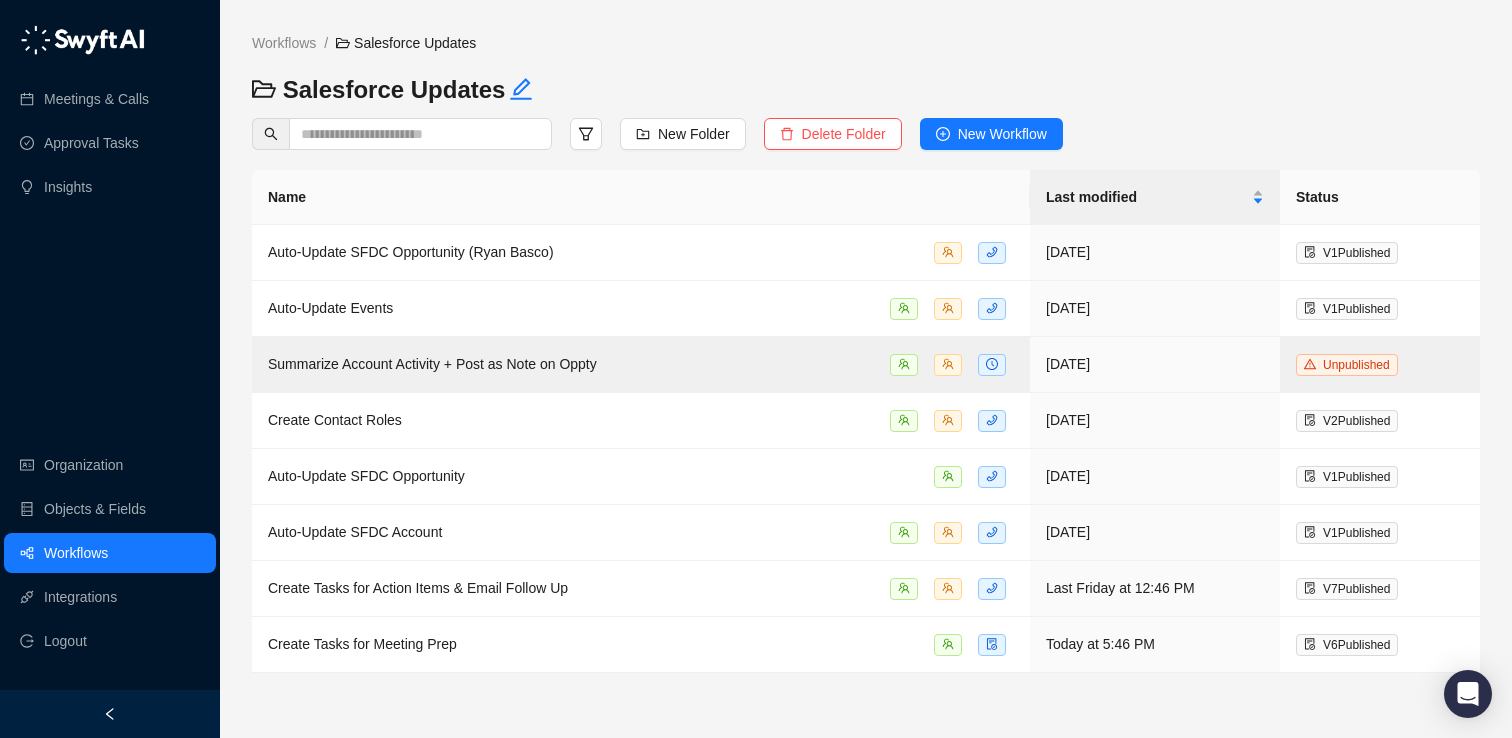 click on "Name" at bounding box center (641, 197) 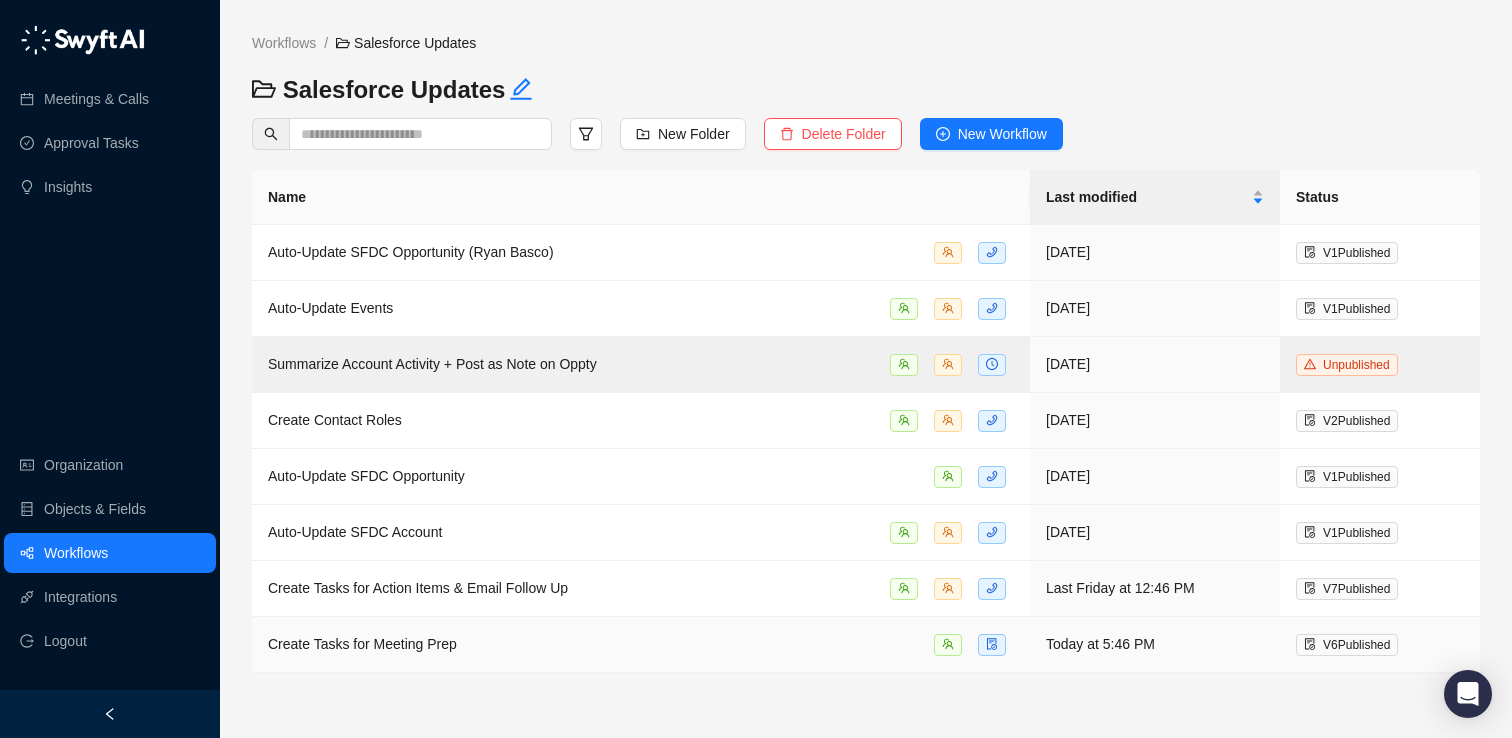 click on "Create Tasks for Meeting Prep" at bounding box center [362, 644] 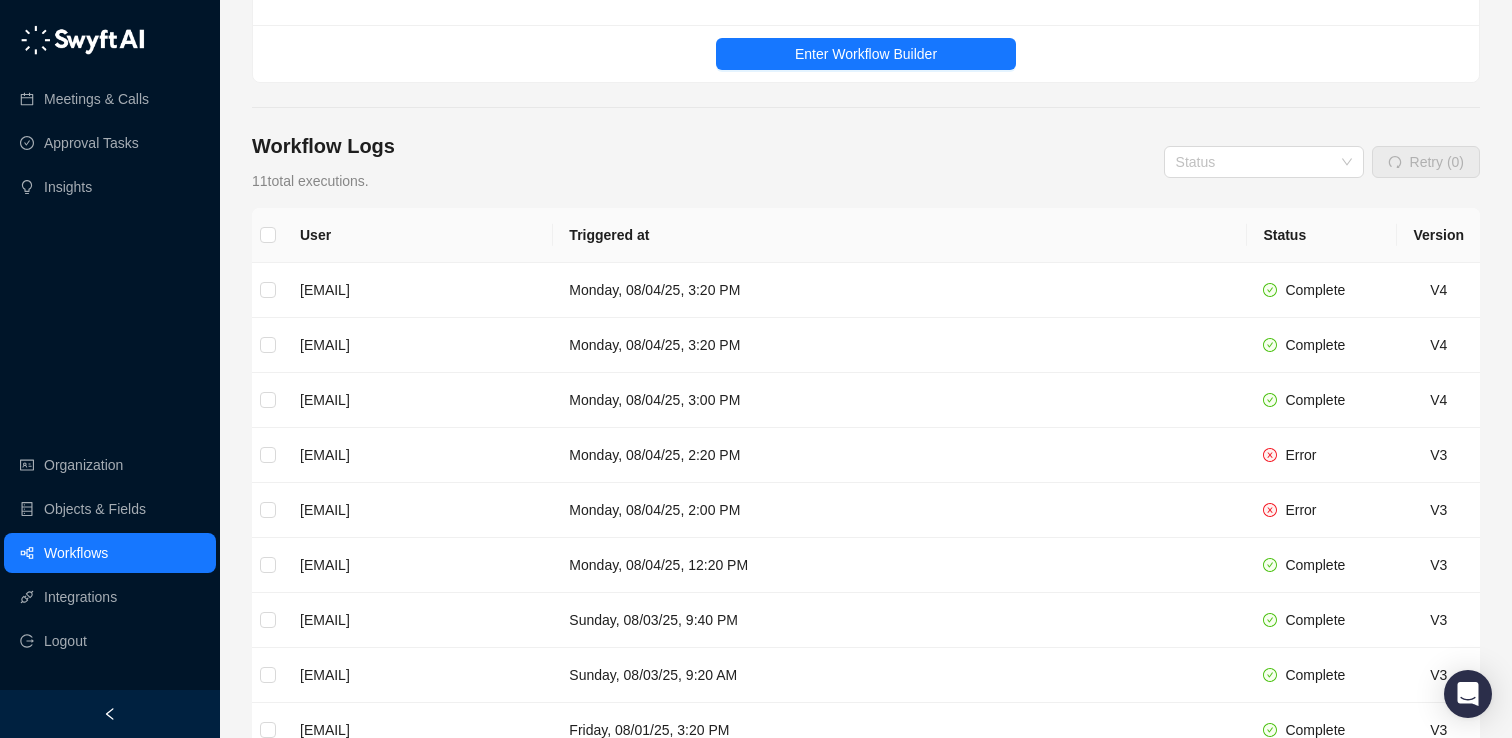 scroll, scrollTop: 184, scrollLeft: 0, axis: vertical 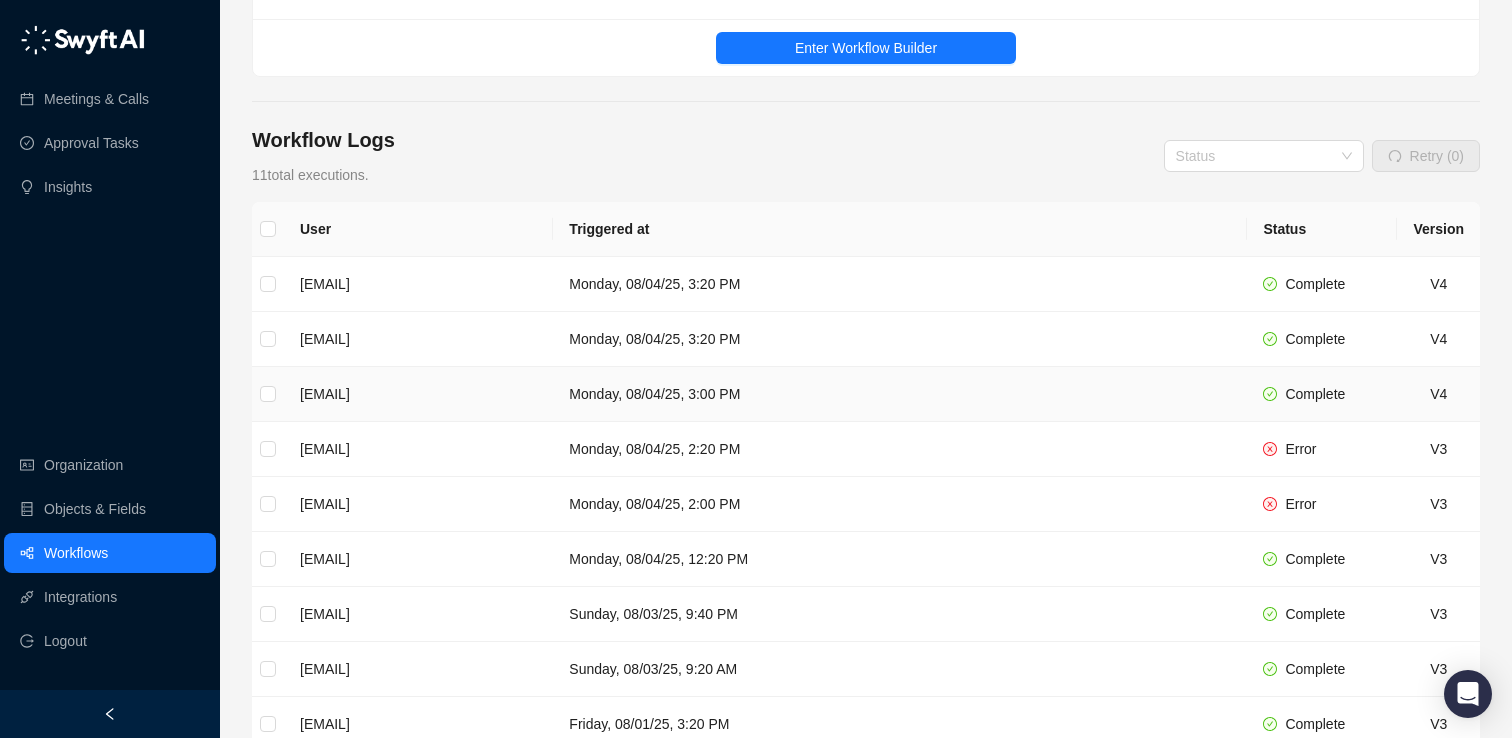 click on "[EMAIL]" at bounding box center (418, 394) 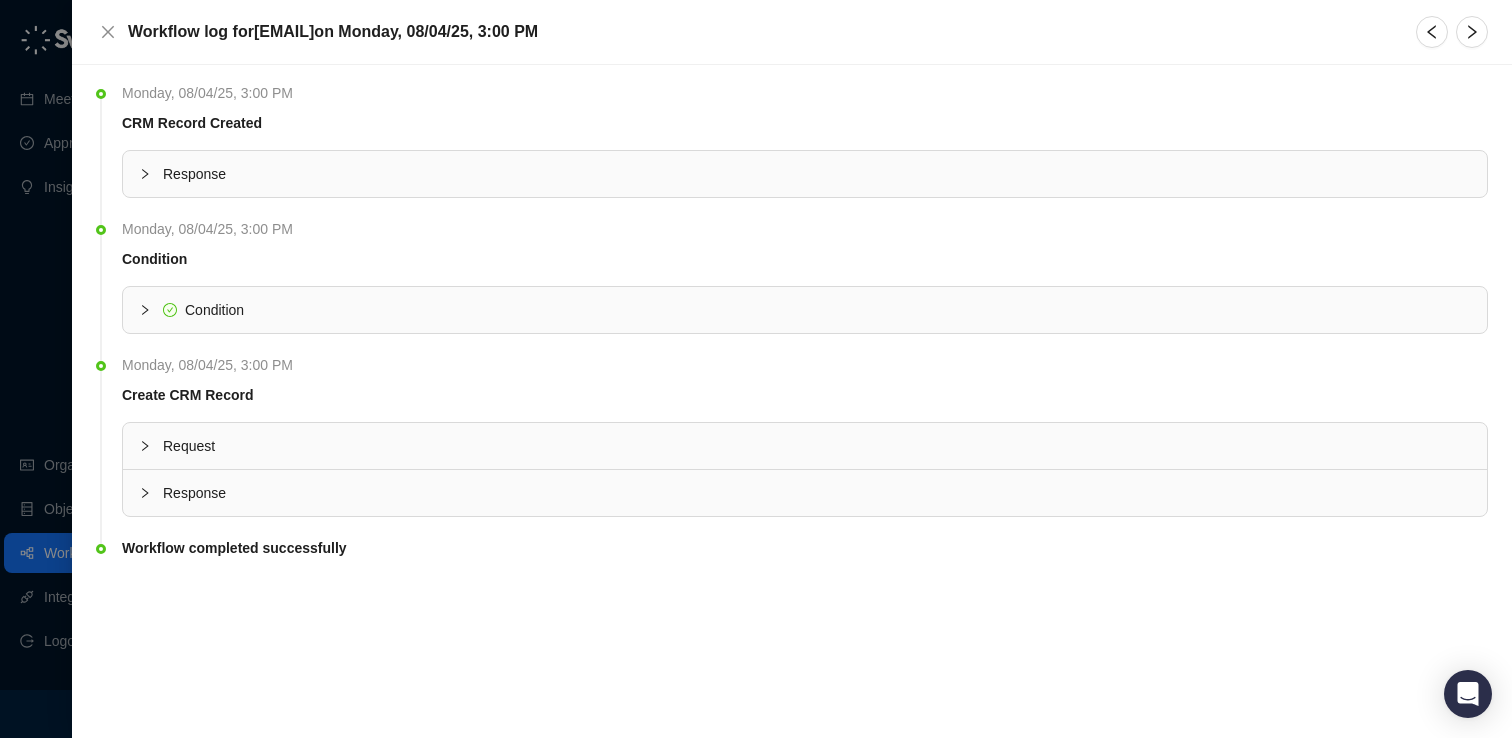 click 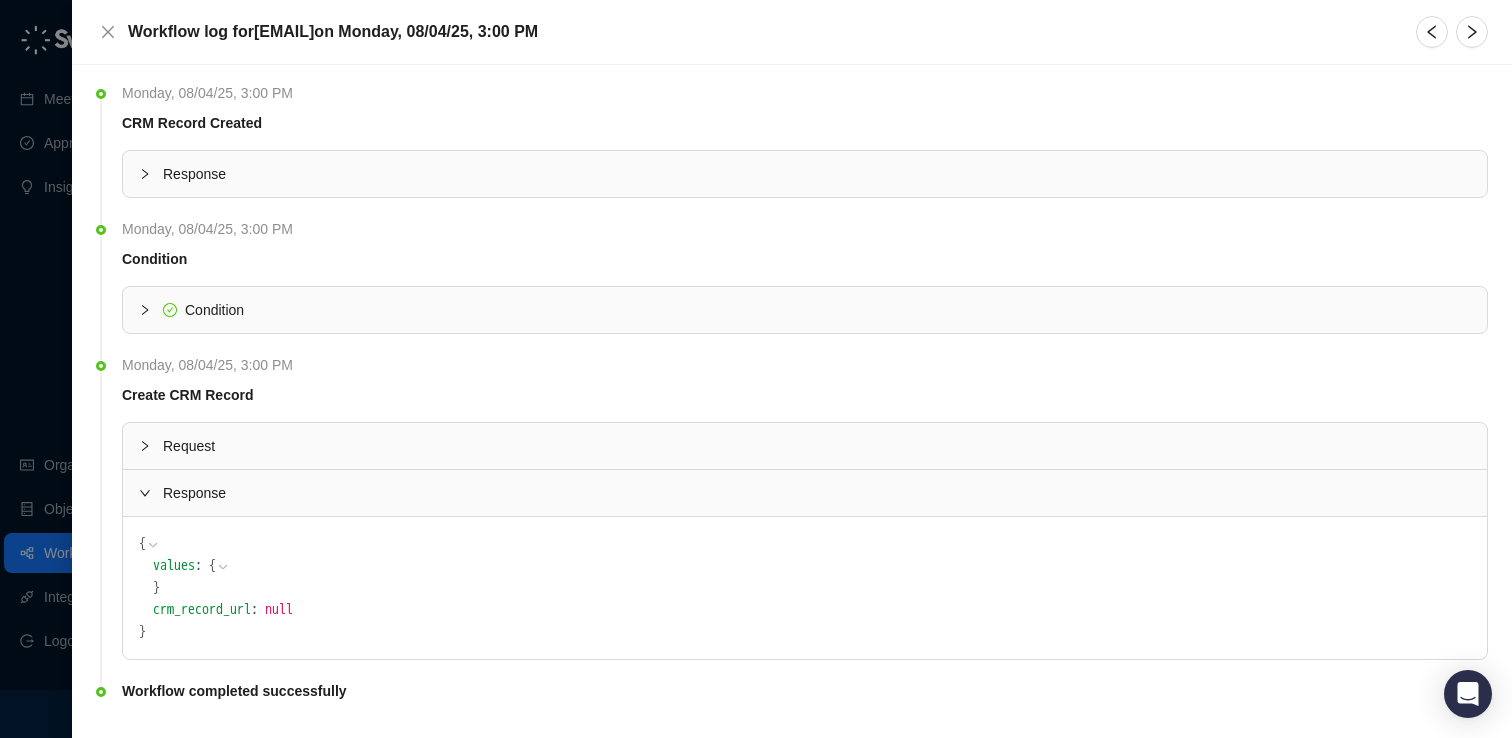 scroll, scrollTop: 41, scrollLeft: 0, axis: vertical 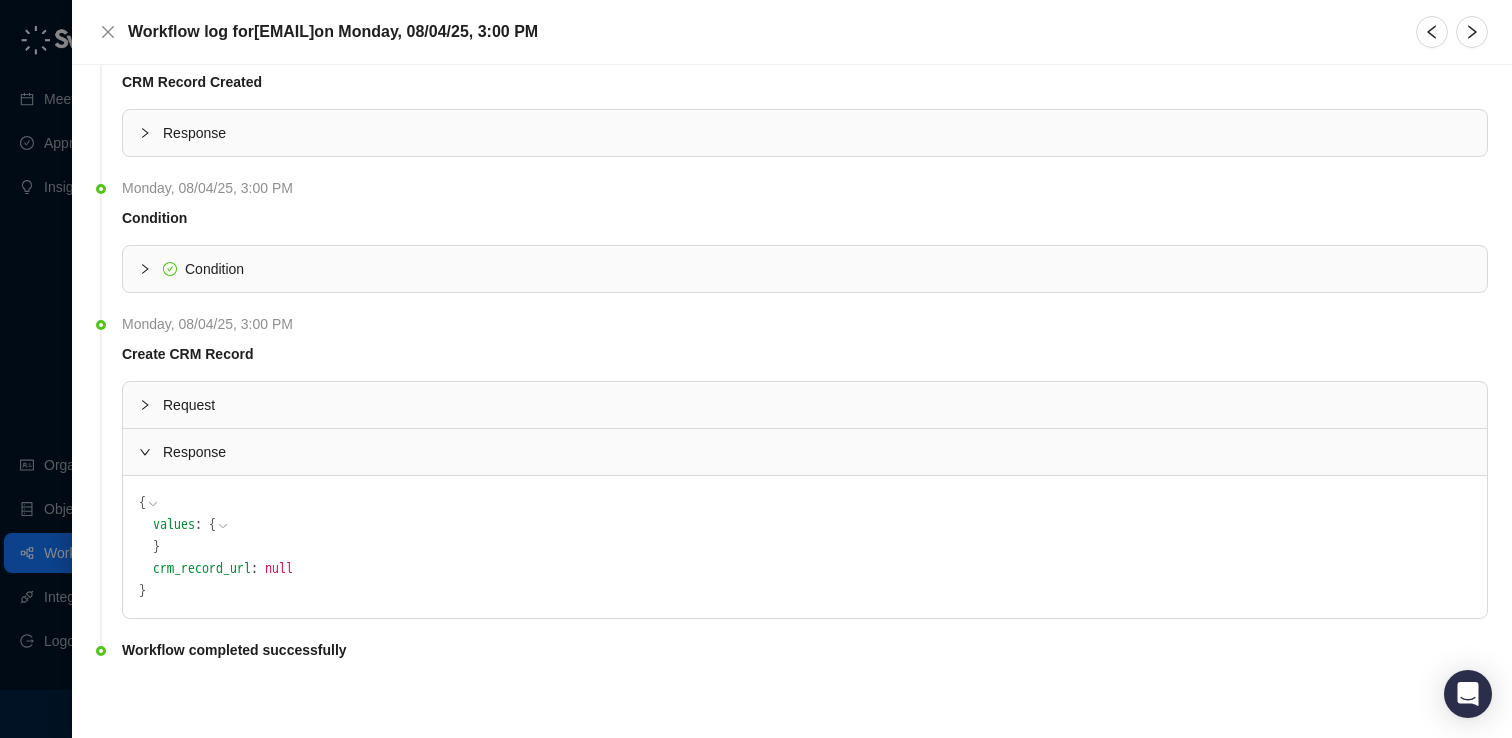click at bounding box center (151, 405) 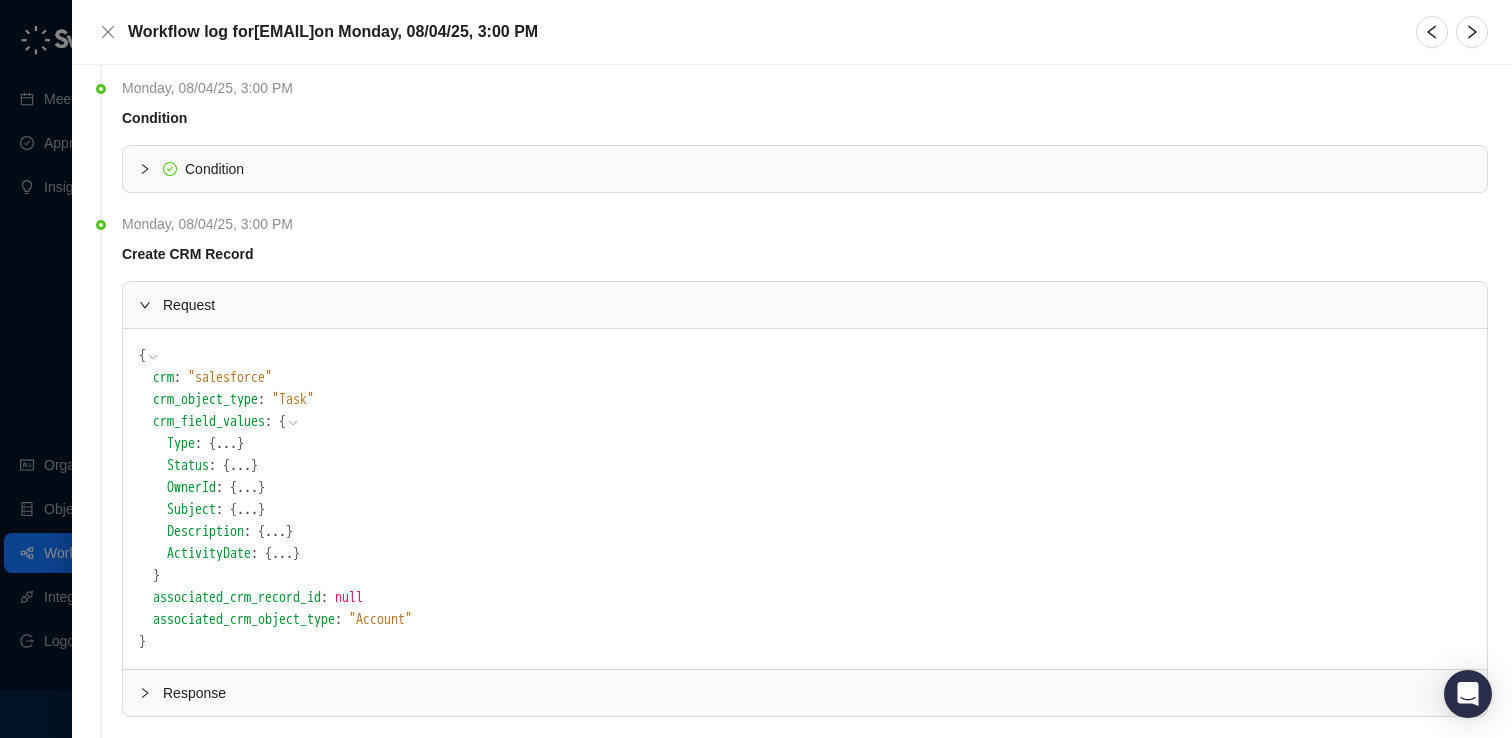 scroll, scrollTop: 142, scrollLeft: 0, axis: vertical 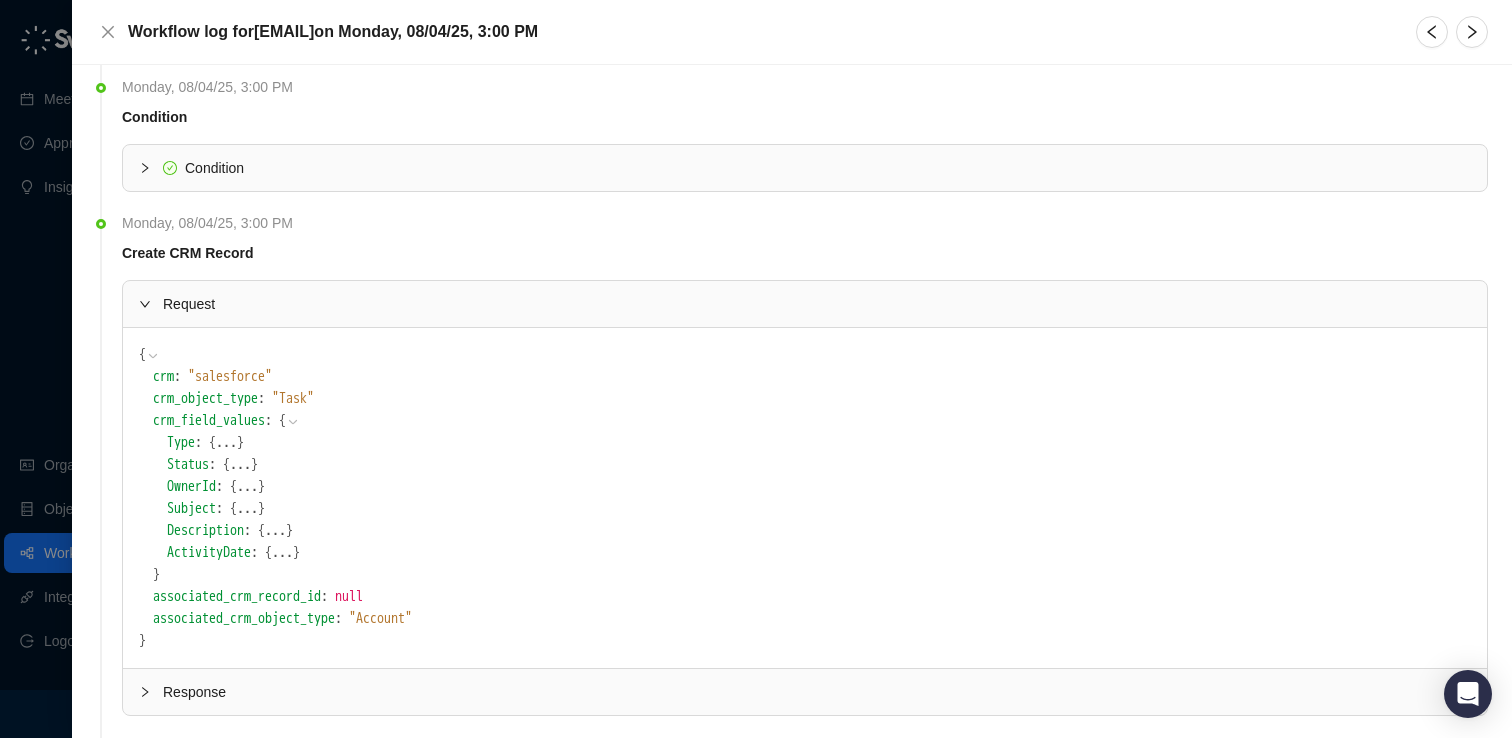 click at bounding box center (151, 168) 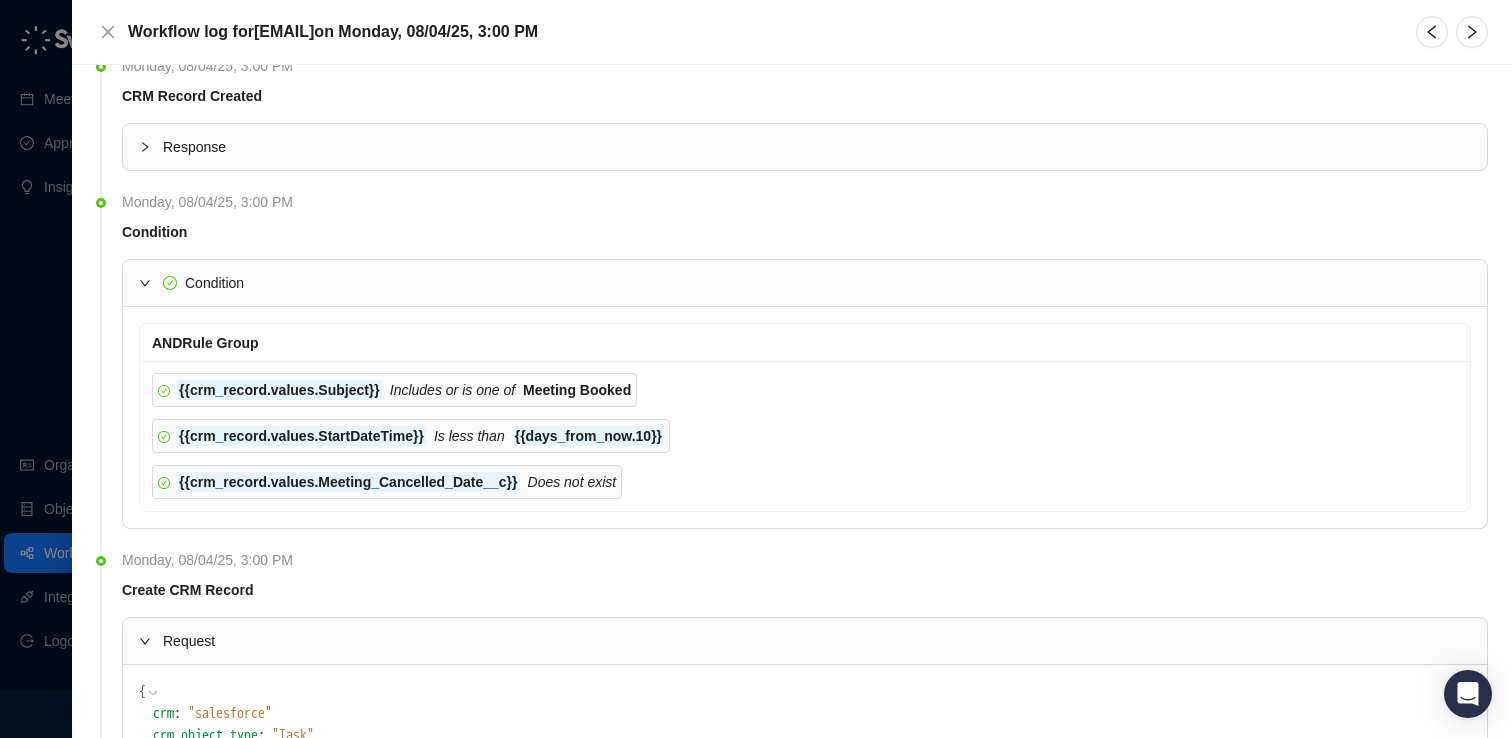 scroll, scrollTop: 0, scrollLeft: 0, axis: both 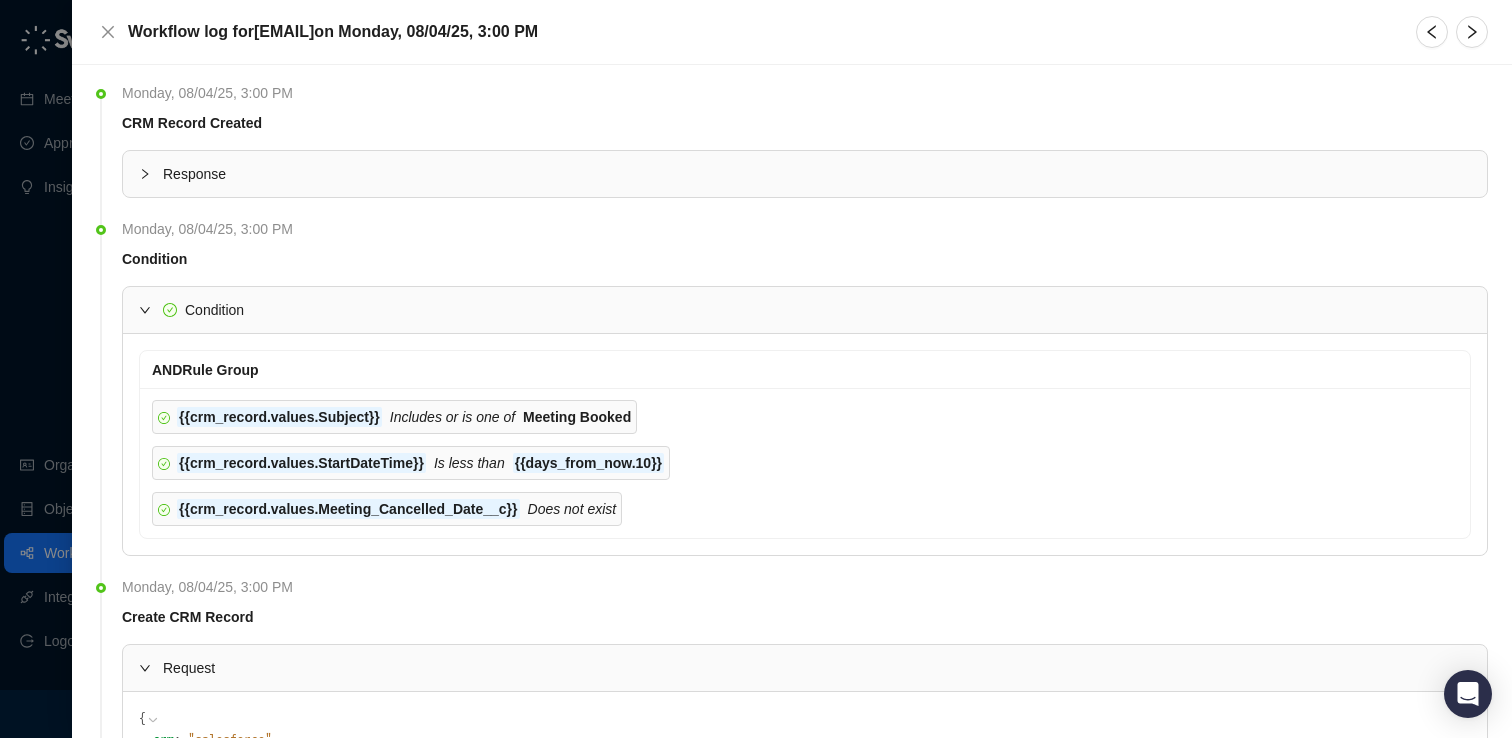 click at bounding box center (151, 174) 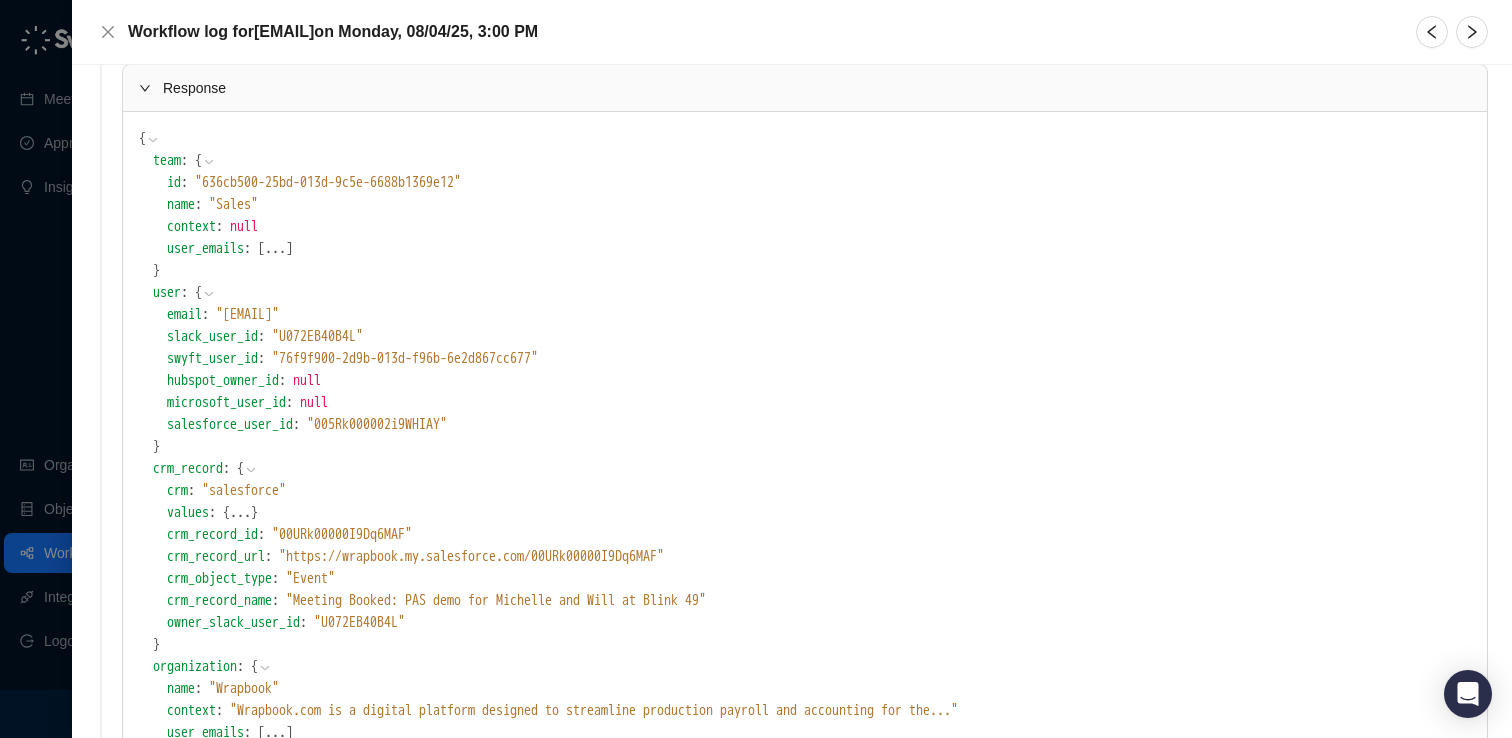scroll, scrollTop: 92, scrollLeft: 0, axis: vertical 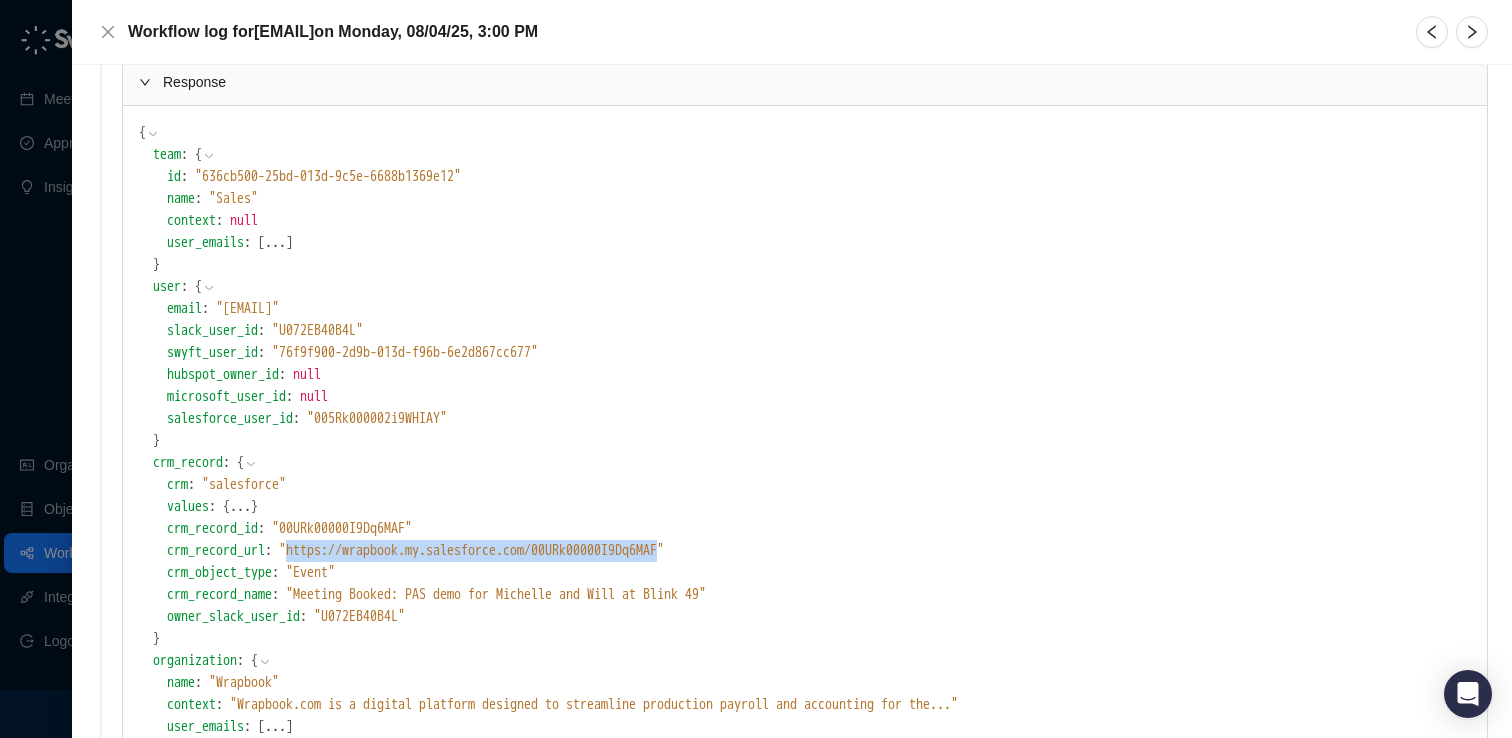 drag, startPoint x: 758, startPoint y: 550, endPoint x: 307, endPoint y: 540, distance: 451.11084 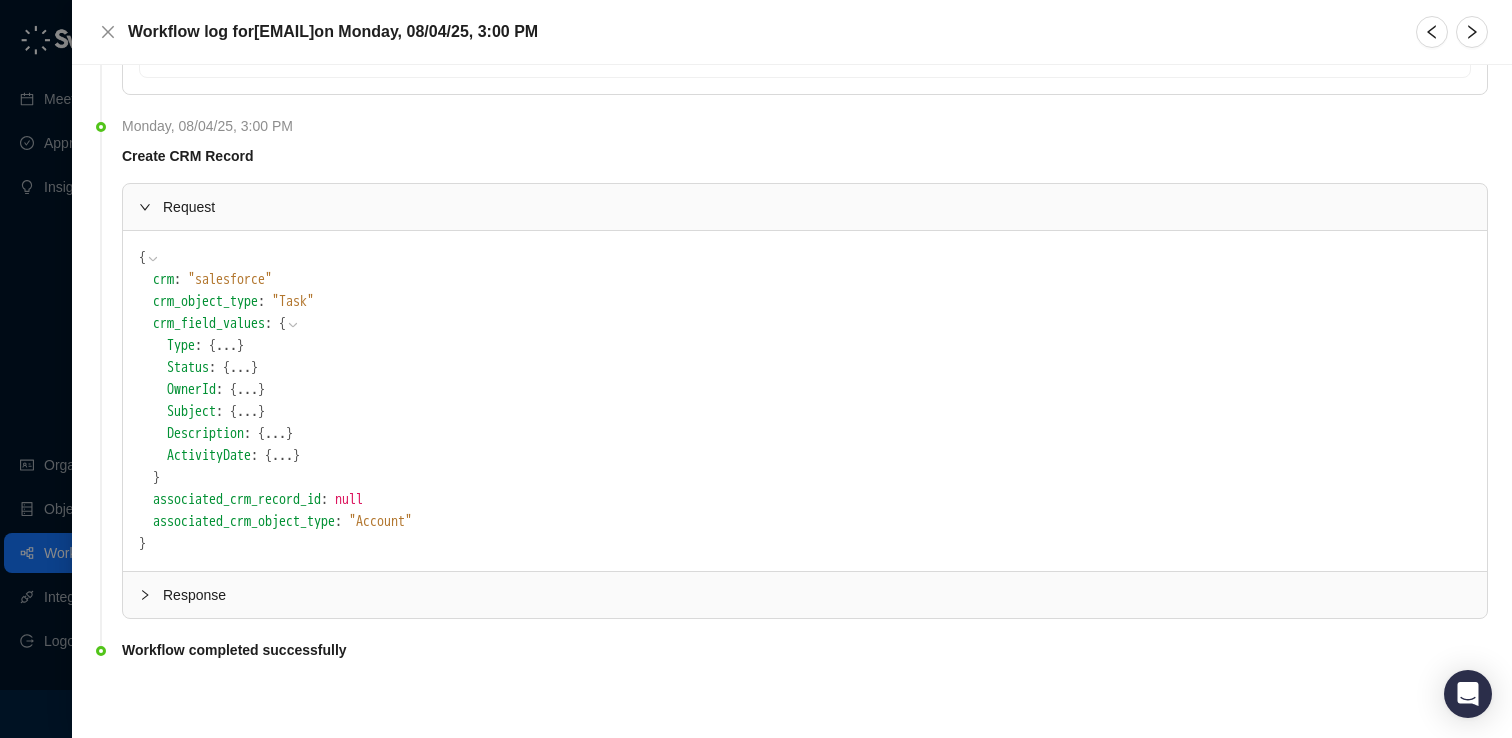 click 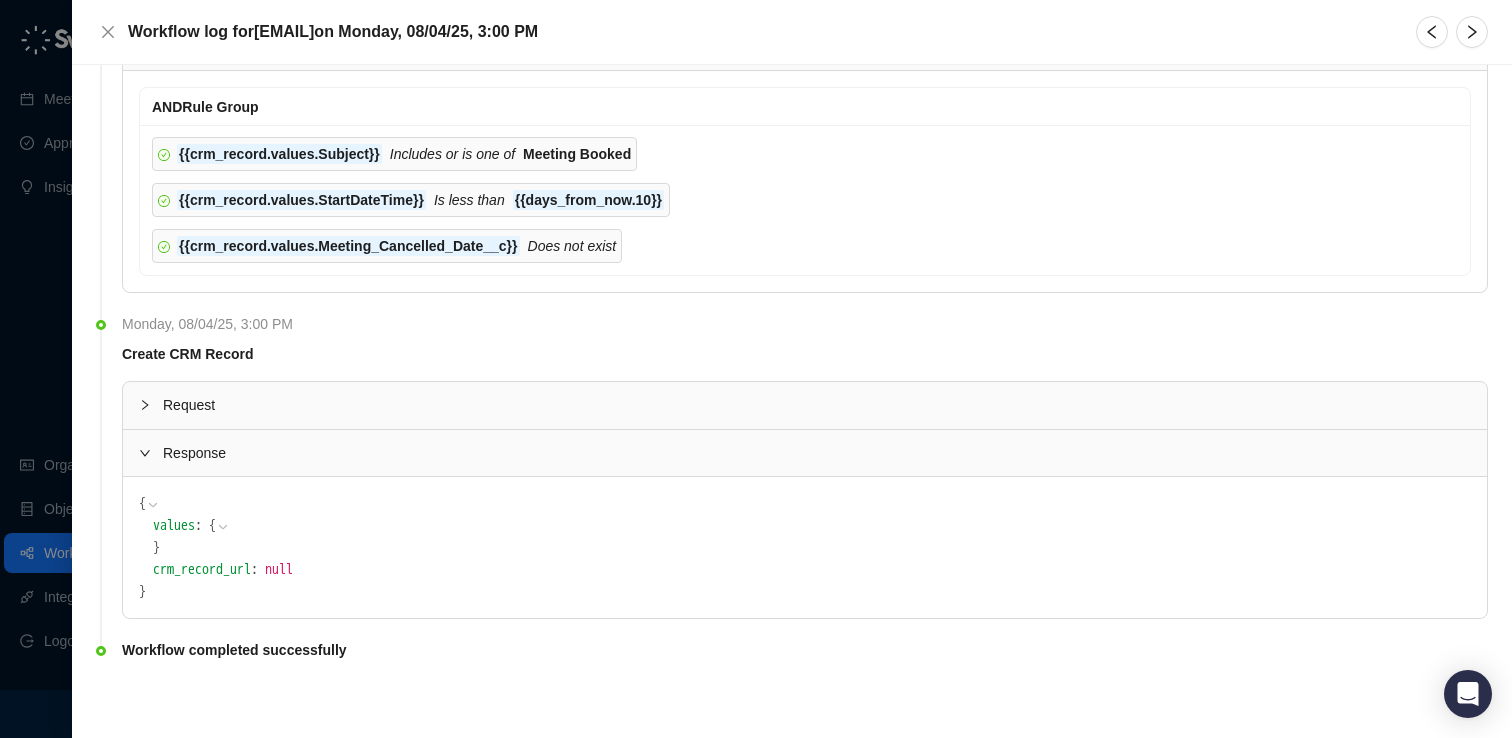 scroll, scrollTop: 1088, scrollLeft: 0, axis: vertical 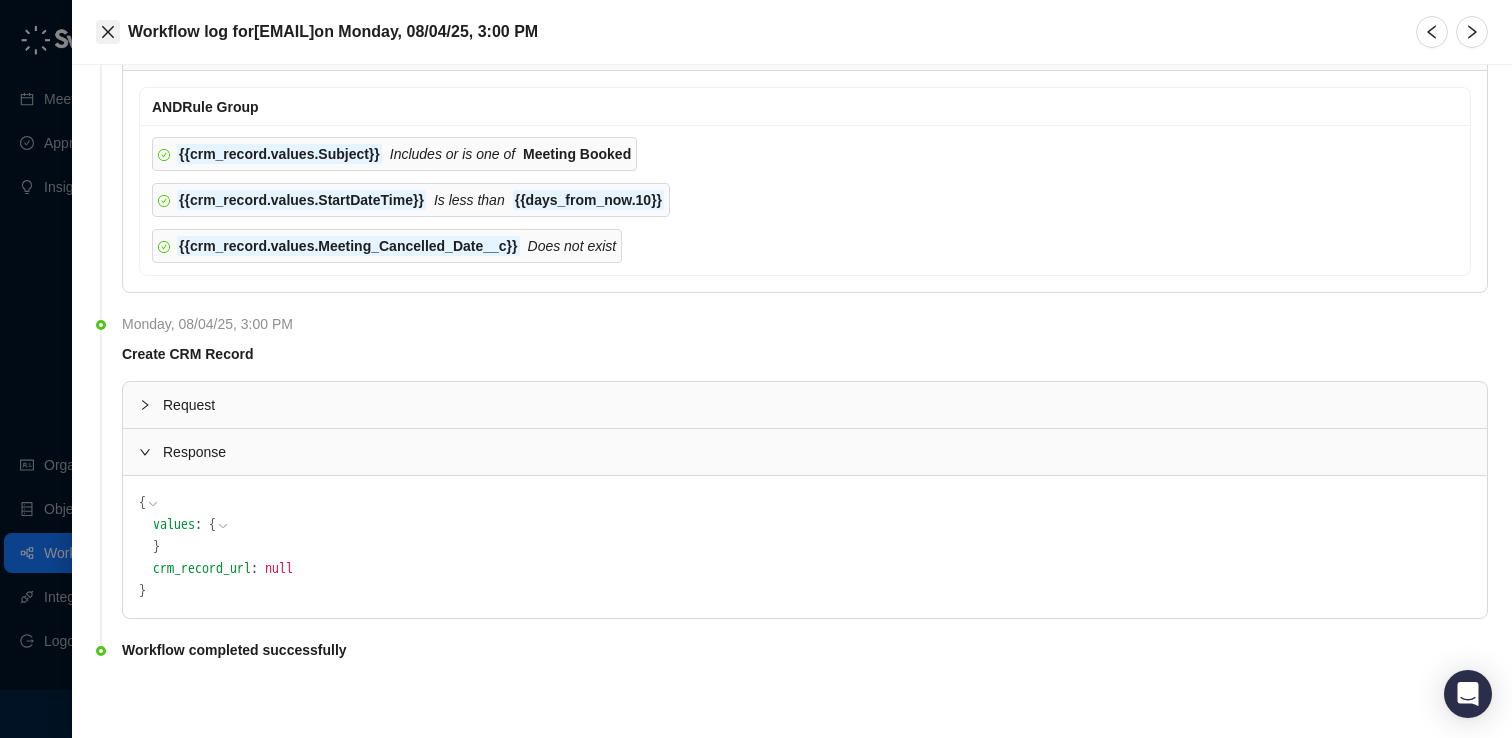 click 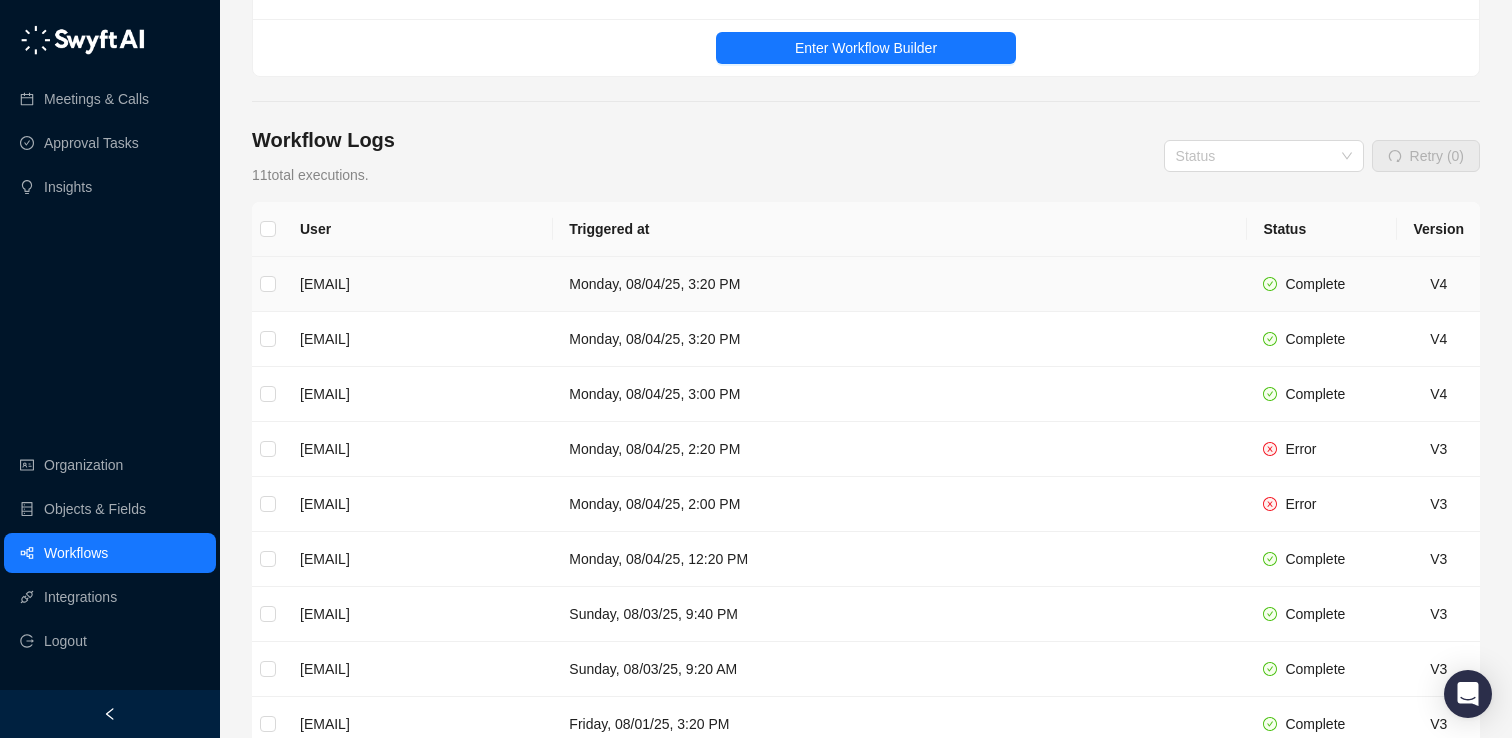 click on "[EMAIL]" at bounding box center (418, 284) 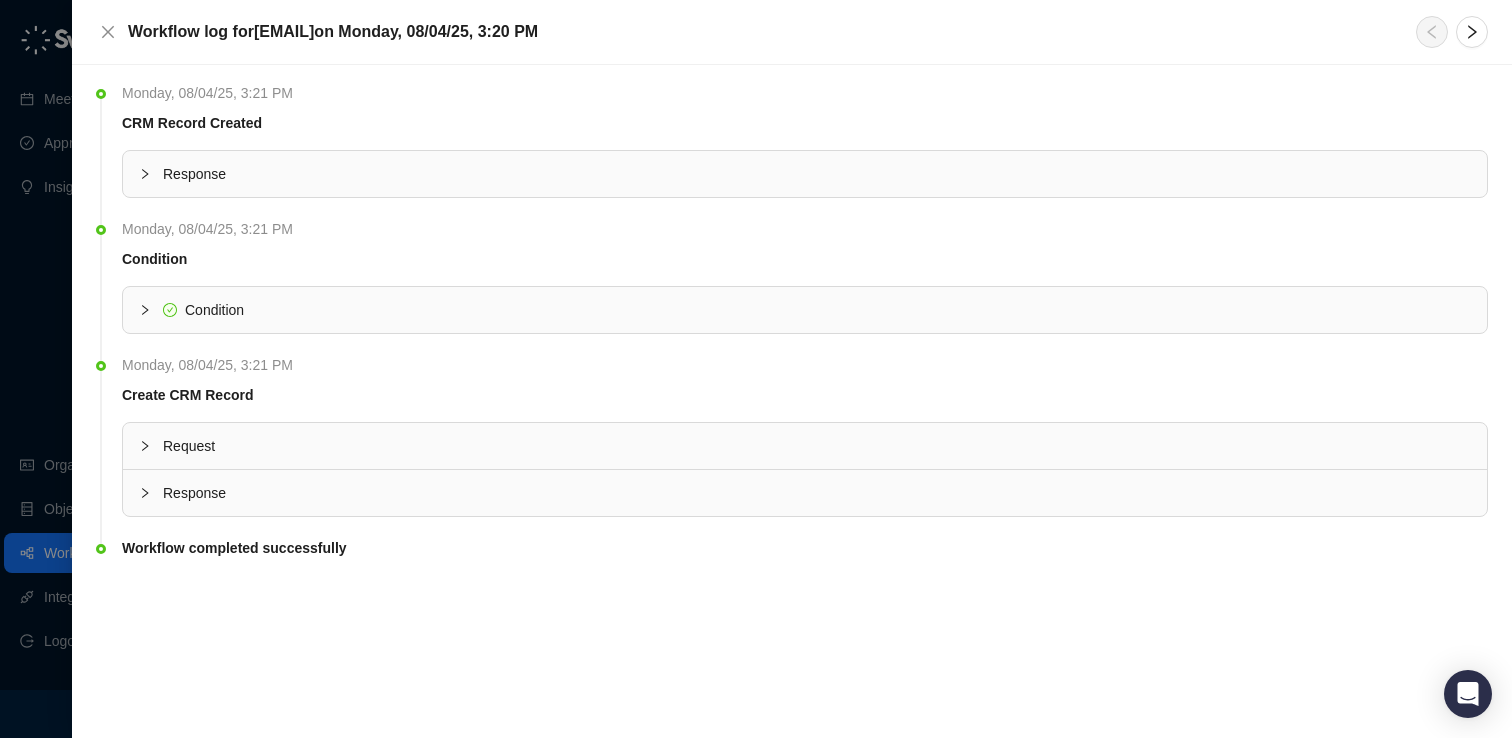 click on "Response" at bounding box center [805, 493] 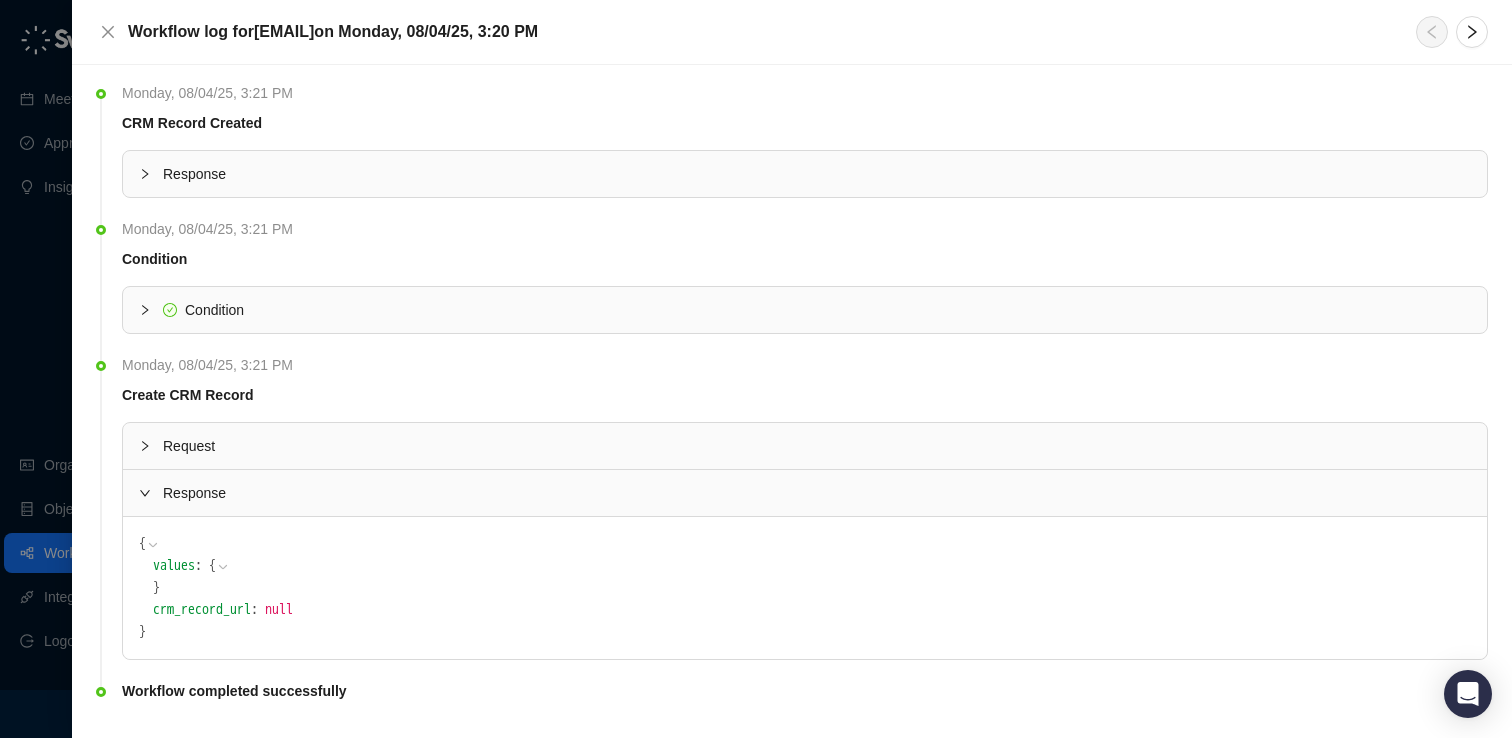 scroll, scrollTop: 40, scrollLeft: 0, axis: vertical 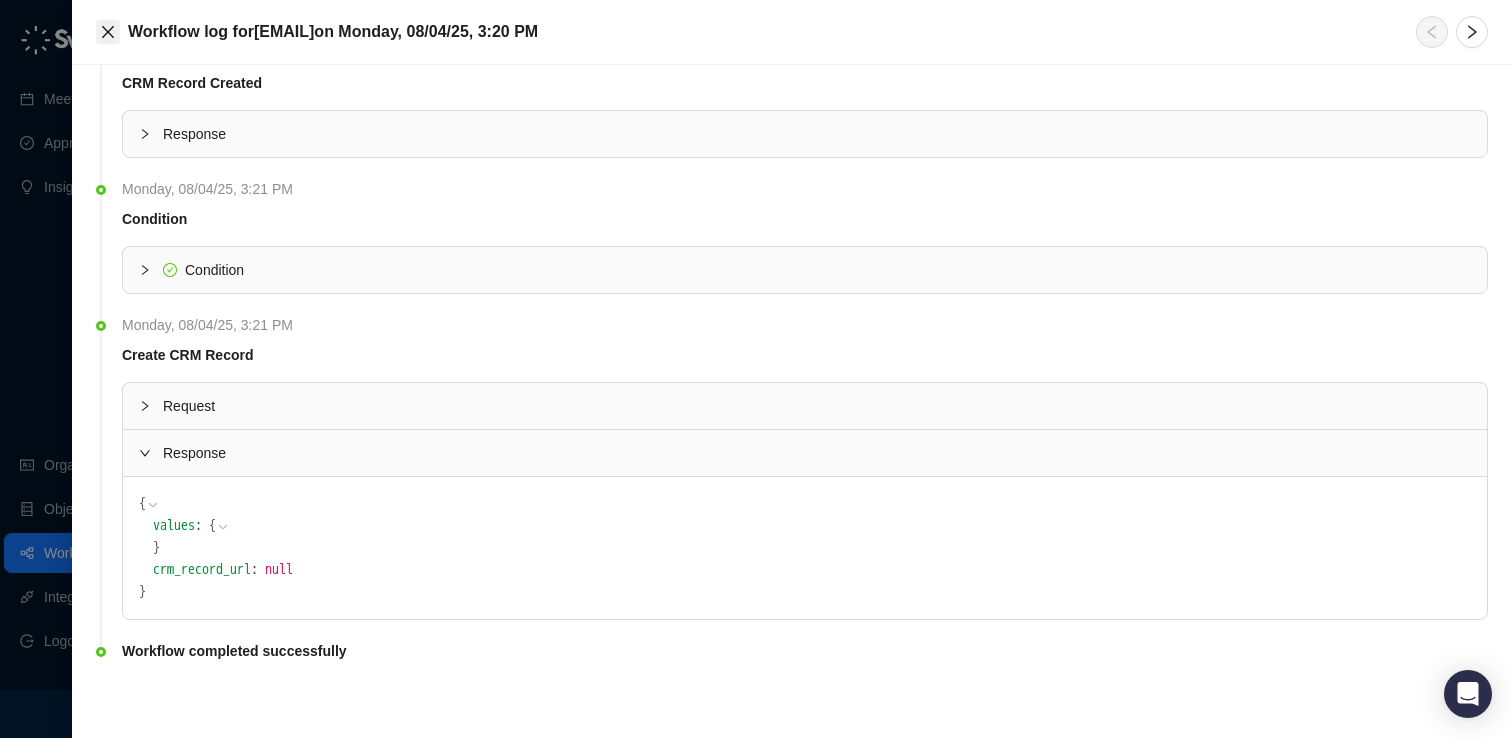 click at bounding box center (108, 32) 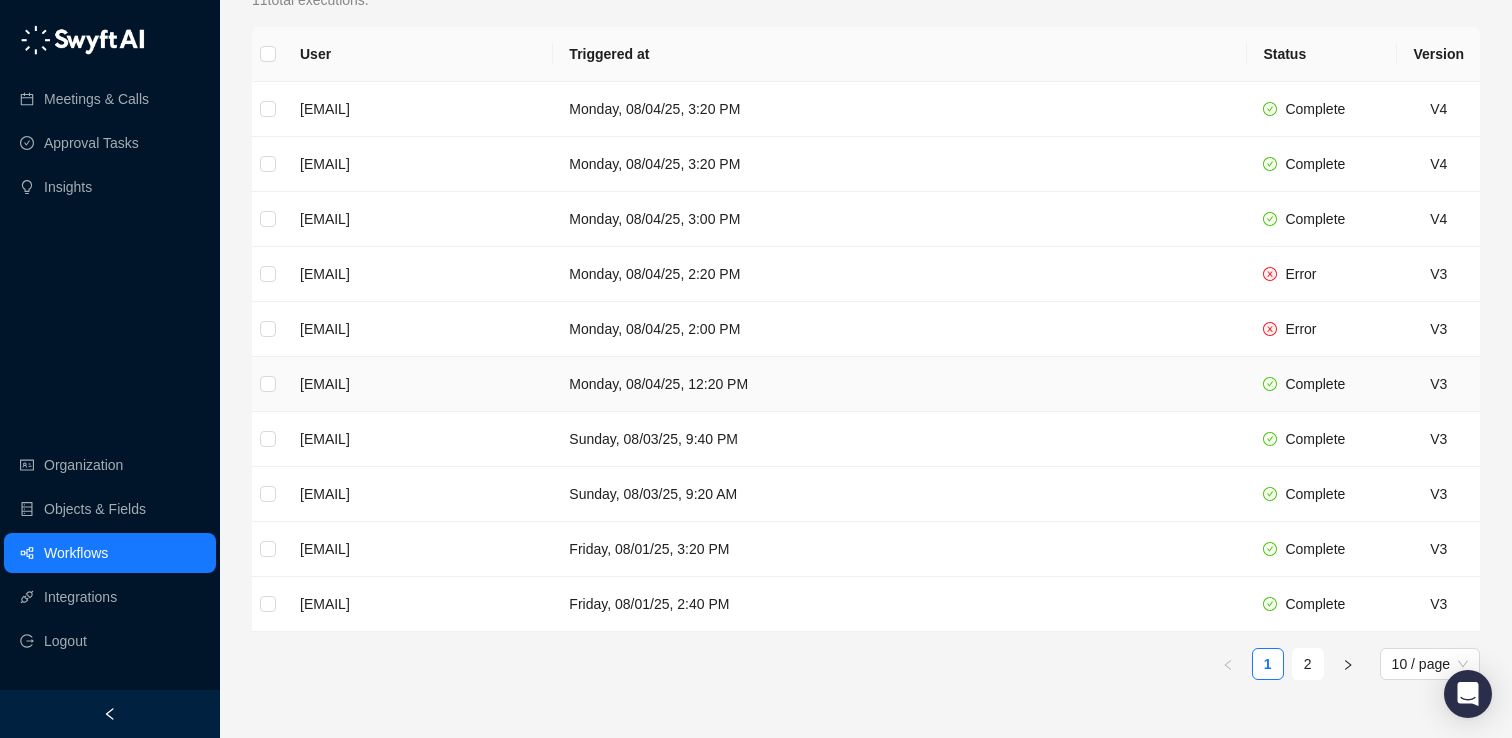scroll, scrollTop: 358, scrollLeft: 0, axis: vertical 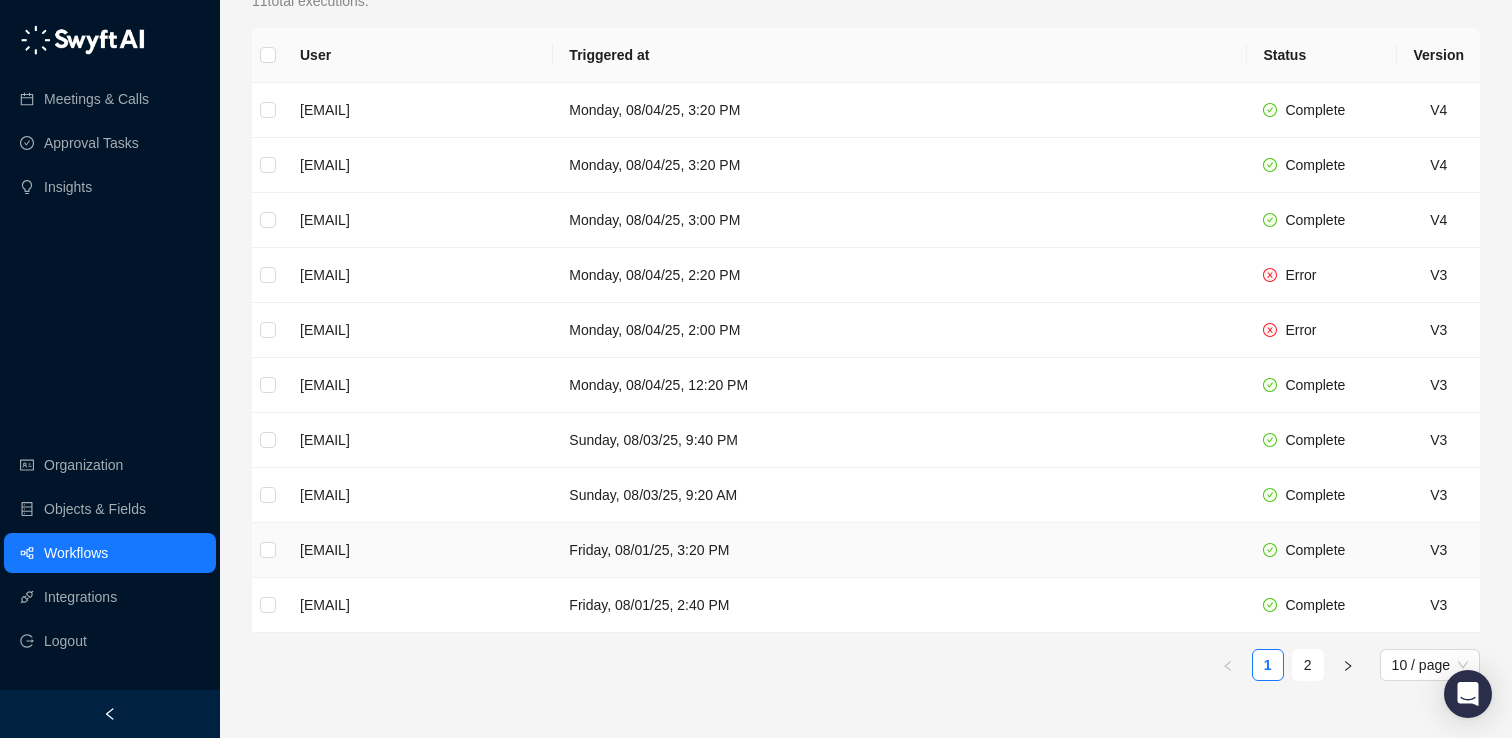 click on "[EMAIL]" at bounding box center [418, 550] 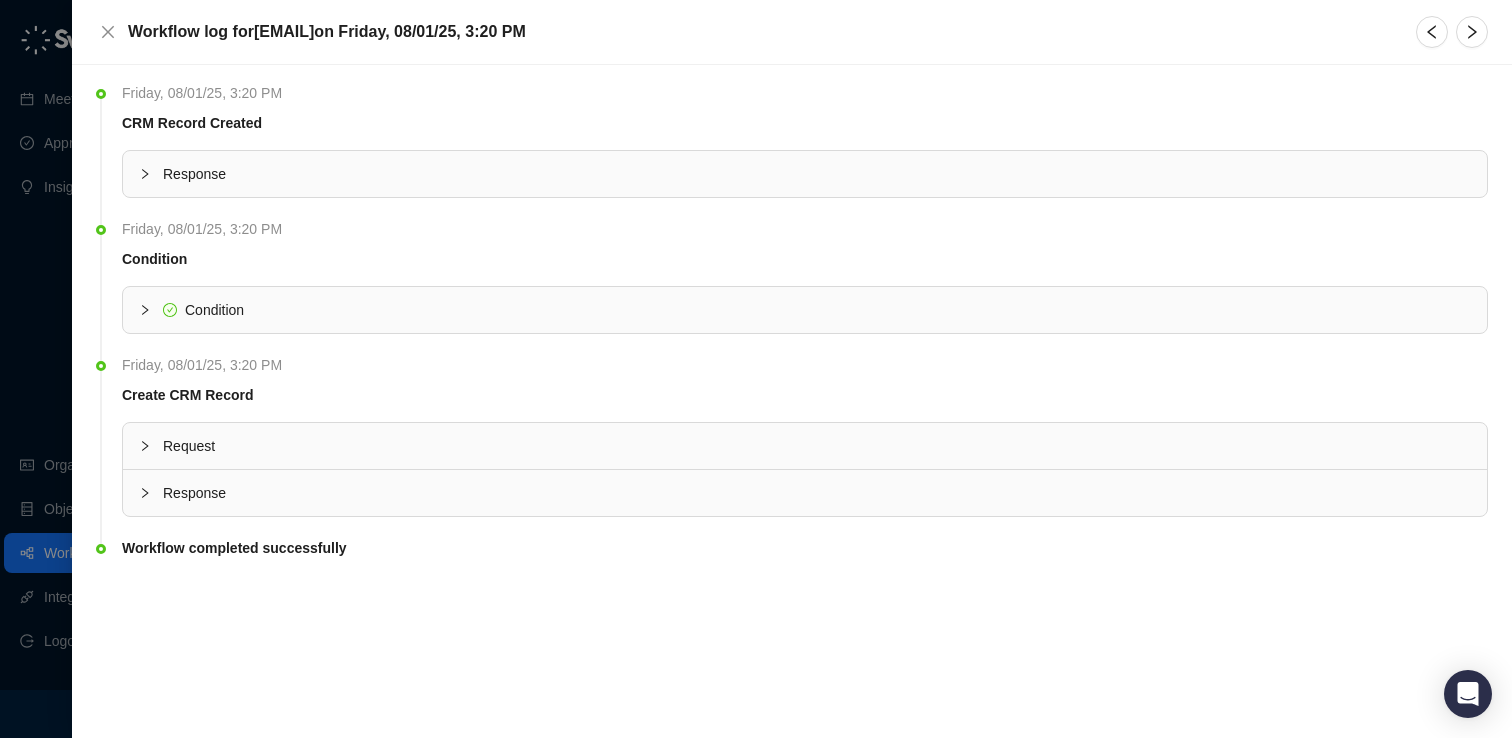 click 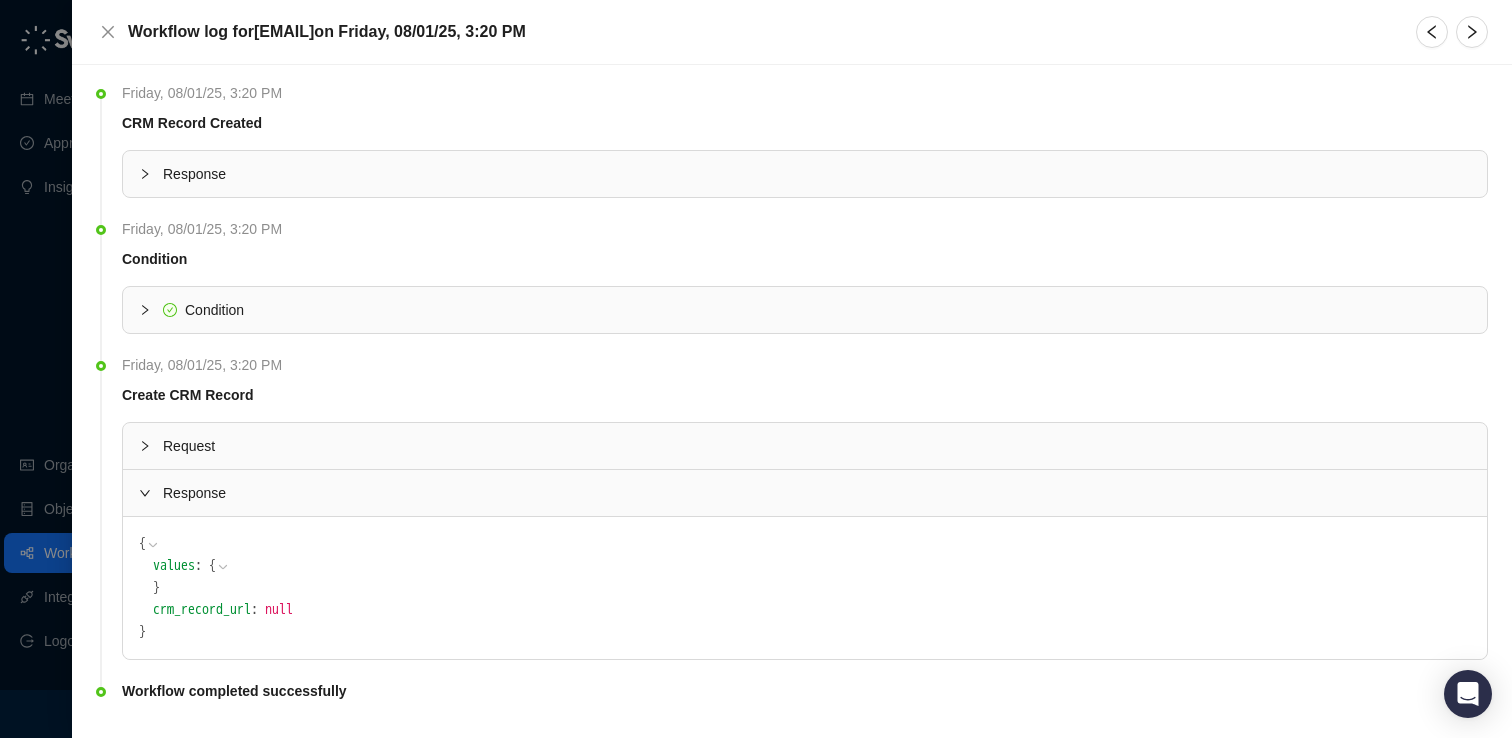 click 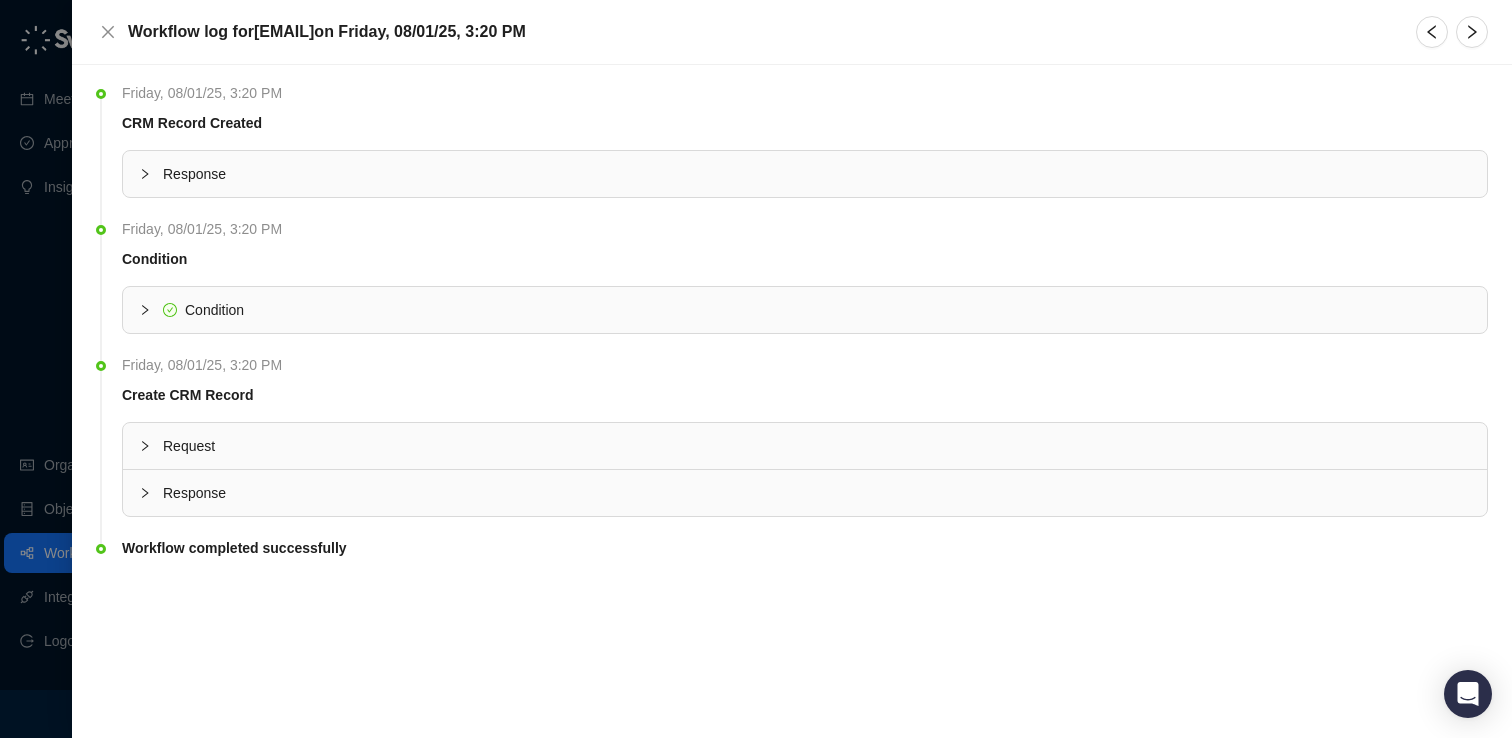 click on "Response" at bounding box center [805, 174] 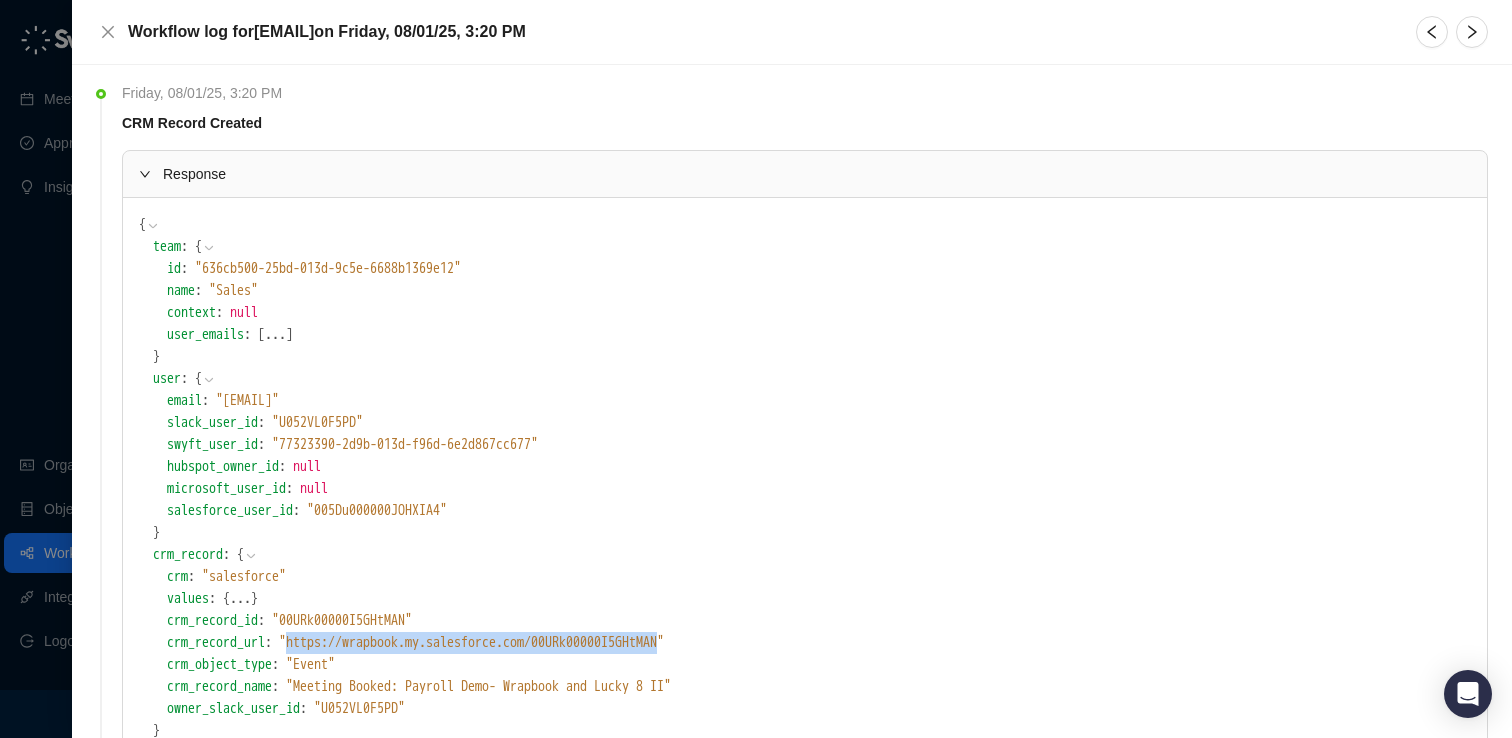 drag, startPoint x: 760, startPoint y: 644, endPoint x: 312, endPoint y: 651, distance: 448.0547 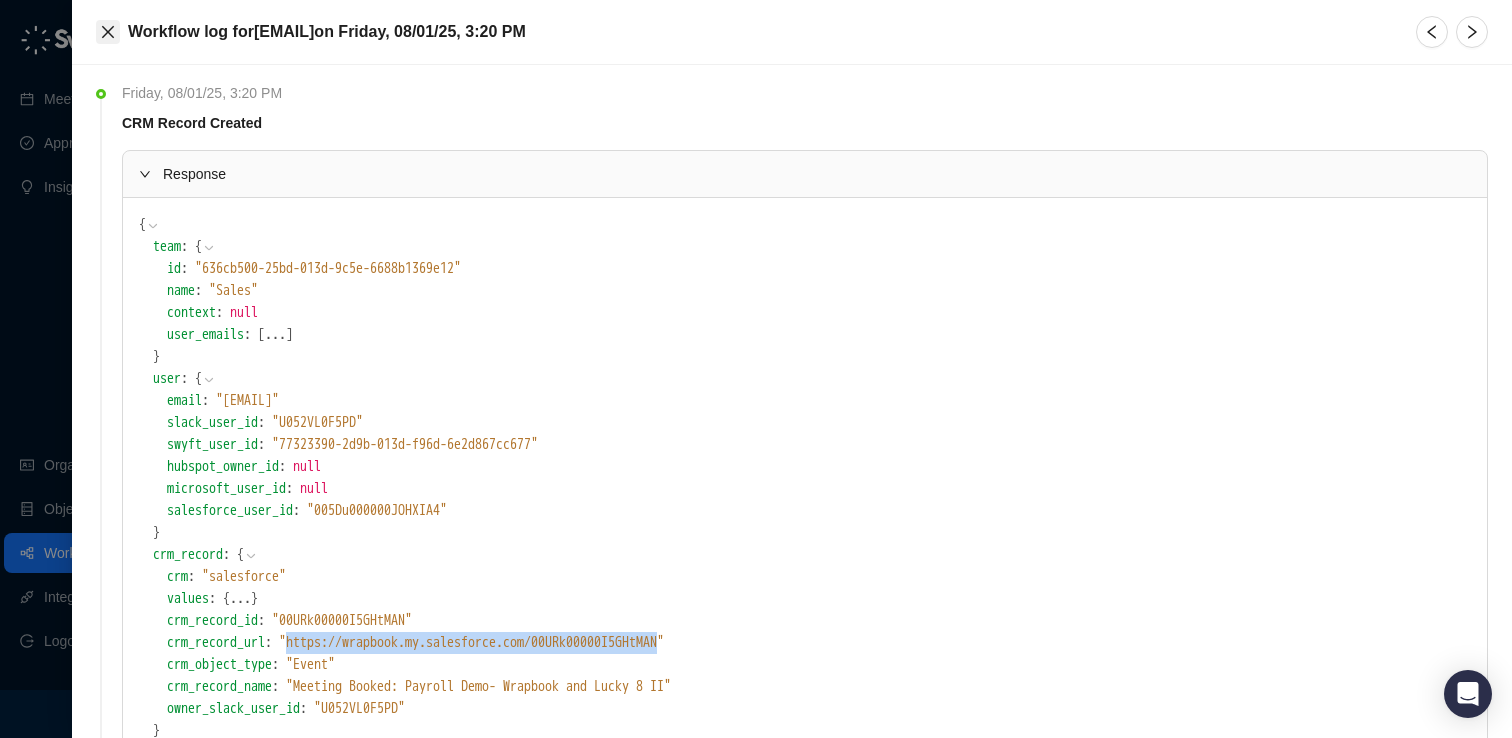 click 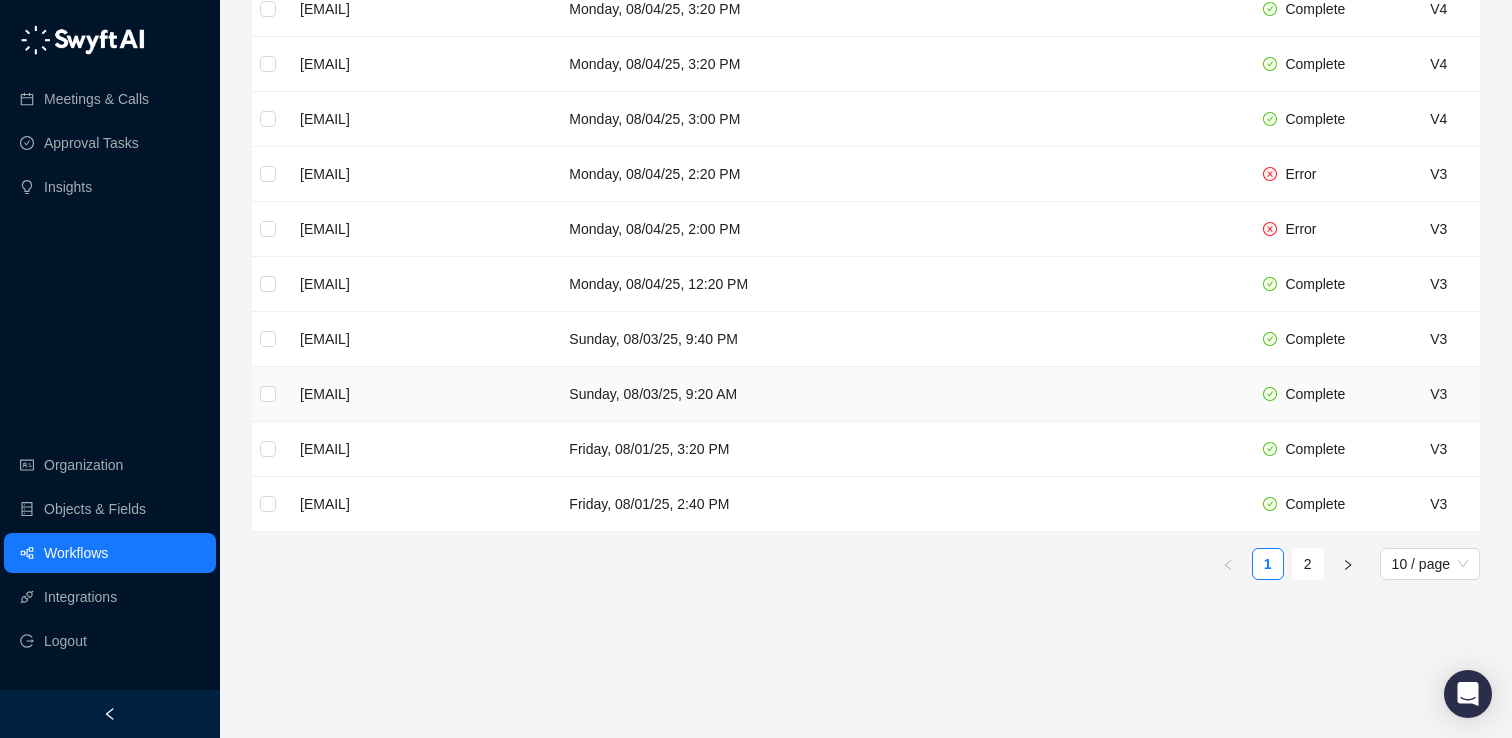 scroll, scrollTop: 483, scrollLeft: 0, axis: vertical 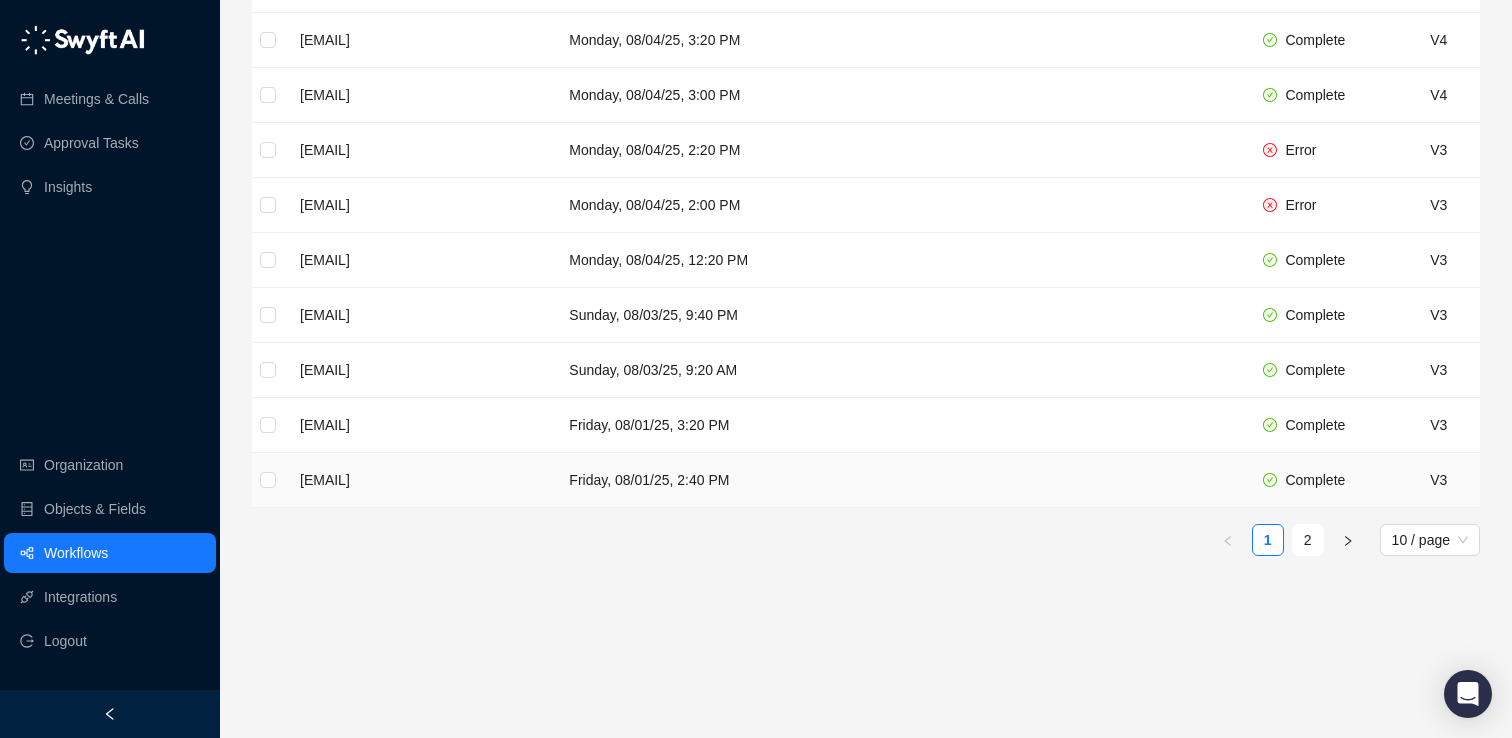 click on "[EMAIL]" at bounding box center (418, 480) 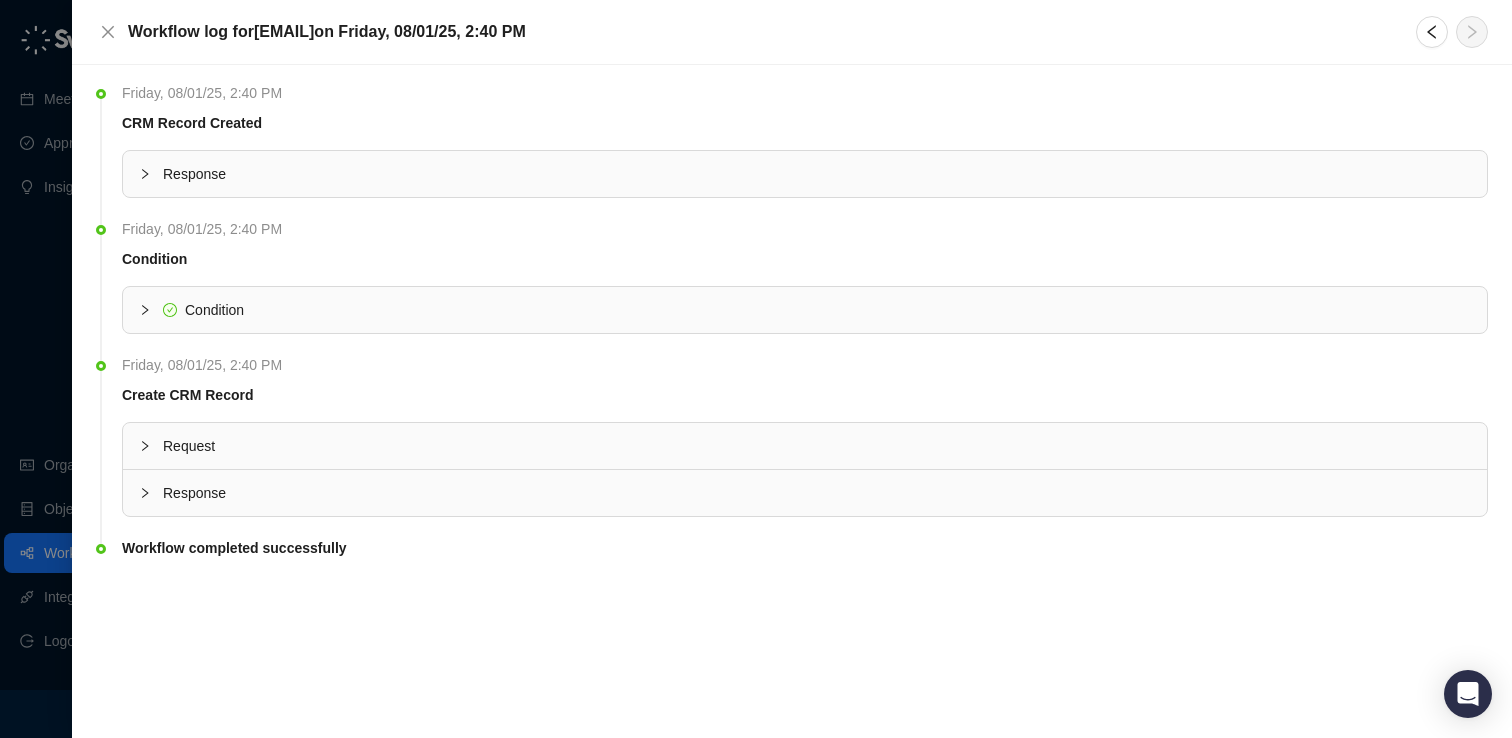 click 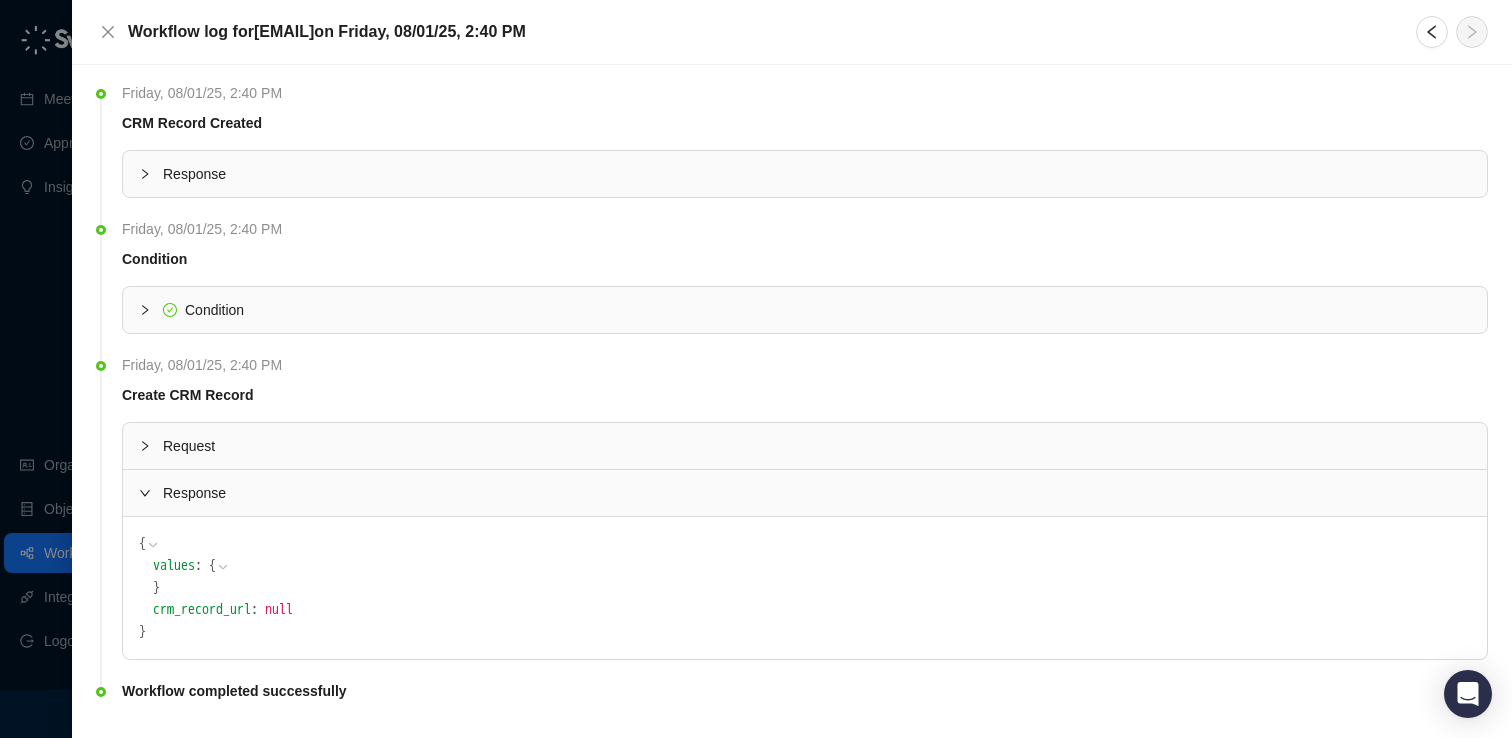 click 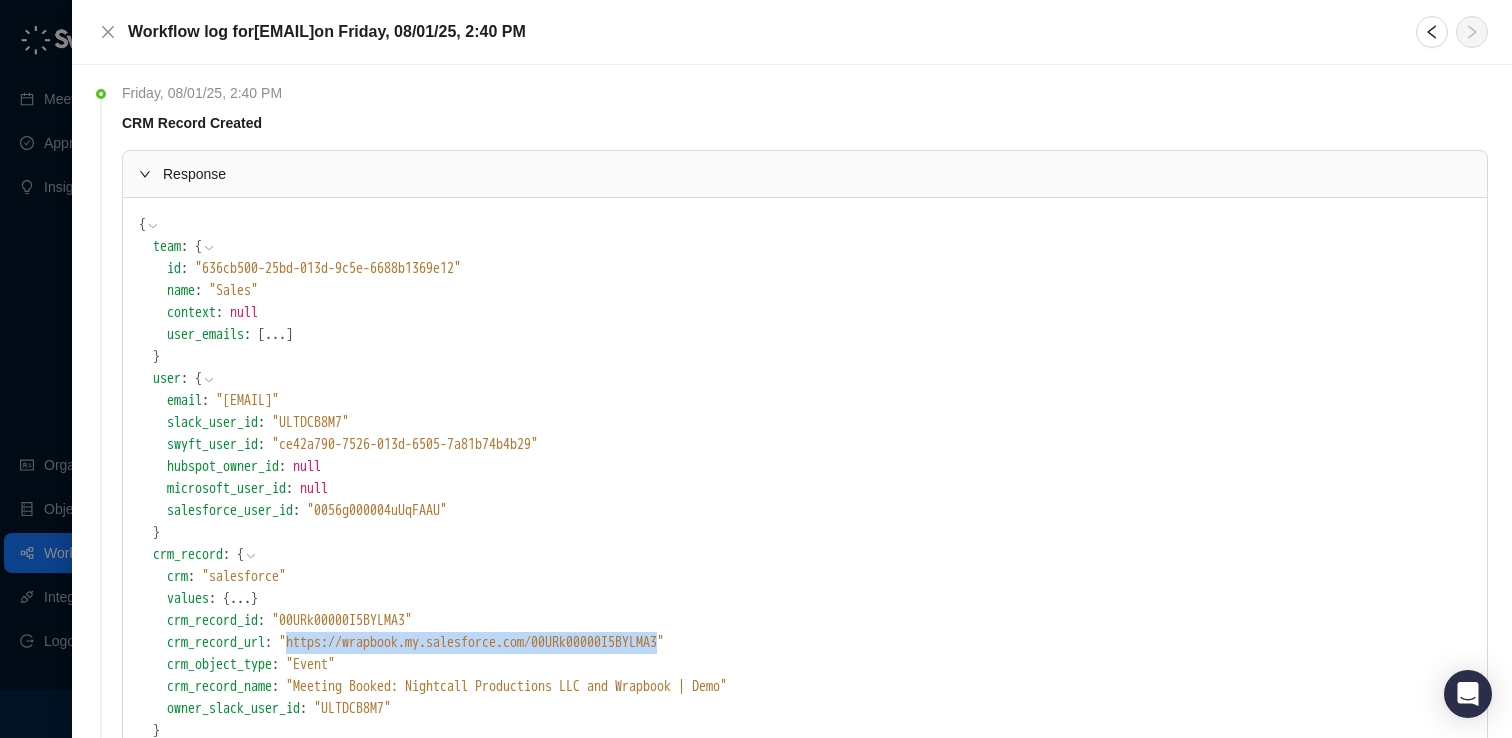 drag, startPoint x: 759, startPoint y: 648, endPoint x: 313, endPoint y: 649, distance: 446.00113 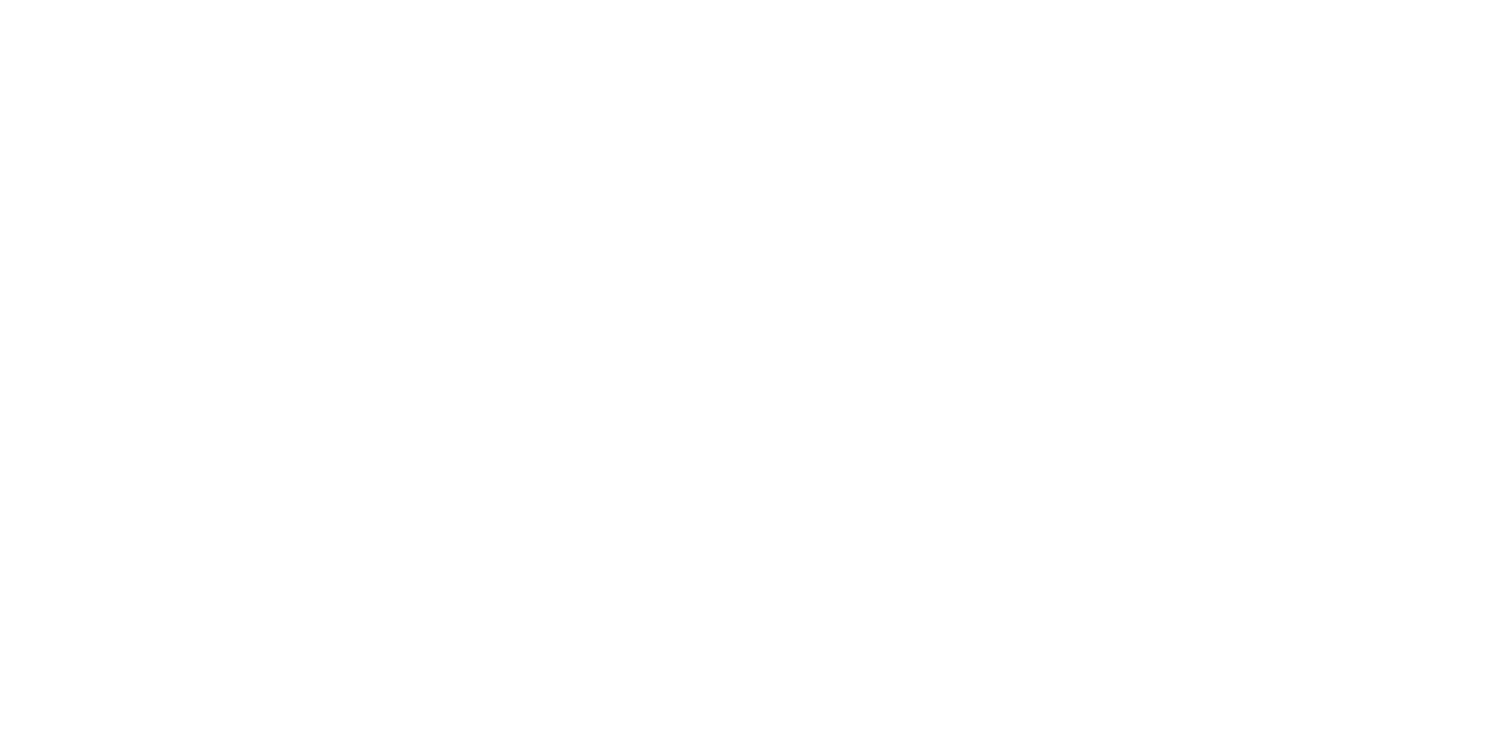 scroll, scrollTop: 0, scrollLeft: 0, axis: both 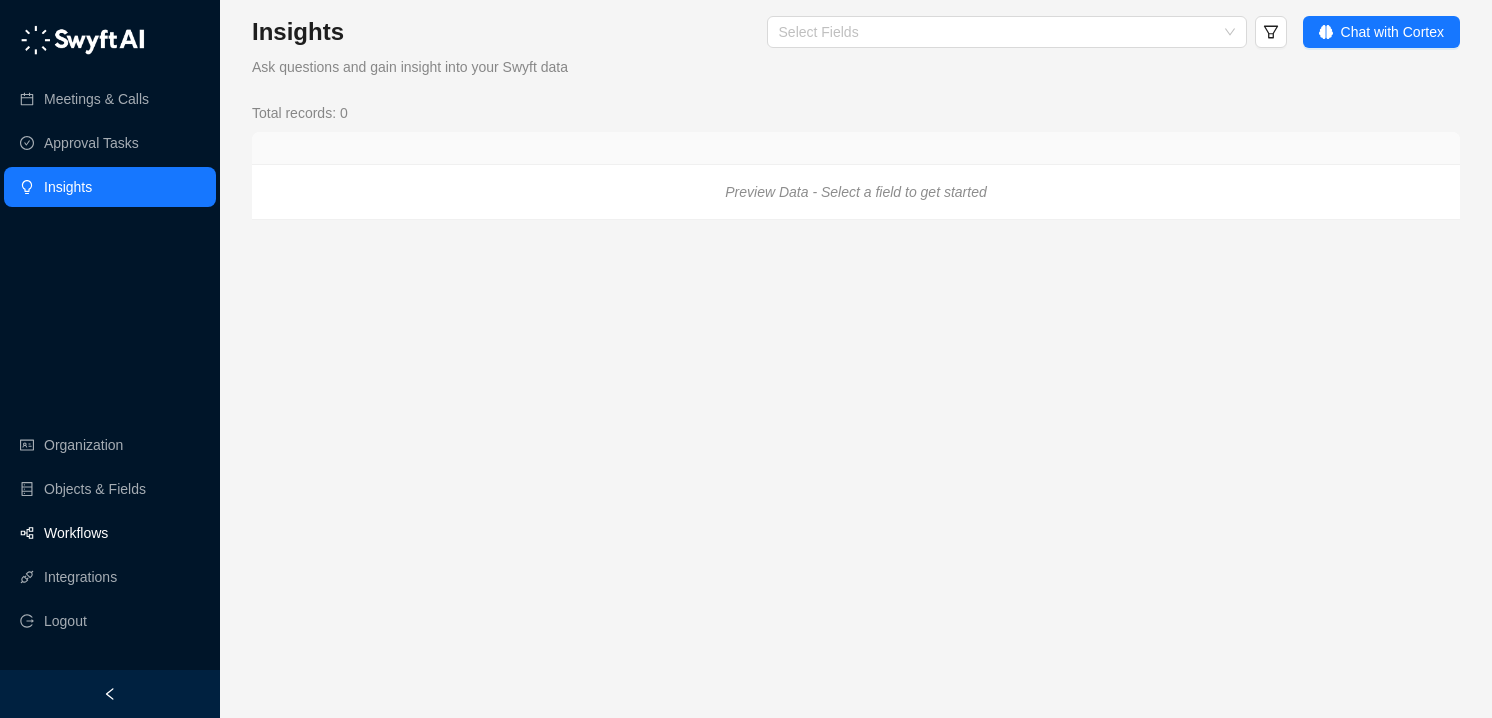 click on "Workflows" at bounding box center (76, 533) 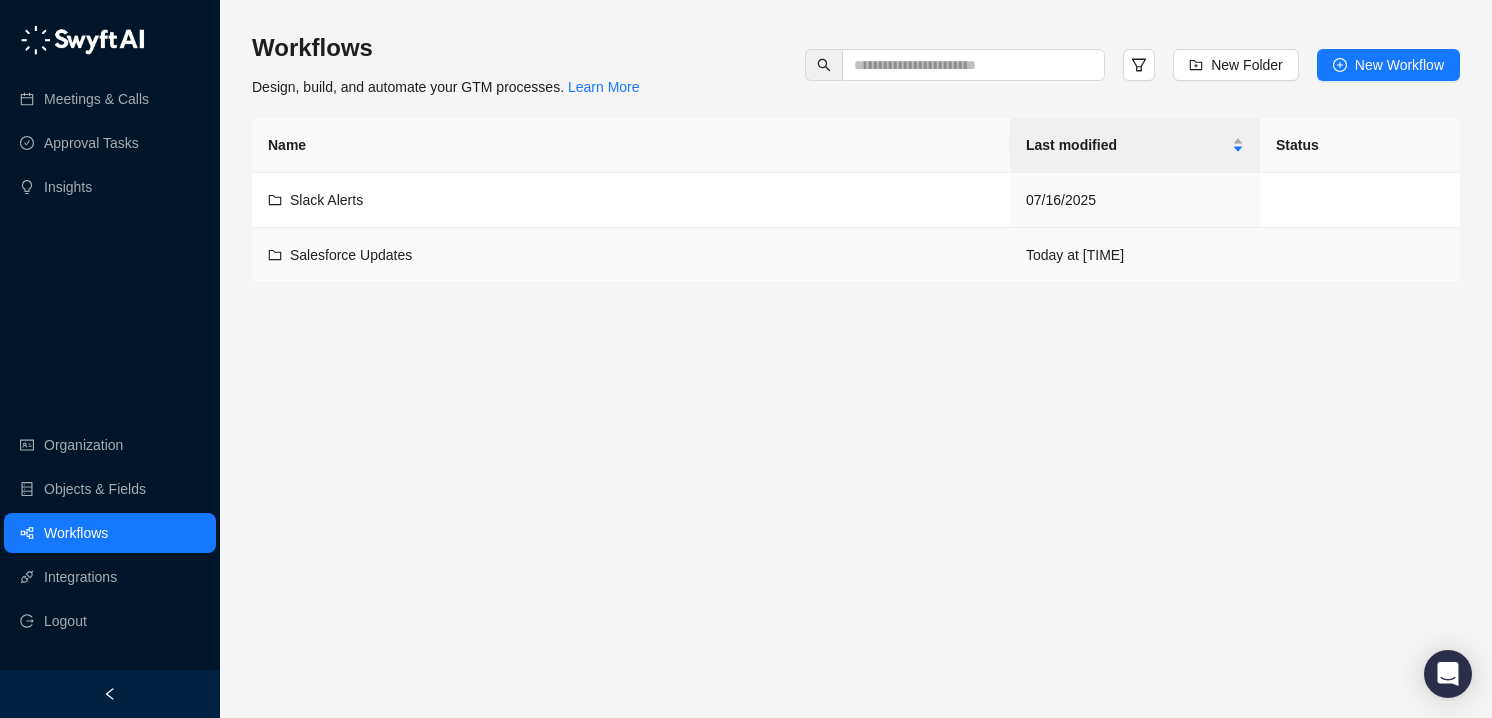 click on "Salesforce Updates" at bounding box center (351, 255) 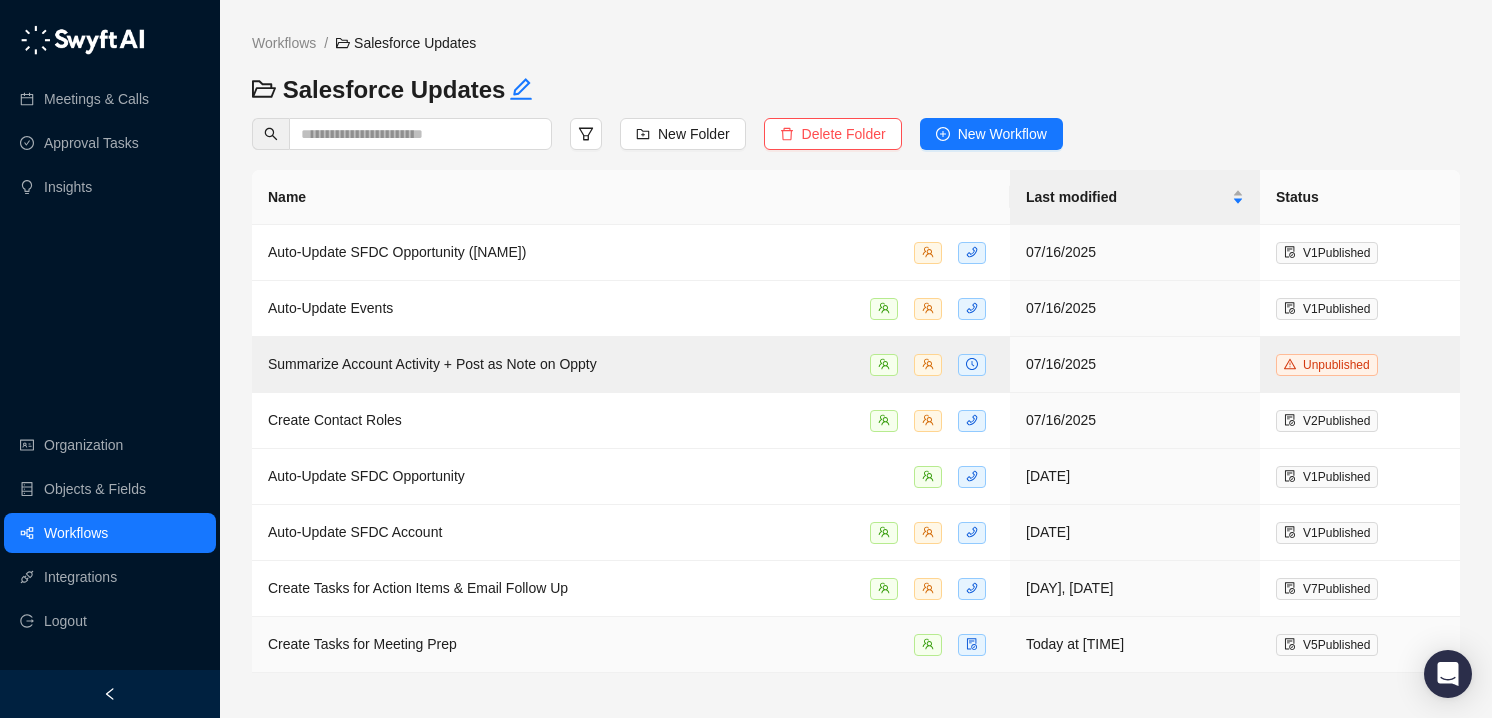 click on "Create Tasks for Meeting Prep" at bounding box center (362, 644) 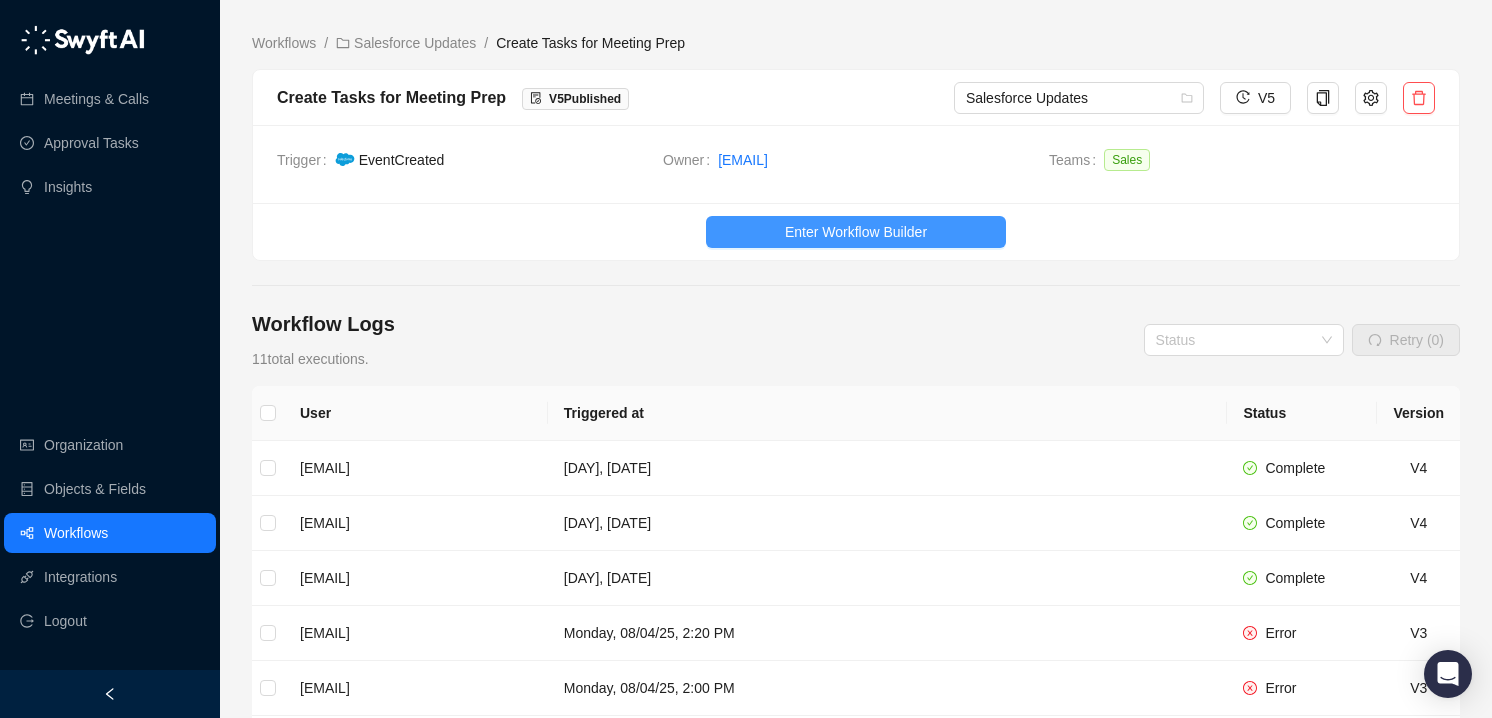 click on "Enter Workflow Builder" at bounding box center (856, 232) 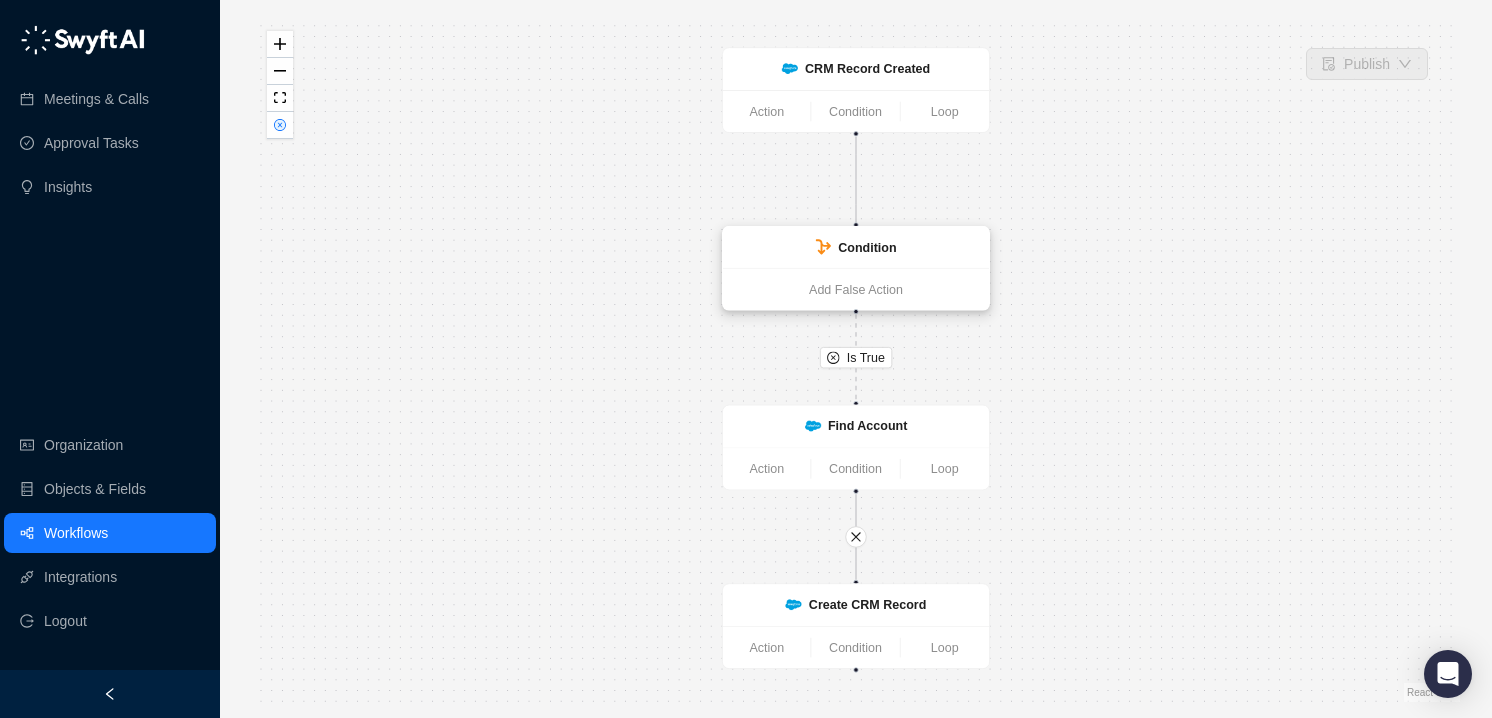 click on "Condition" at bounding box center (867, 247) 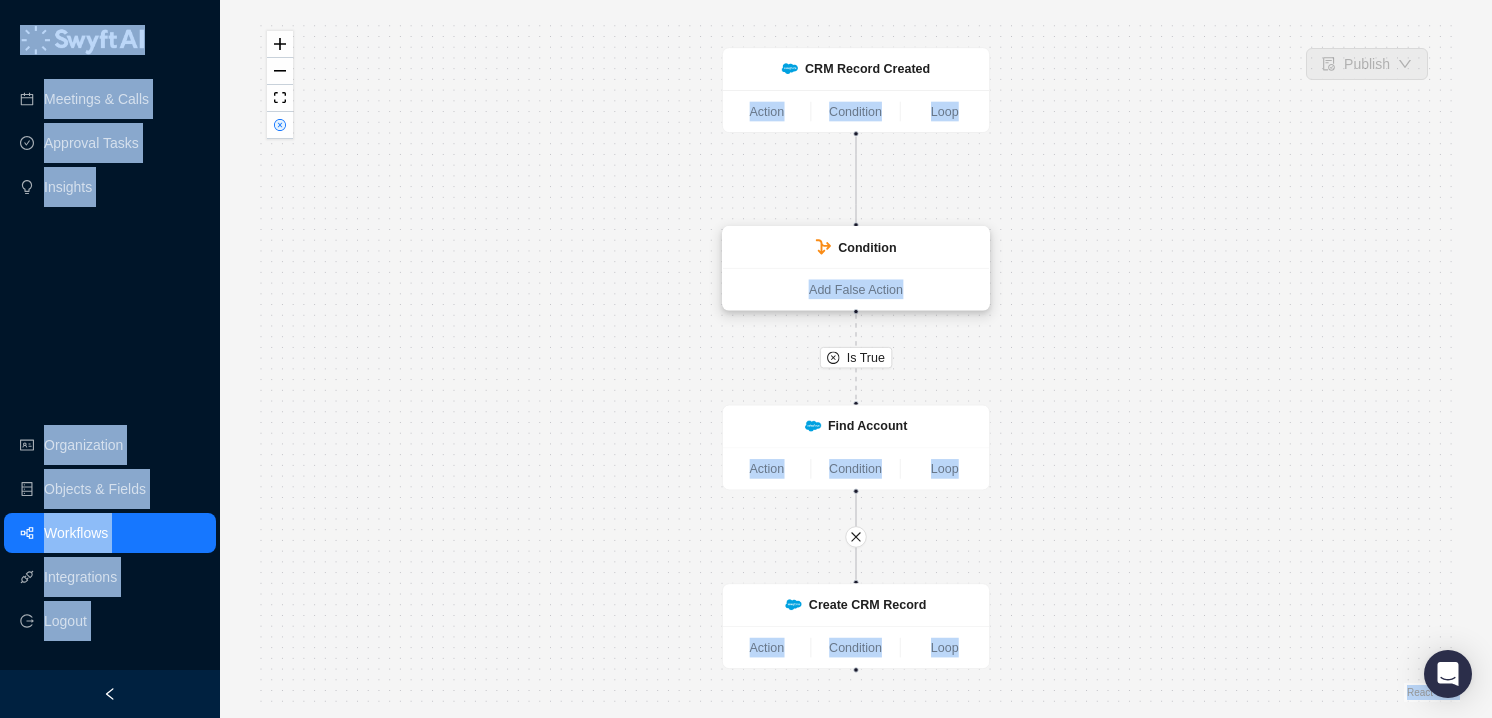 click on "Condition" at bounding box center (856, 247) 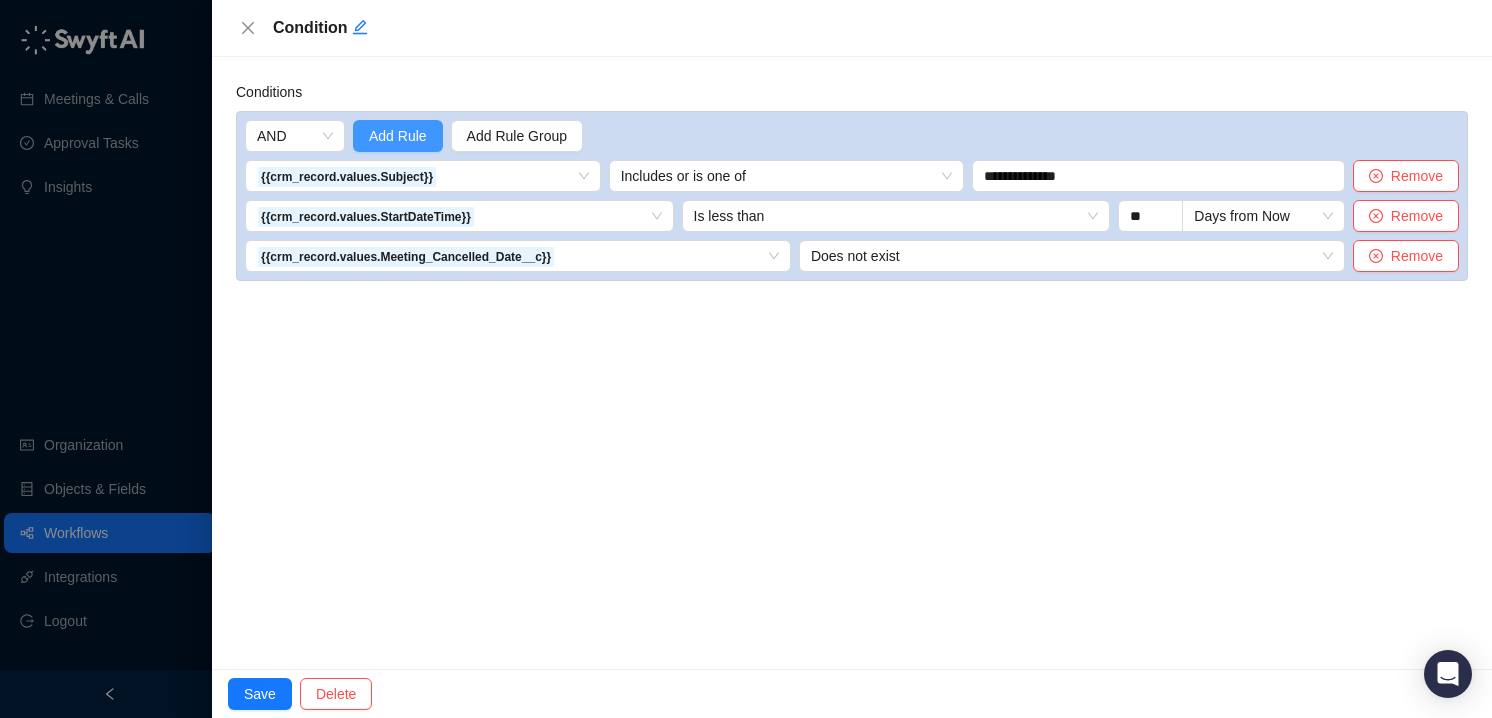 click on "Add Rule" at bounding box center (398, 136) 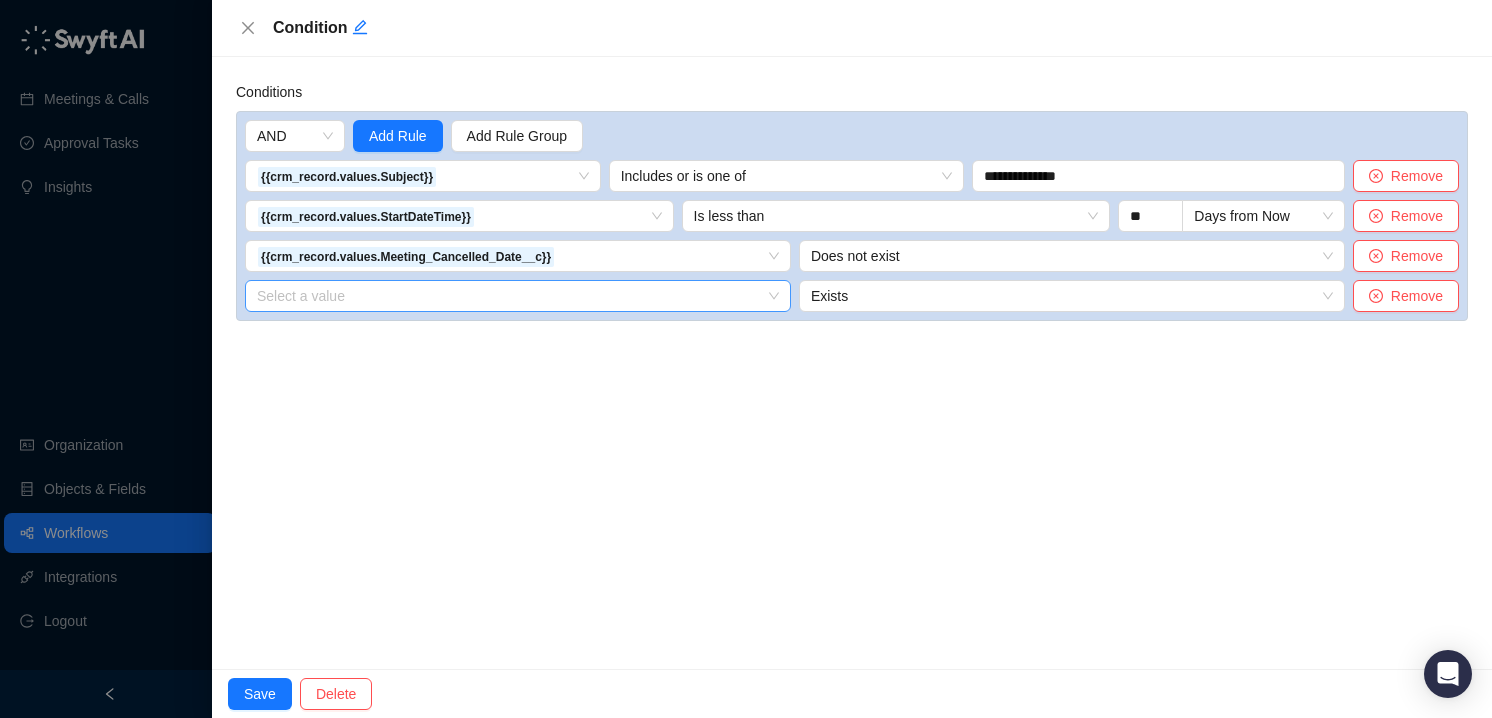 click on "Select a value" at bounding box center [518, 296] 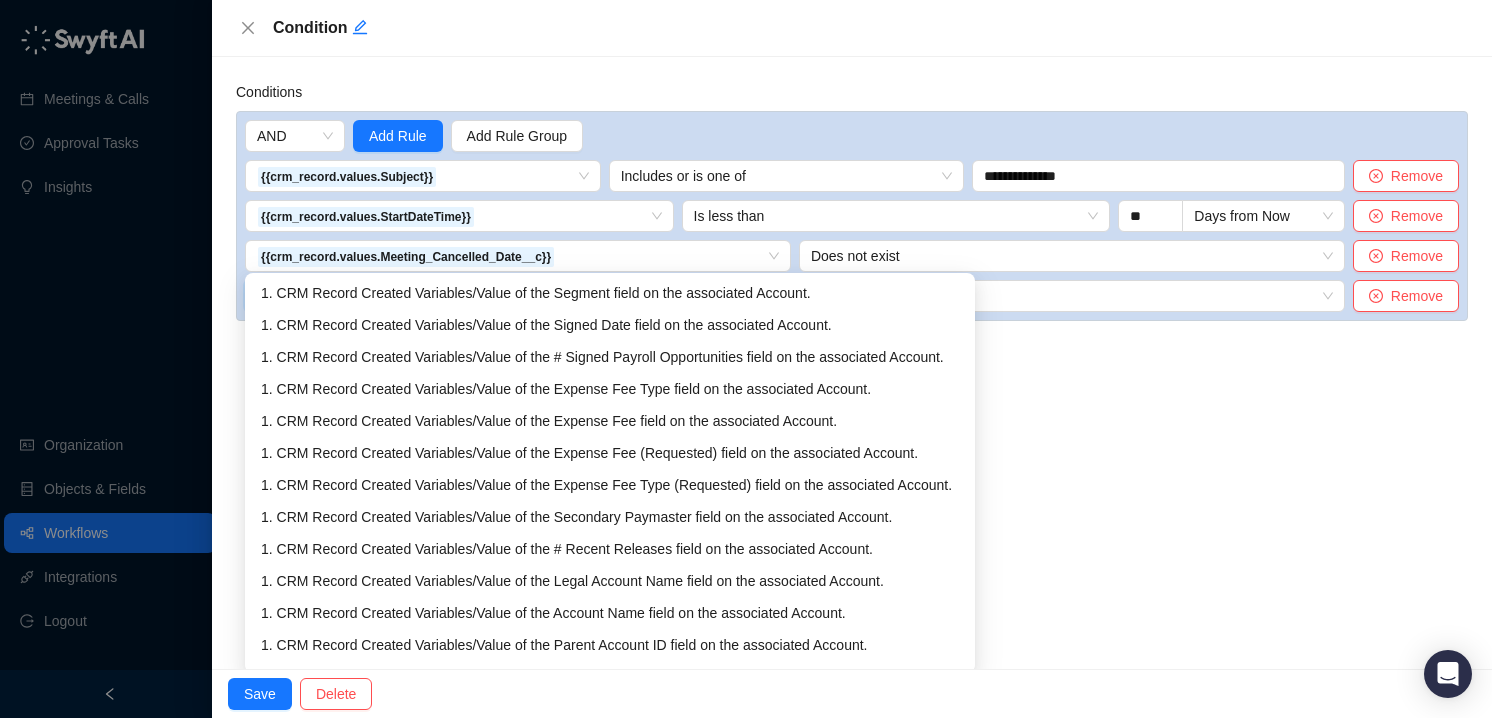 type on "**********" 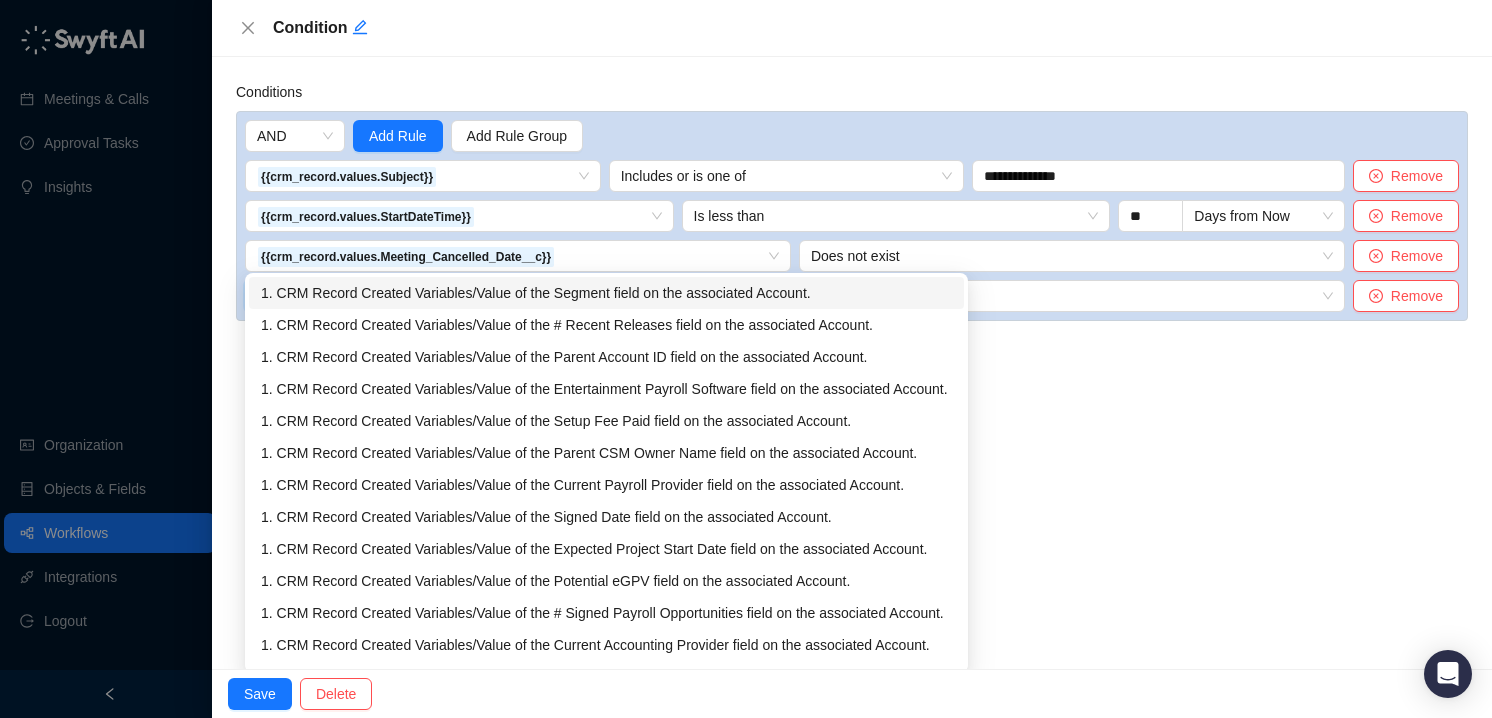 click on "1. CRM Record Created Variables  /  Value of the Segment field on the associated Account." at bounding box center [606, 293] 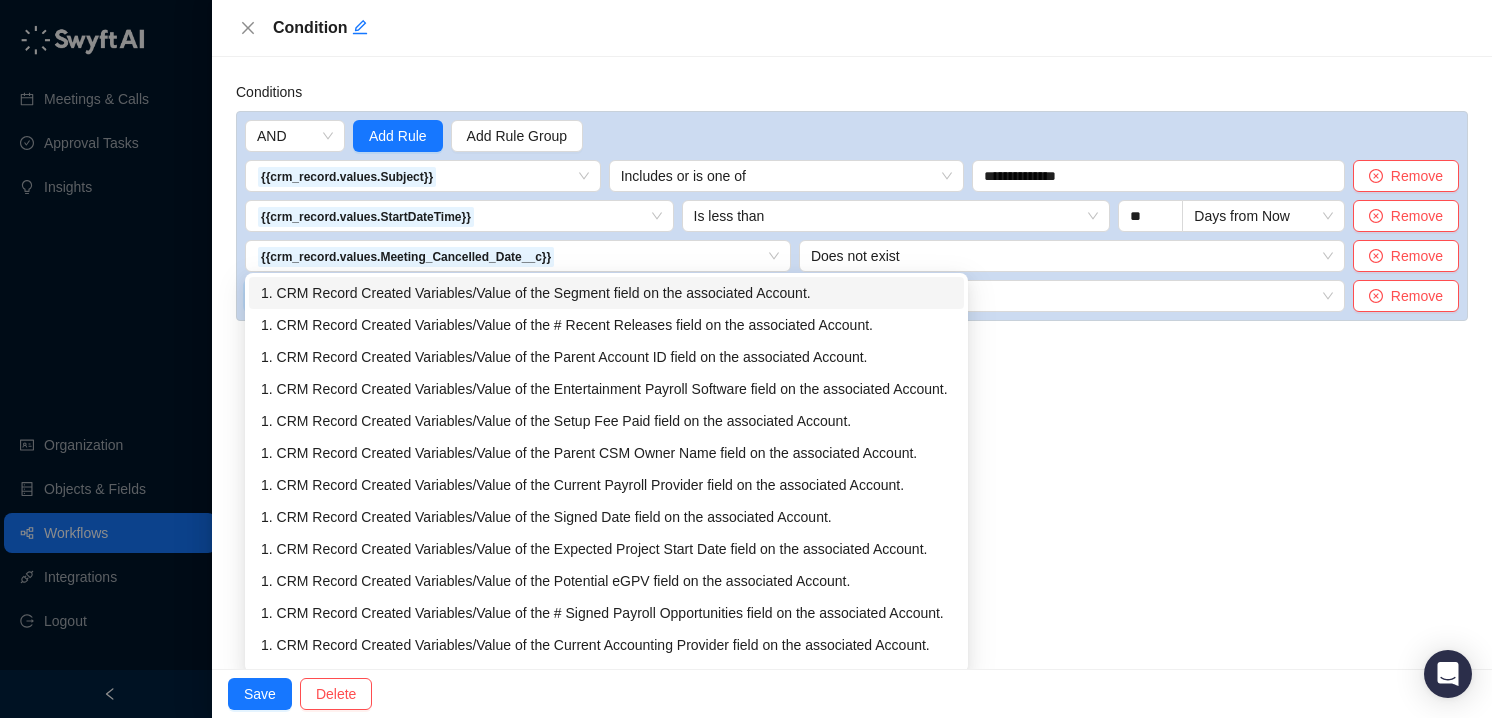 type 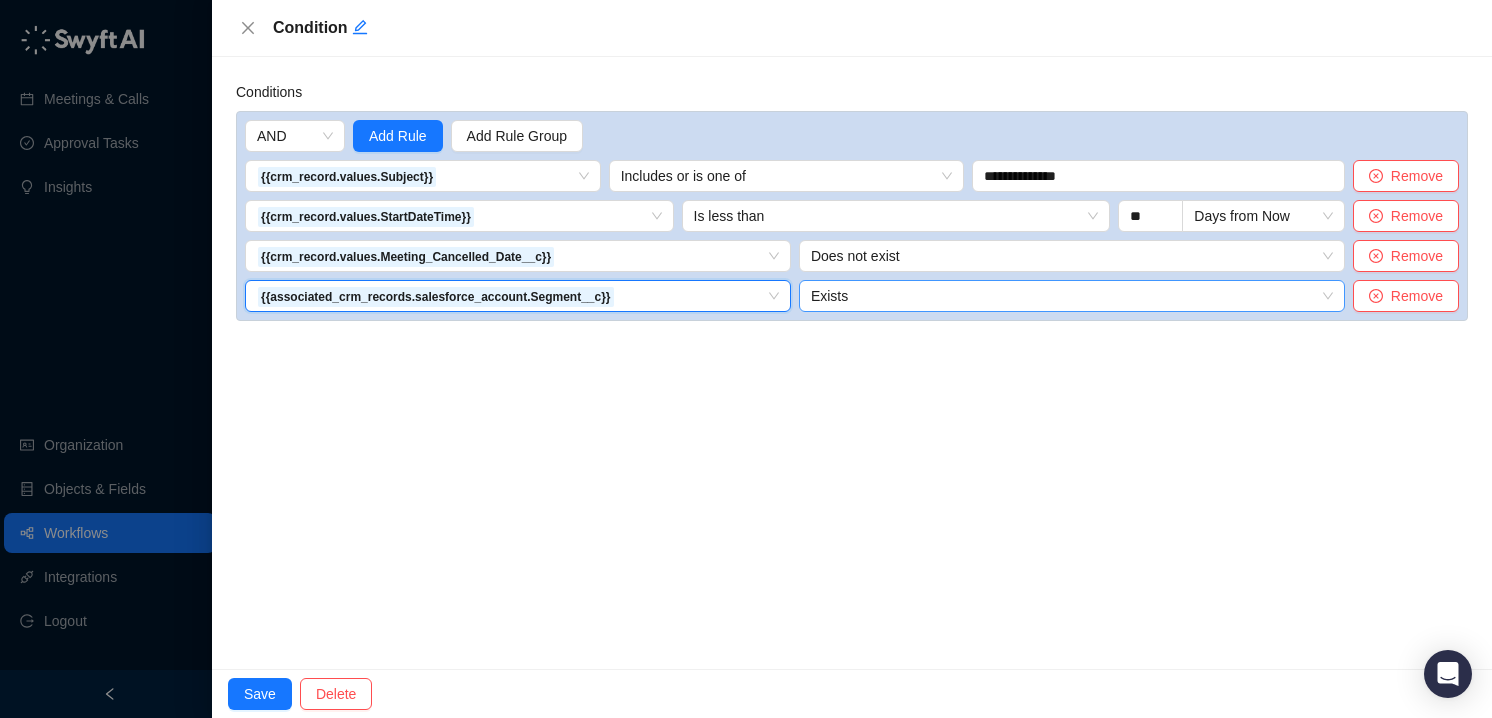 click on "Exists" at bounding box center [1072, 296] 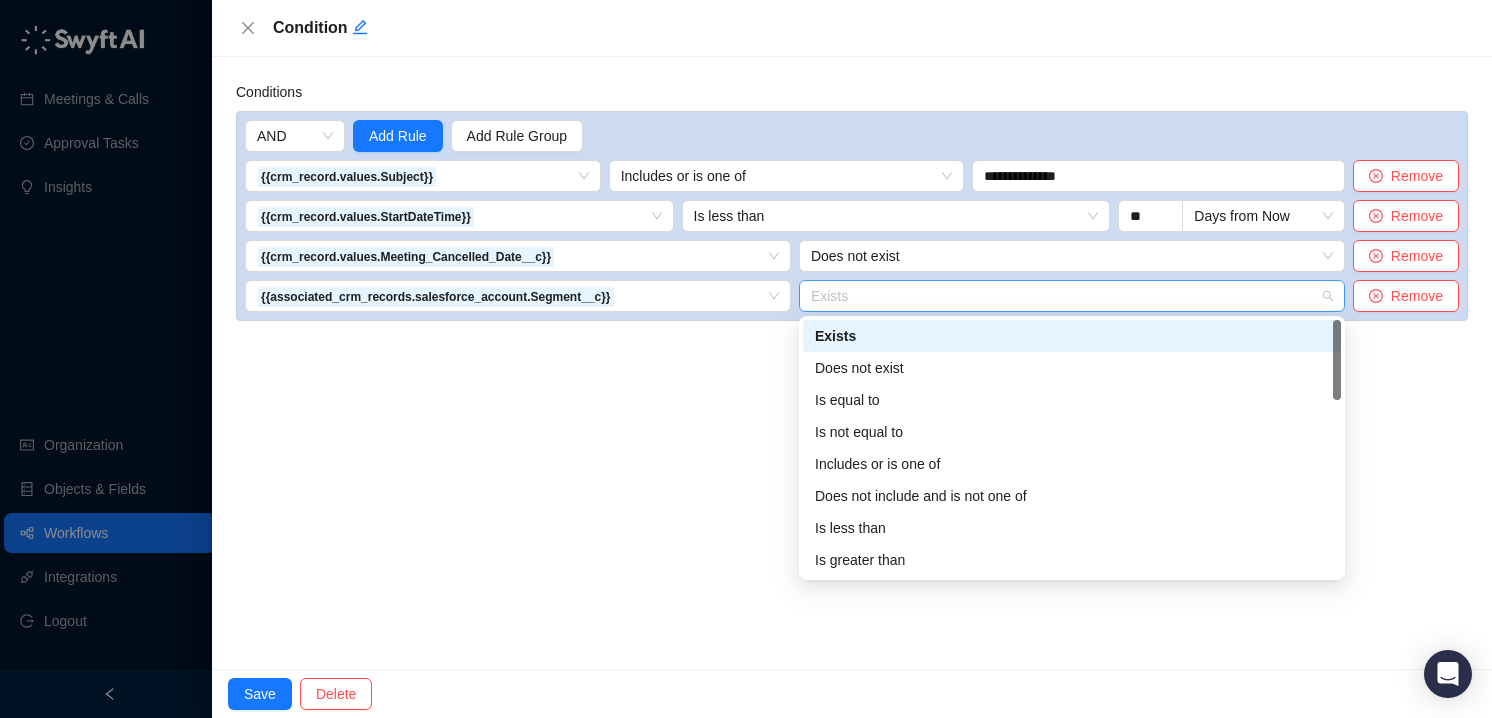 click on "Exists" at bounding box center [1072, 296] 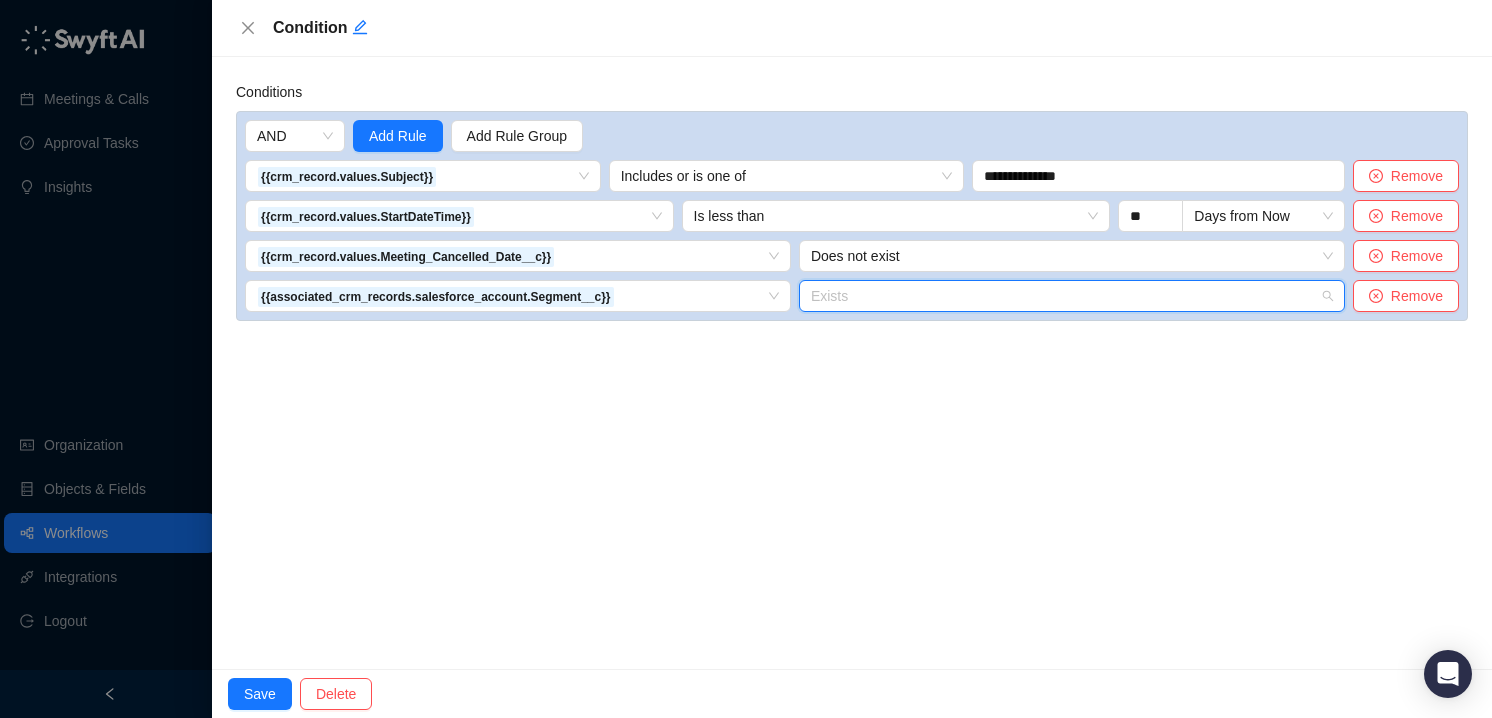 click on "Exists" at bounding box center (1072, 296) 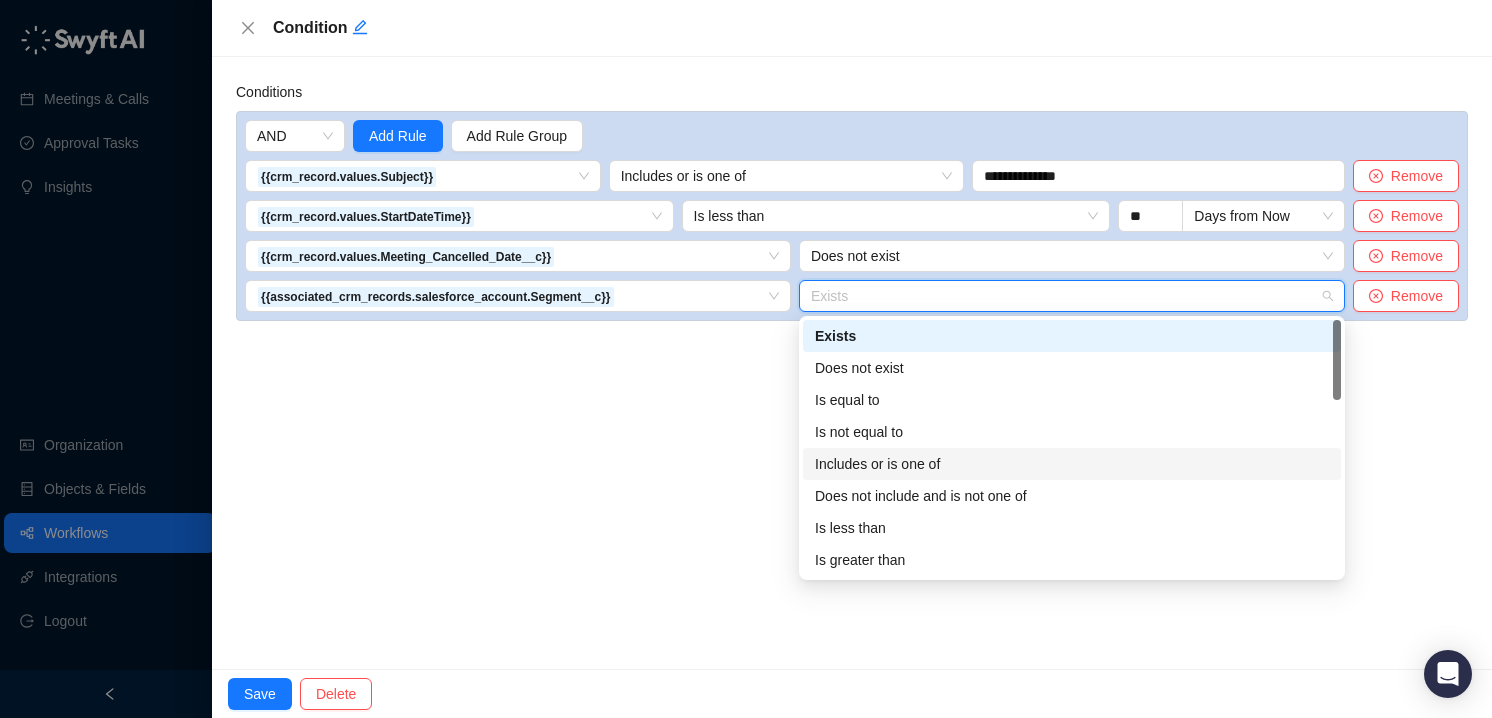 click on "Includes or is one of" at bounding box center (1072, 464) 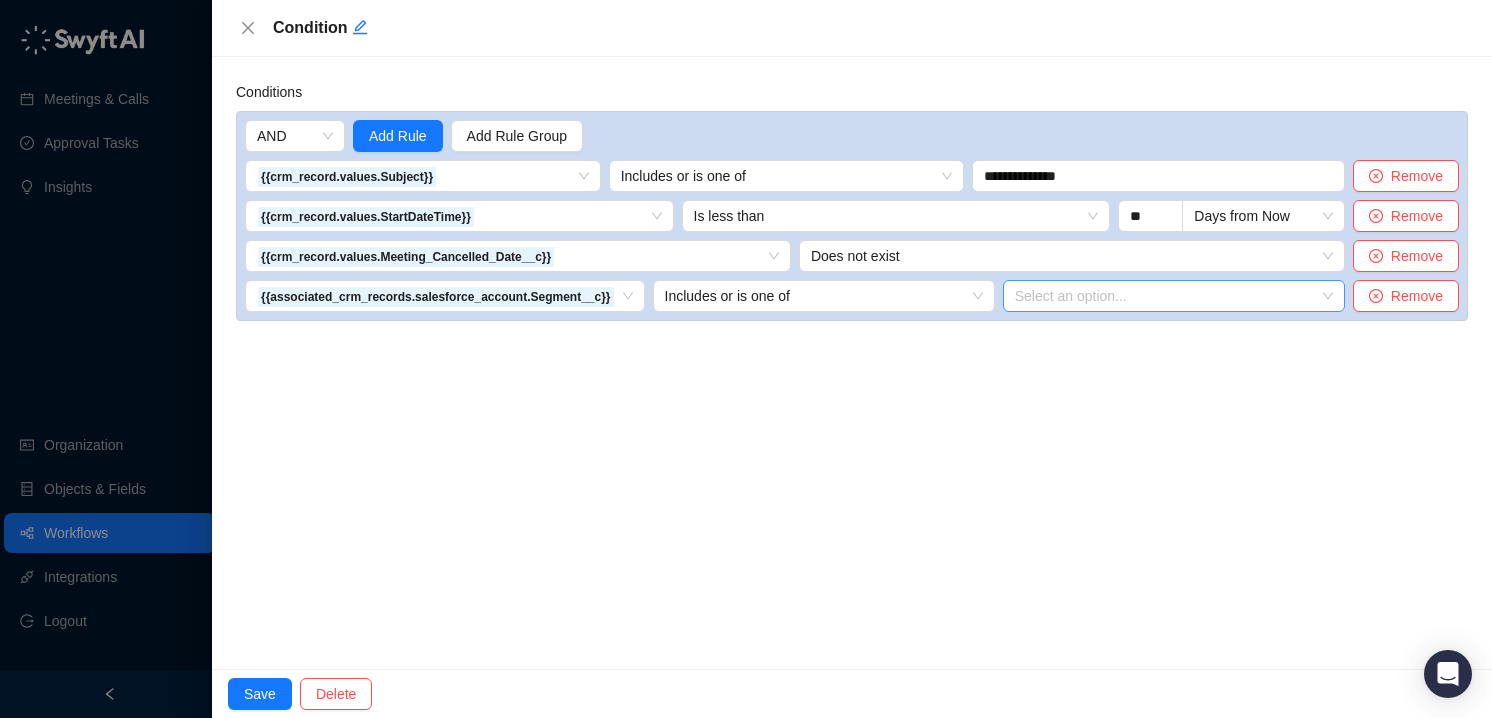 click at bounding box center (1163, 296) 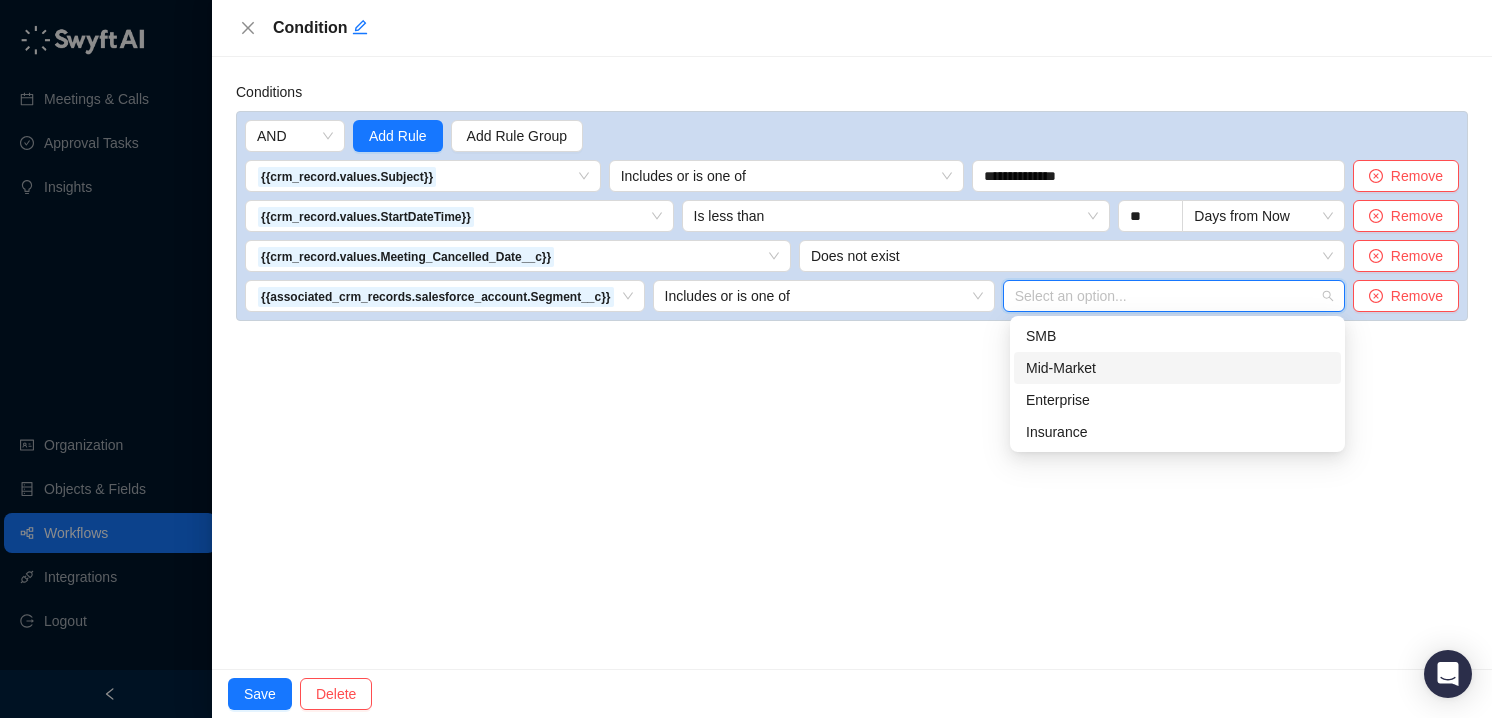 click on "Mid-Market" at bounding box center (1177, 368) 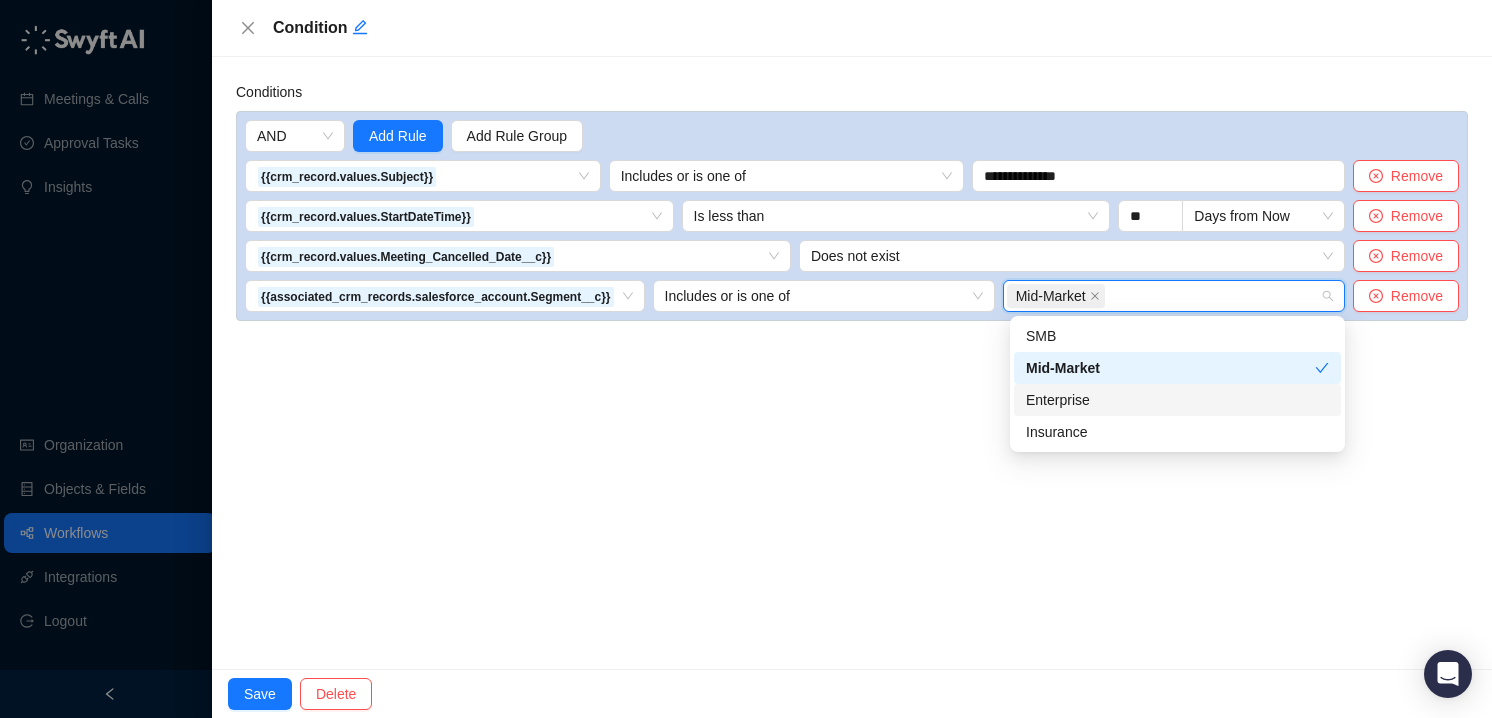 click on "Enterprise" at bounding box center (1177, 400) 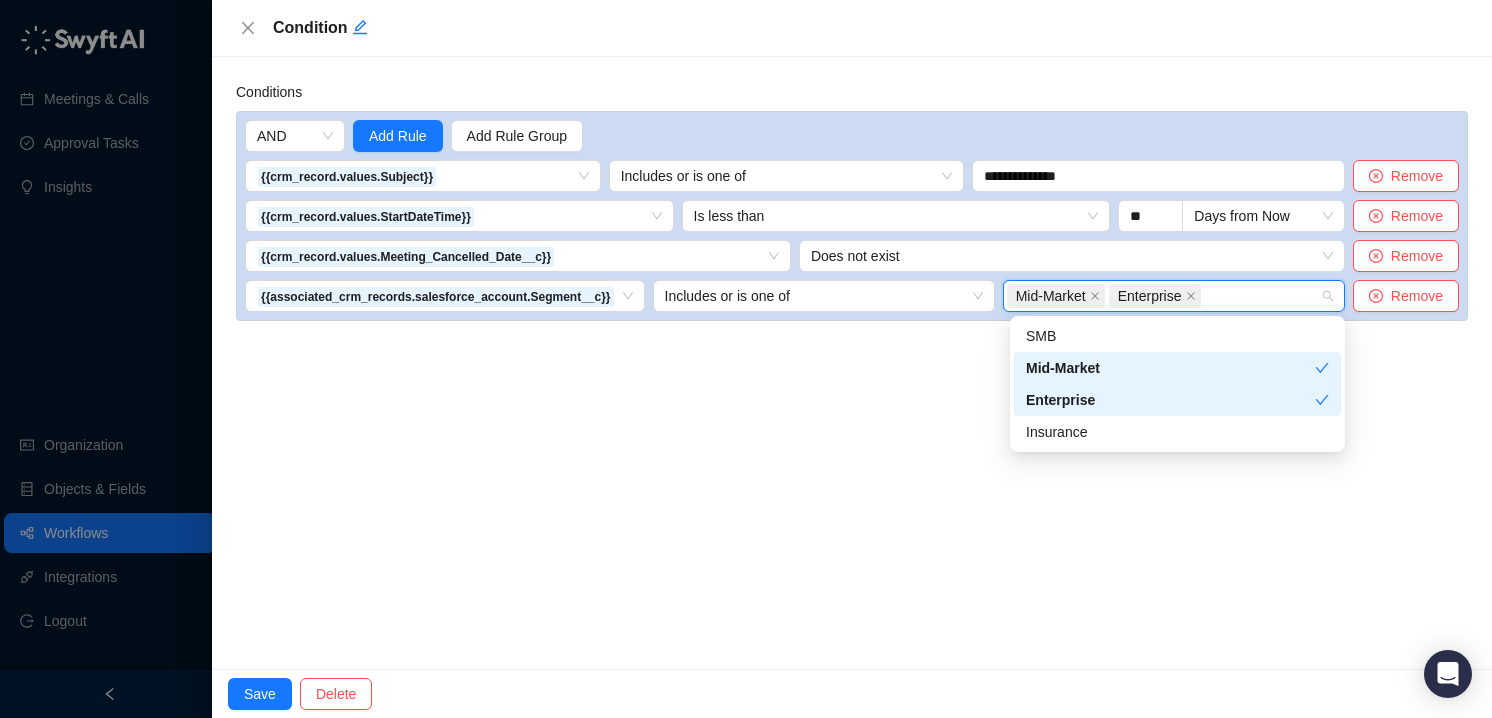 click on "**********" at bounding box center [852, 363] 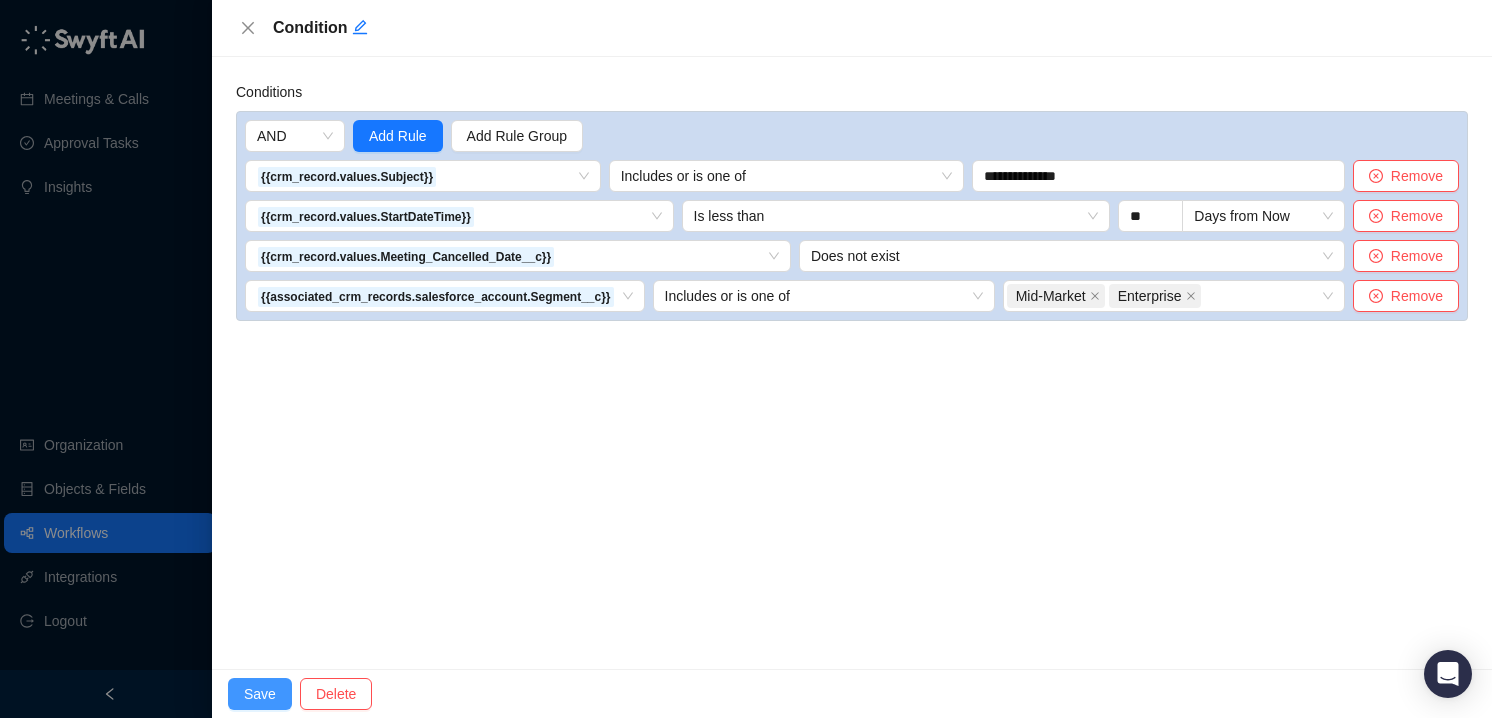 click on "Save" at bounding box center [260, 694] 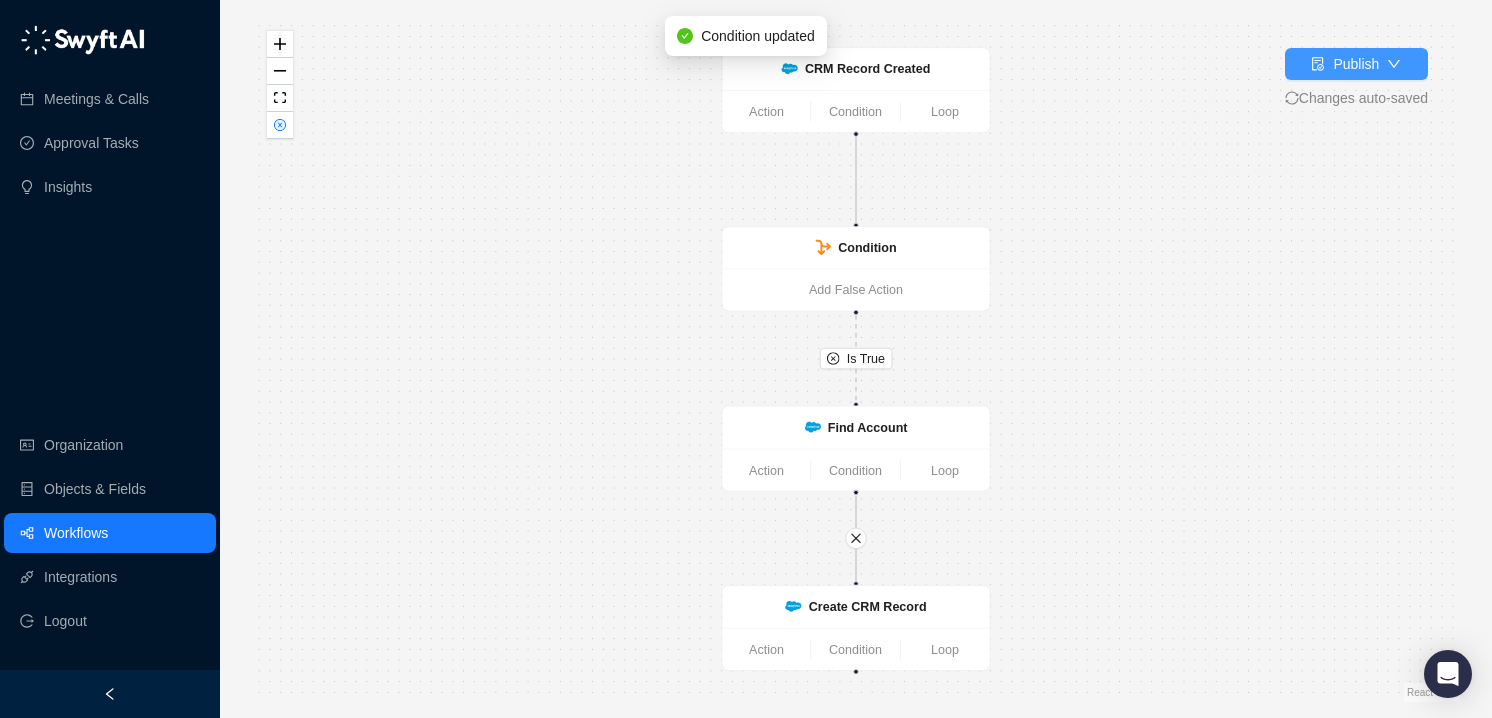 click 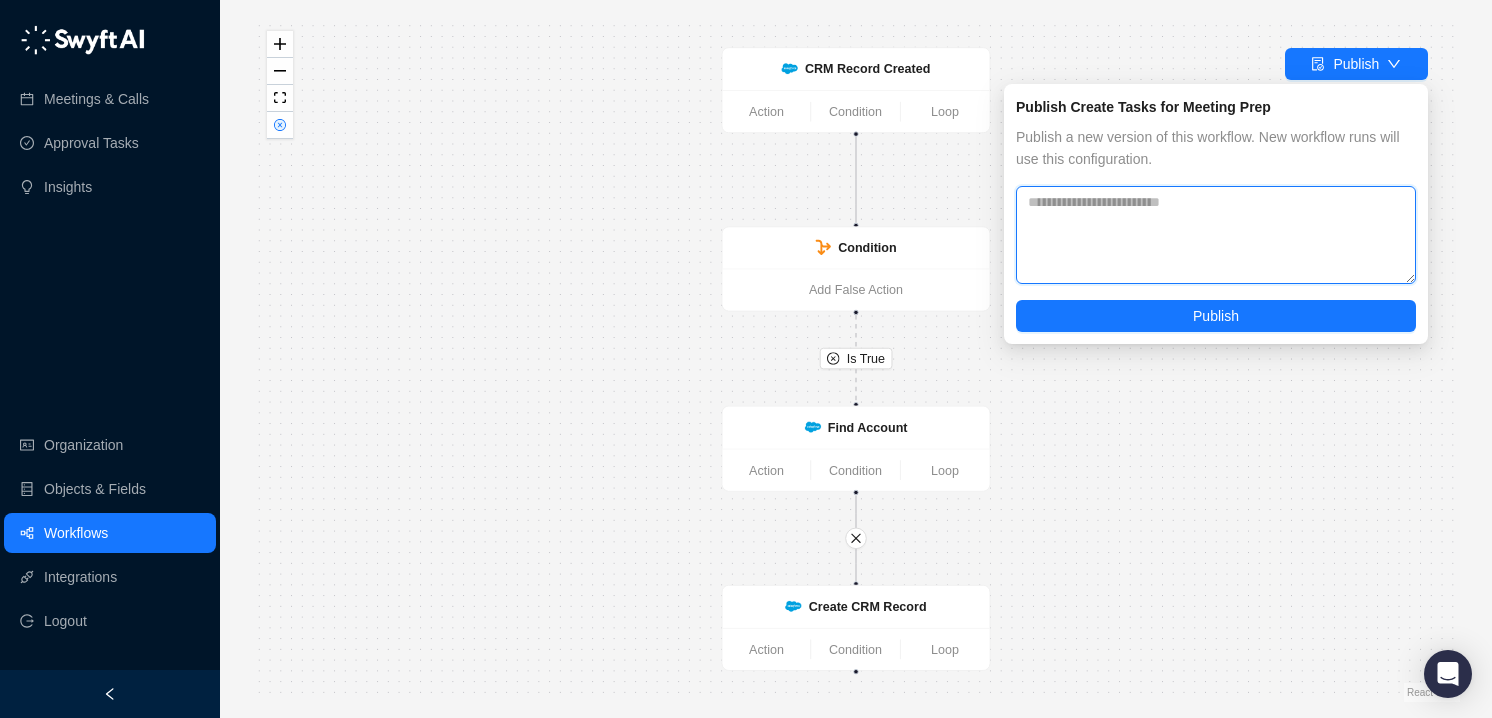 click at bounding box center [1216, 235] 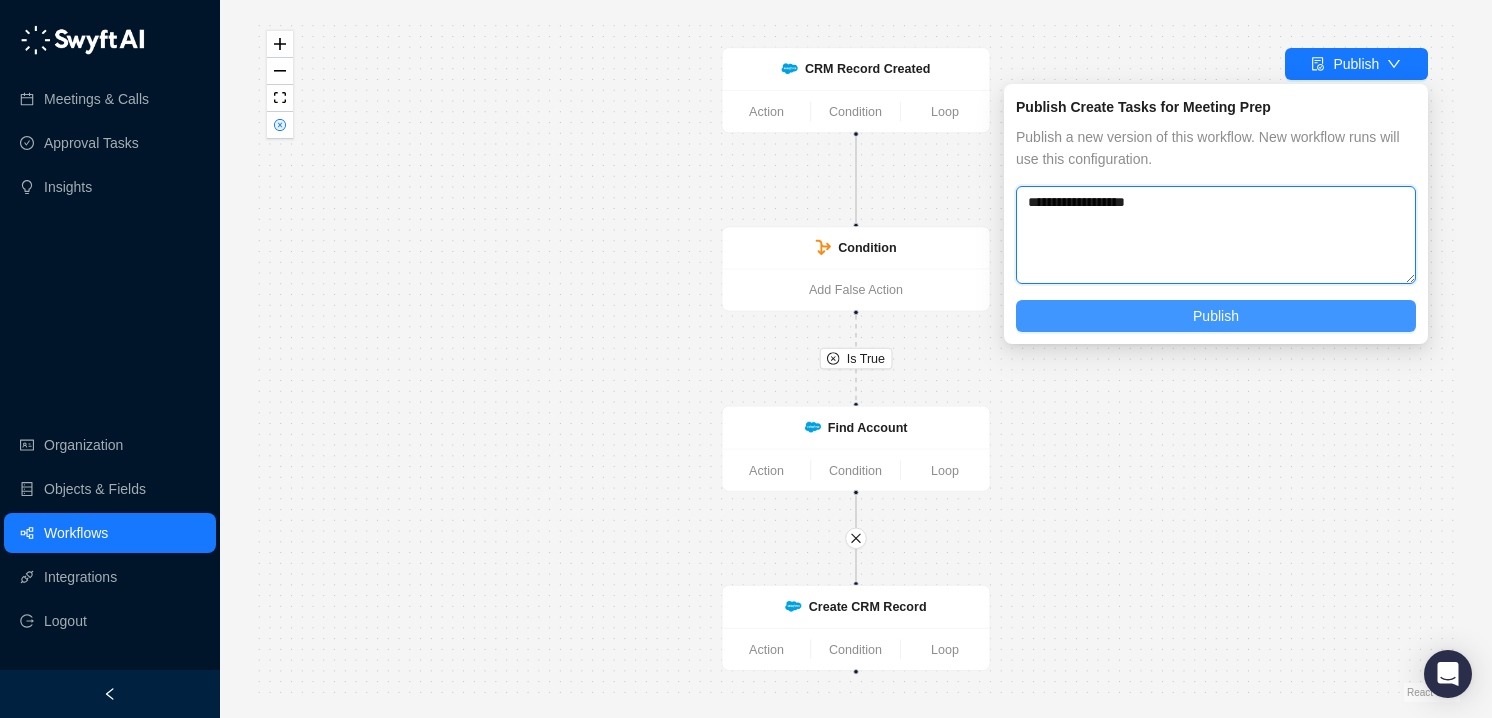 type on "**********" 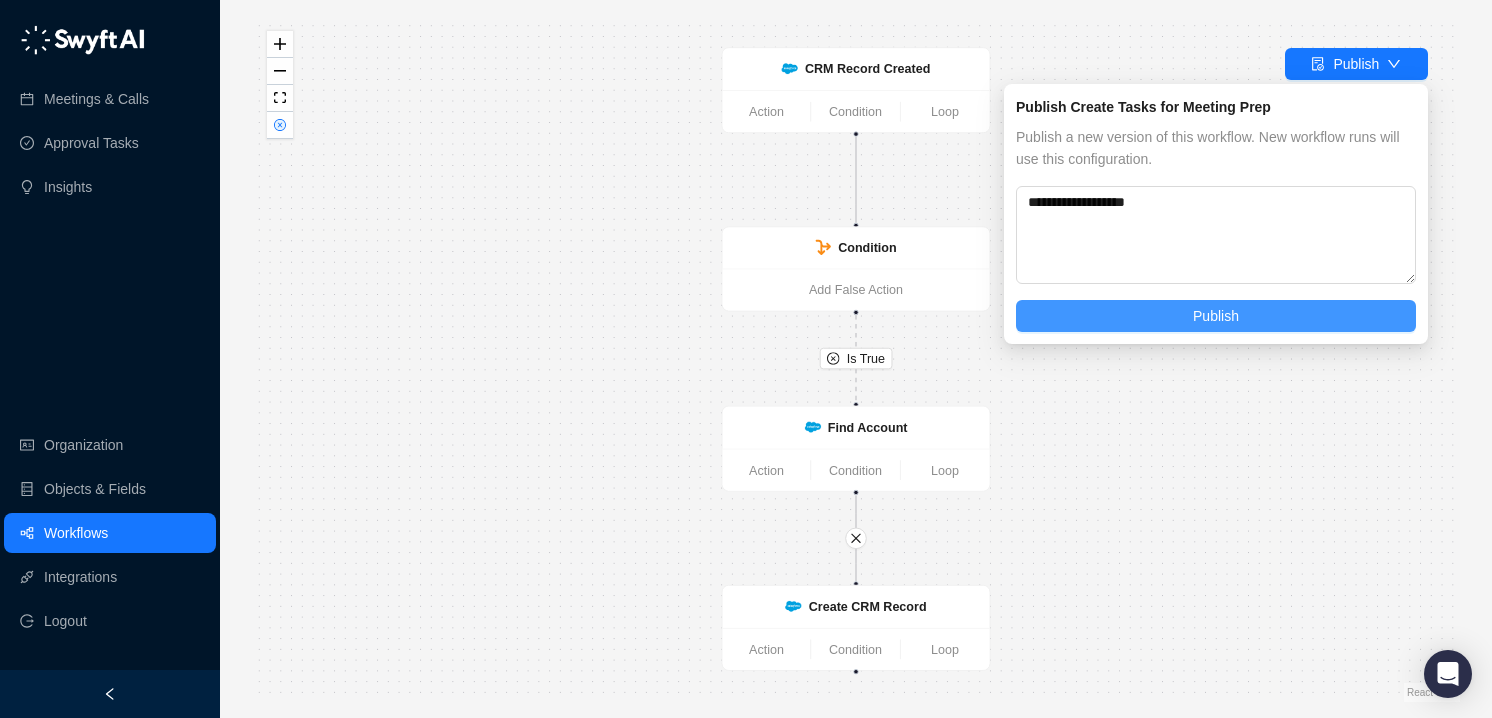 click on "Publish" at bounding box center (1216, 316) 